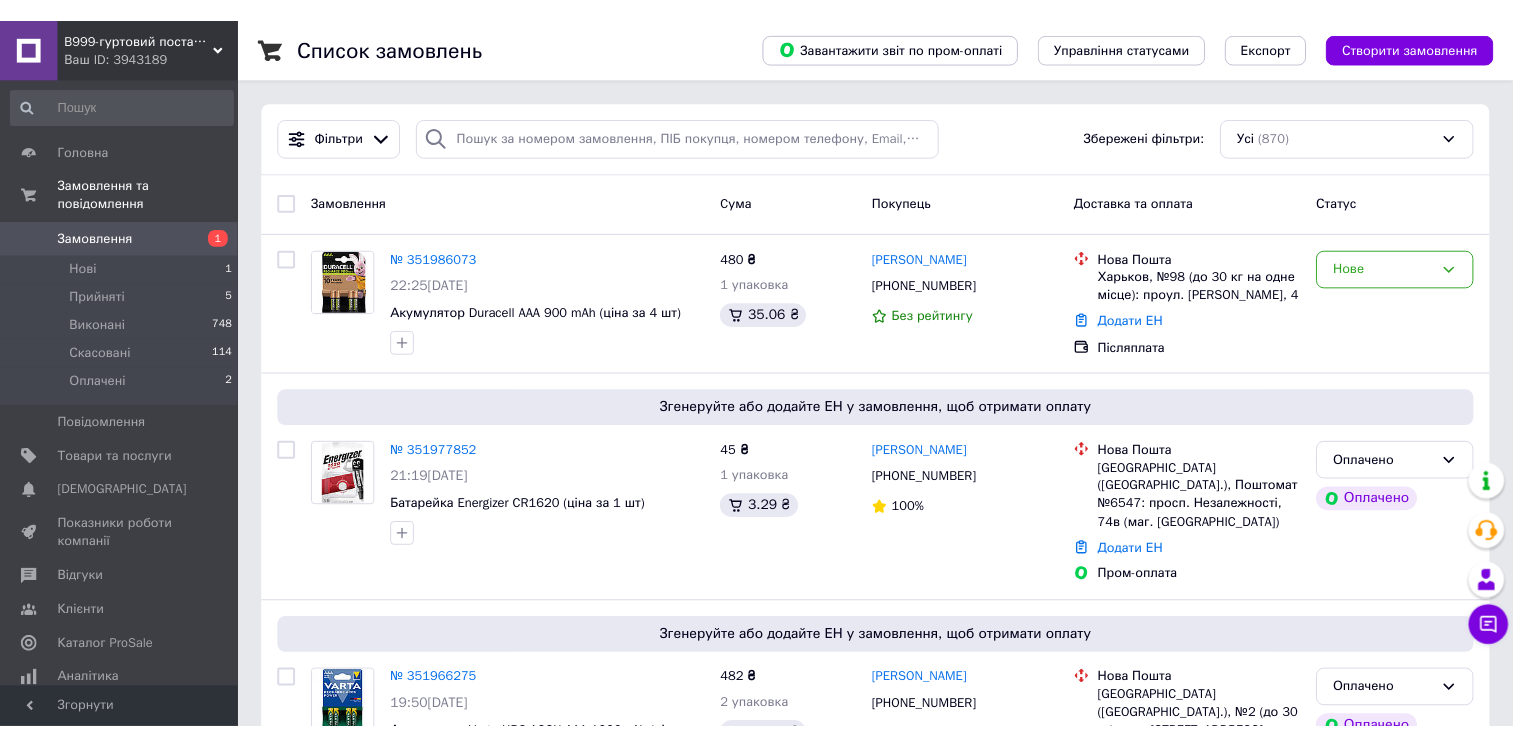 scroll, scrollTop: 0, scrollLeft: 0, axis: both 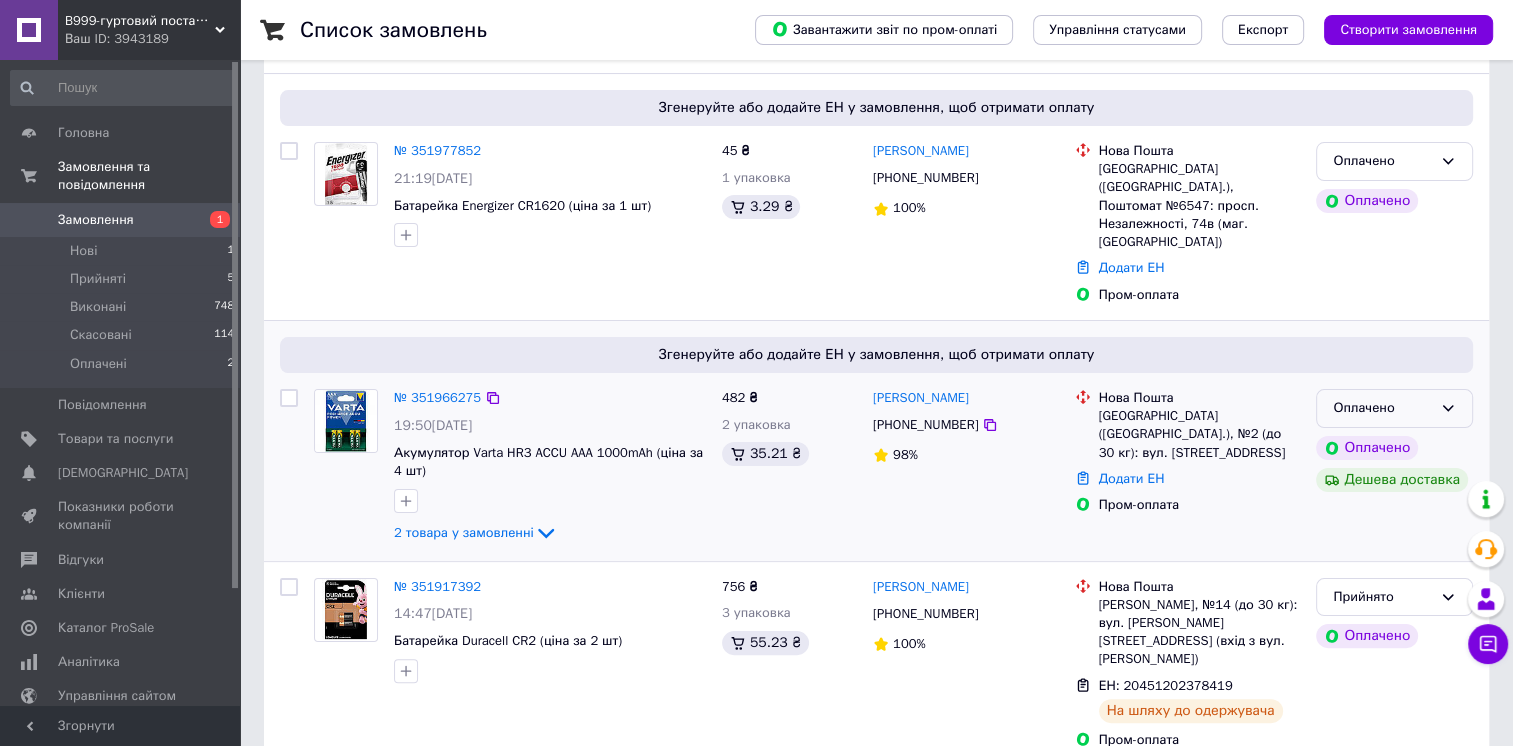 click on "Оплачено" at bounding box center [1382, 408] 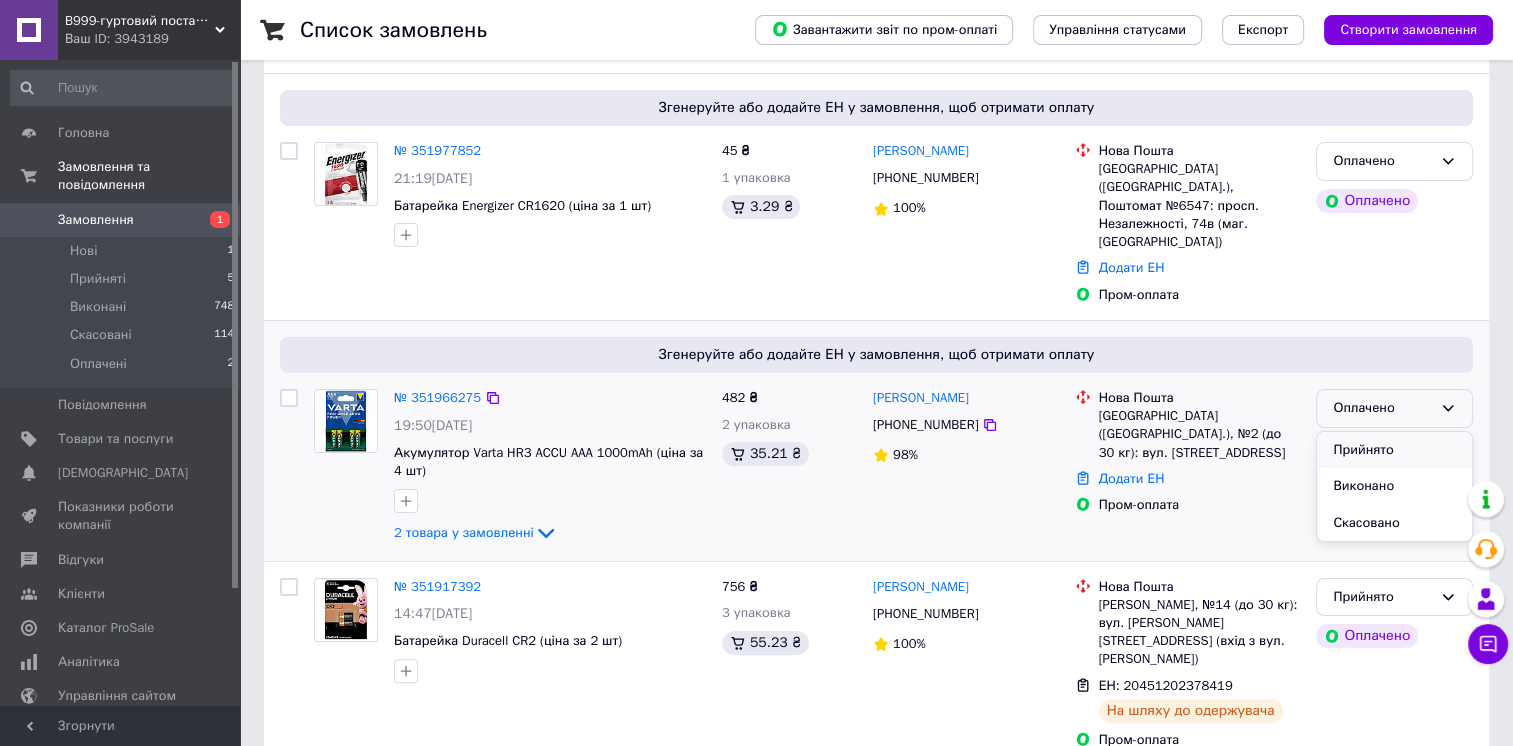 click on "Прийнято" at bounding box center [1394, 450] 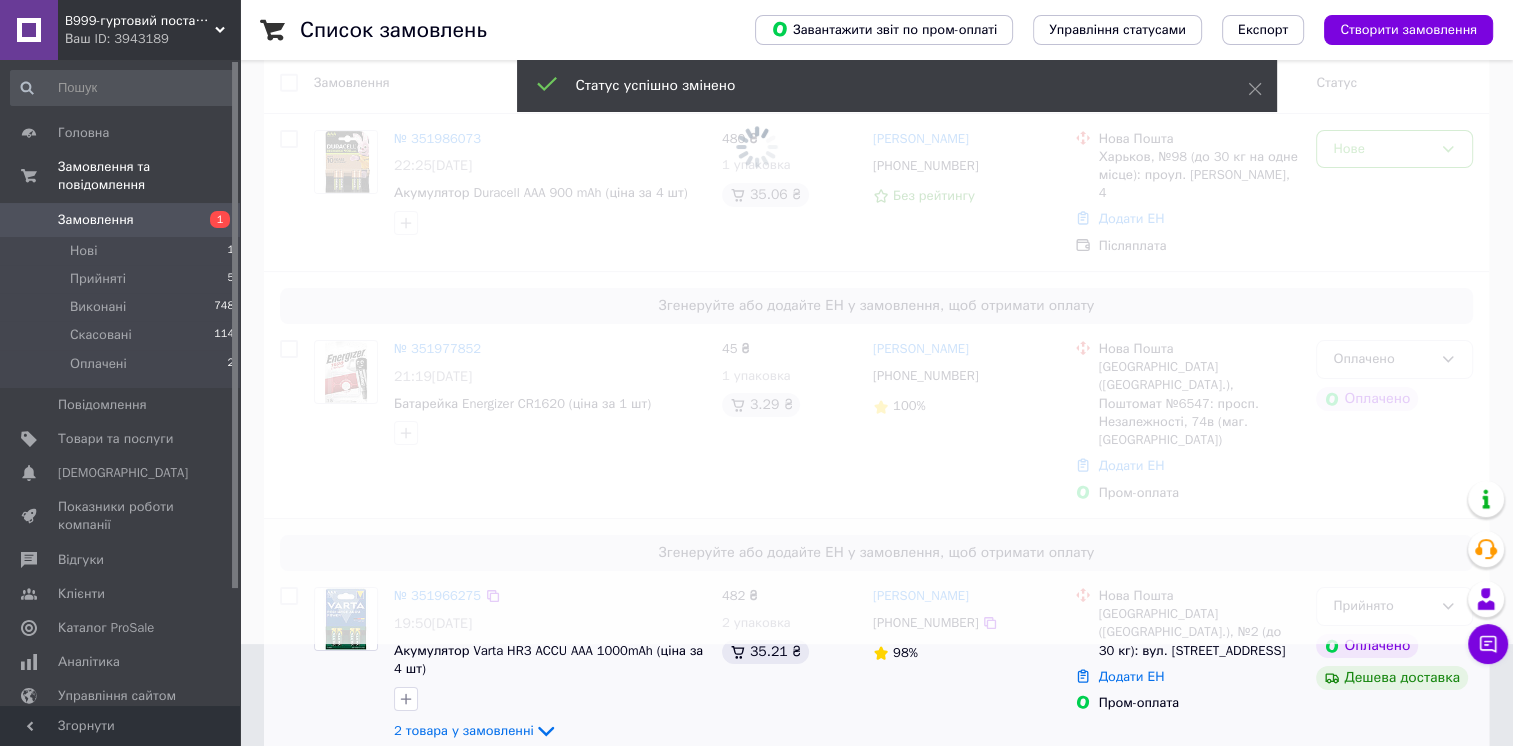scroll, scrollTop: 100, scrollLeft: 0, axis: vertical 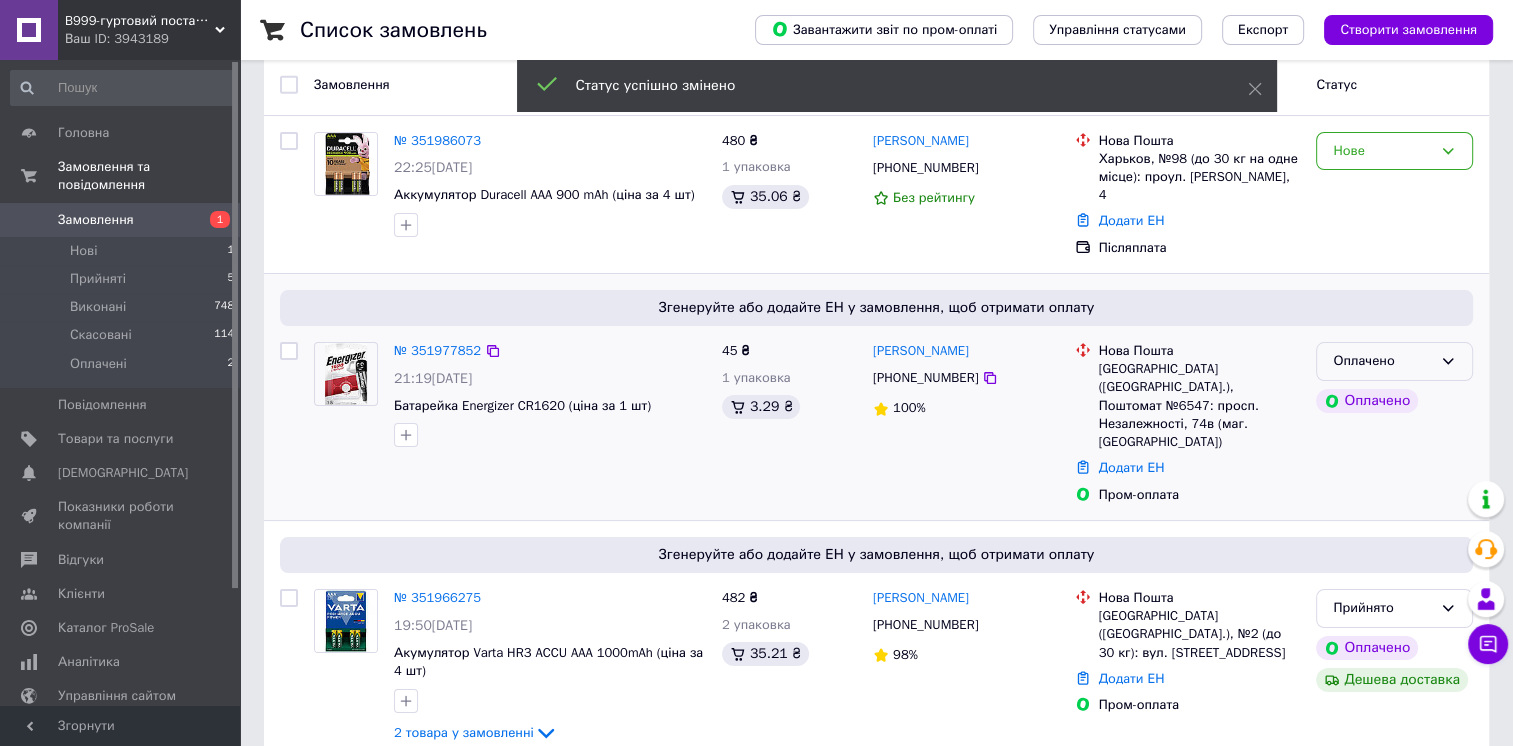 click on "Оплачено" at bounding box center (1382, 361) 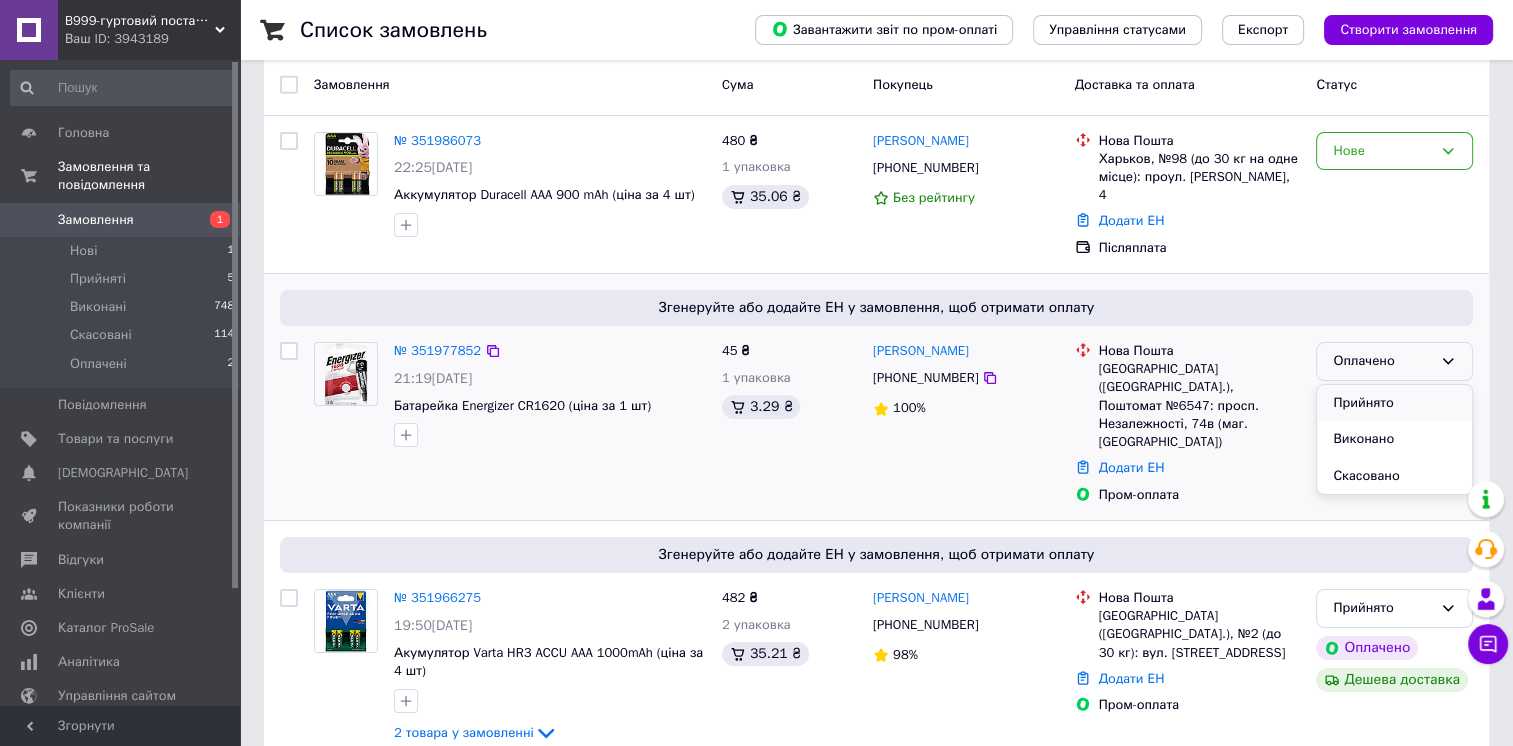 click on "Прийнято" at bounding box center [1394, 403] 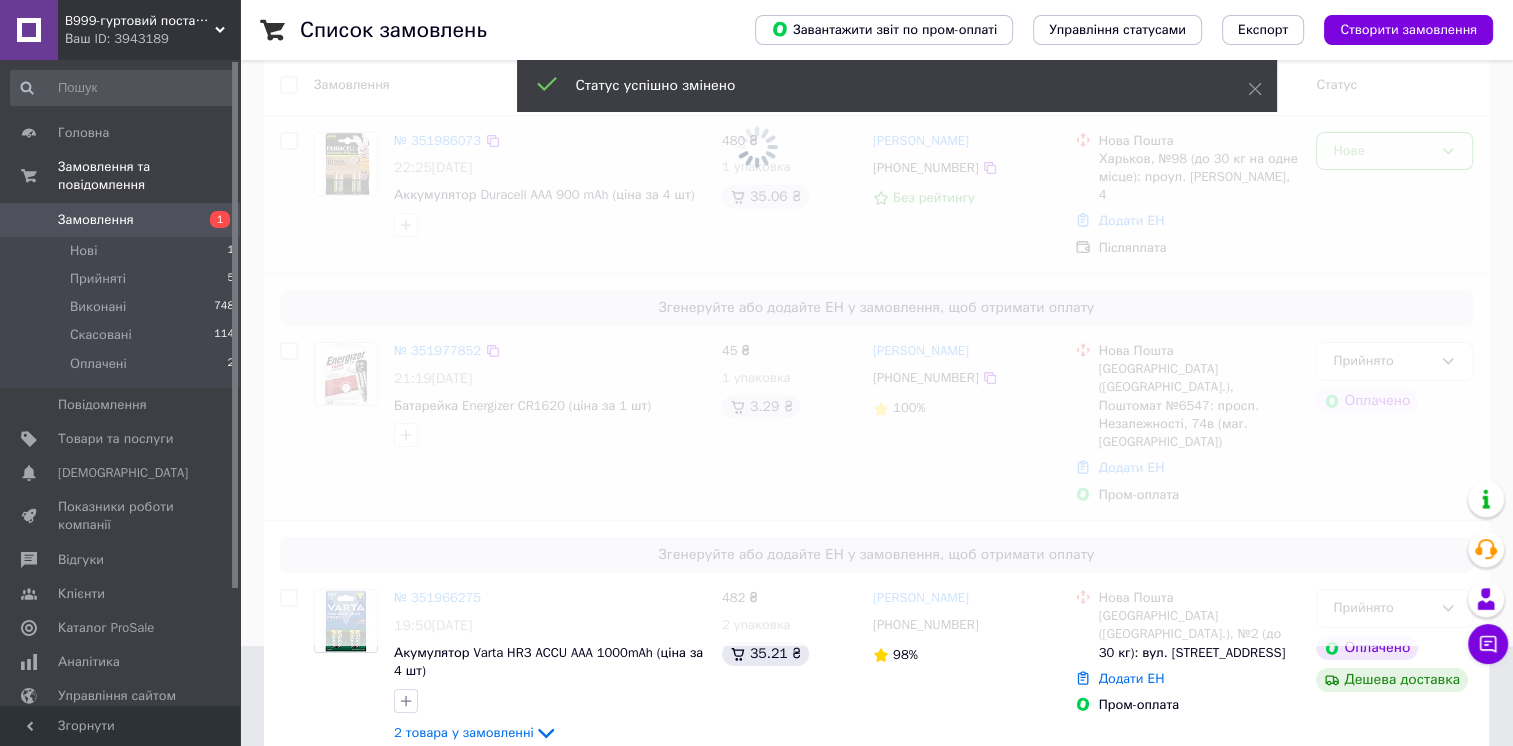 click at bounding box center [756, 46] 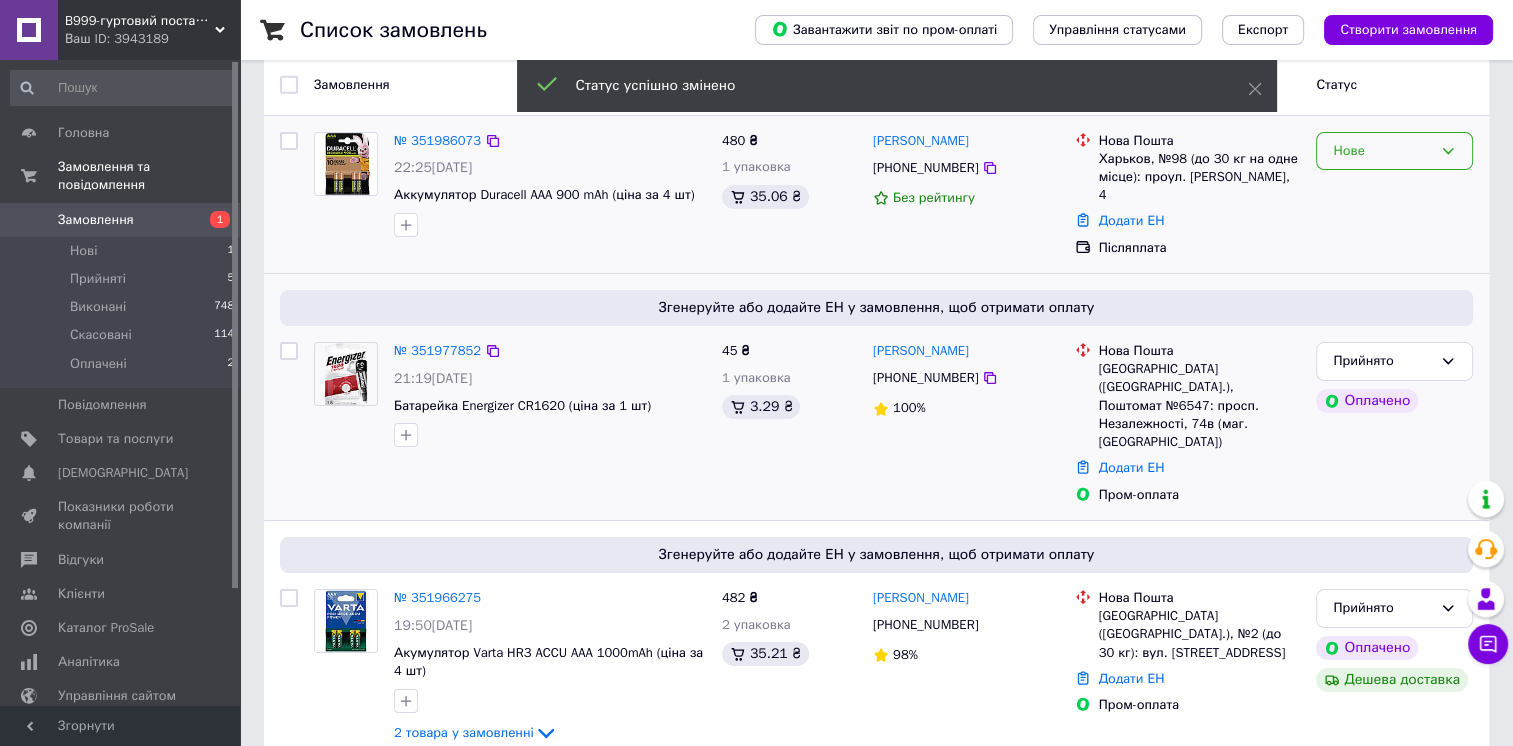 click on "Нове" at bounding box center [1382, 151] 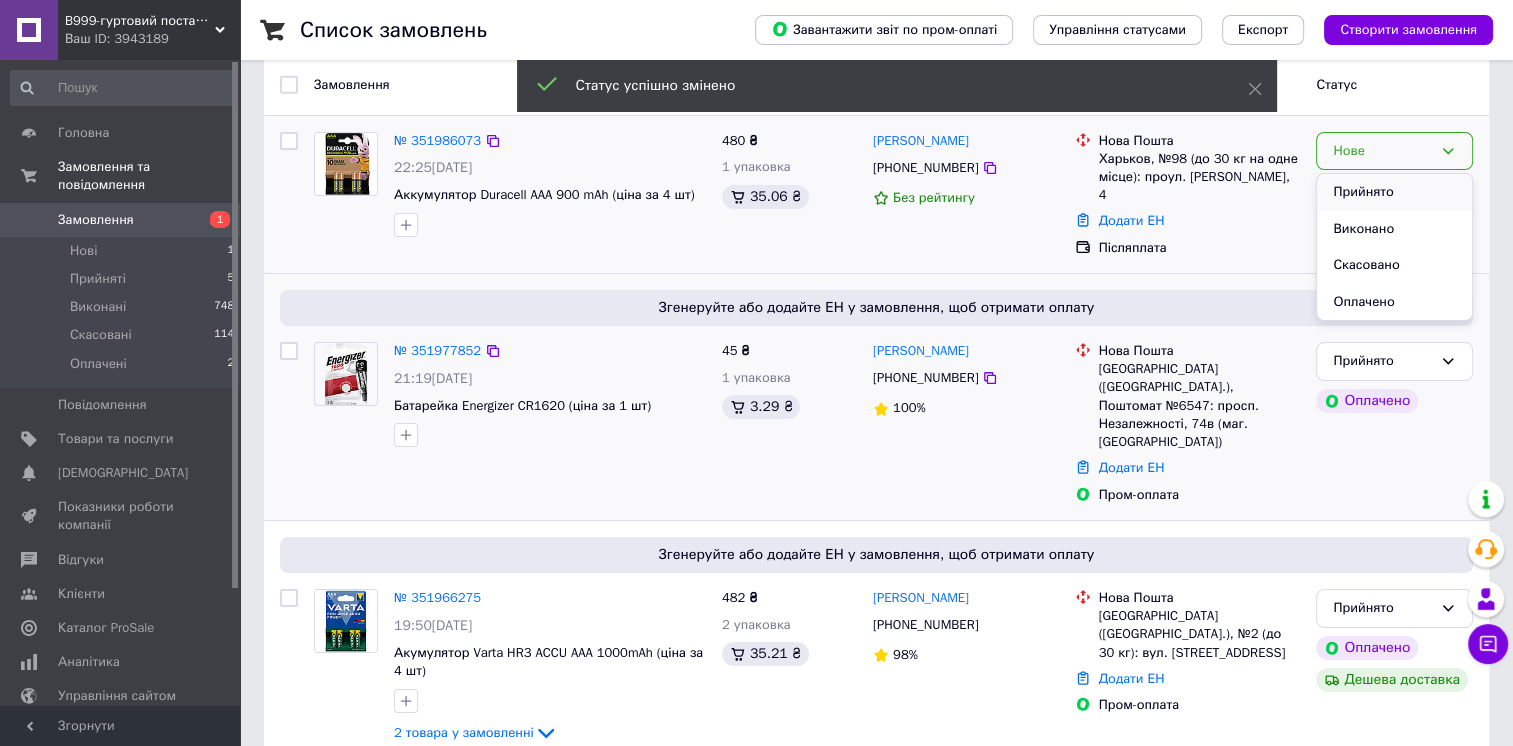click on "Прийнято" at bounding box center (1394, 192) 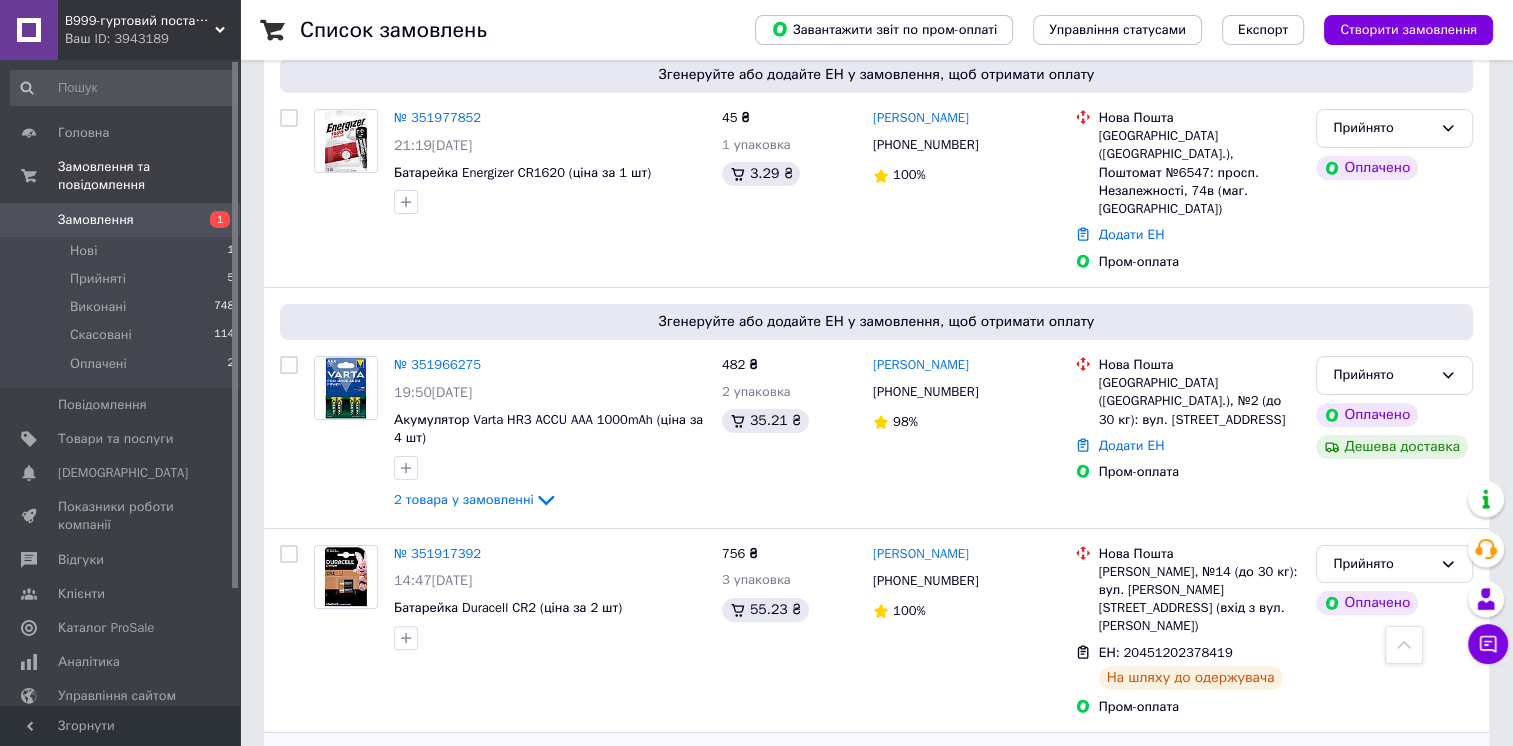scroll, scrollTop: 300, scrollLeft: 0, axis: vertical 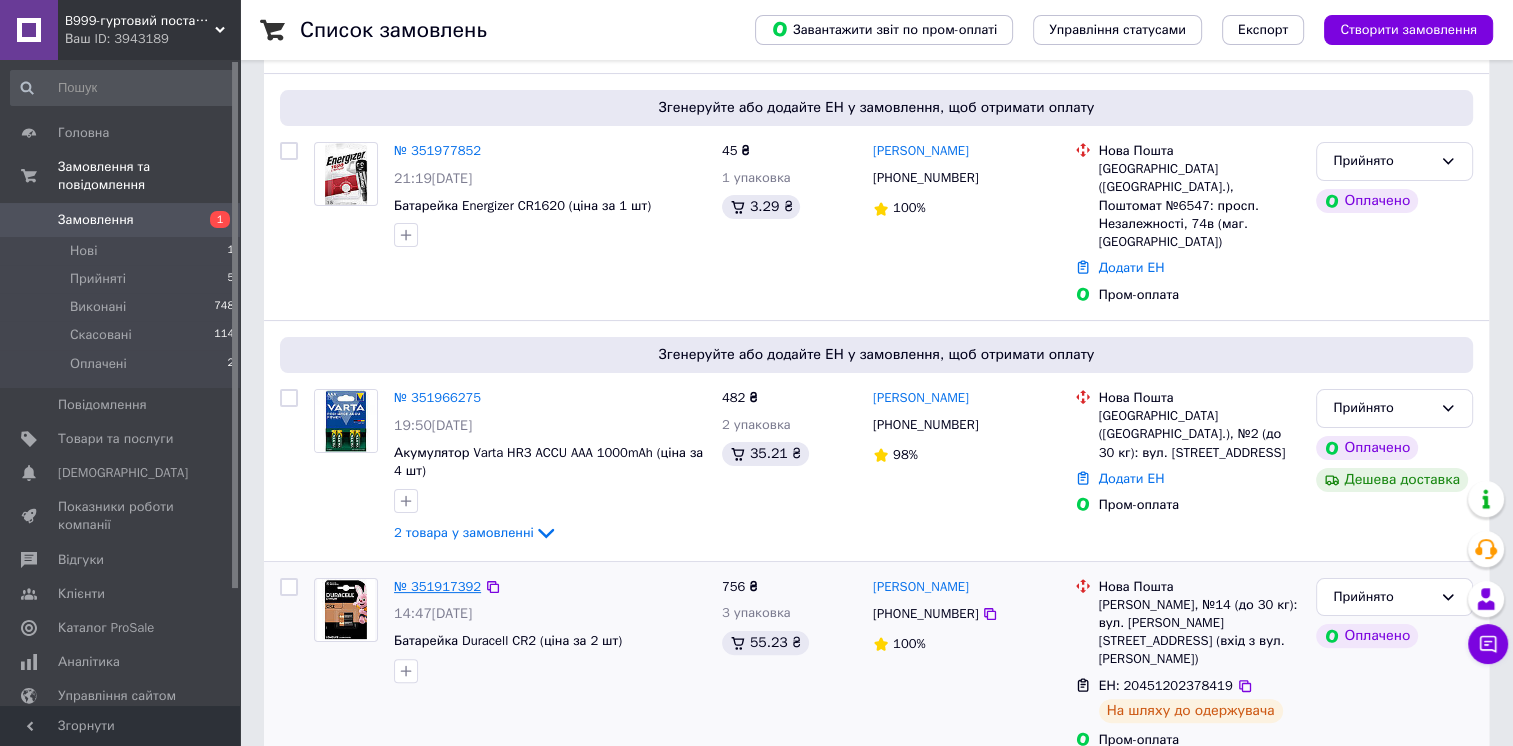 click on "№ 351917392" at bounding box center (437, 586) 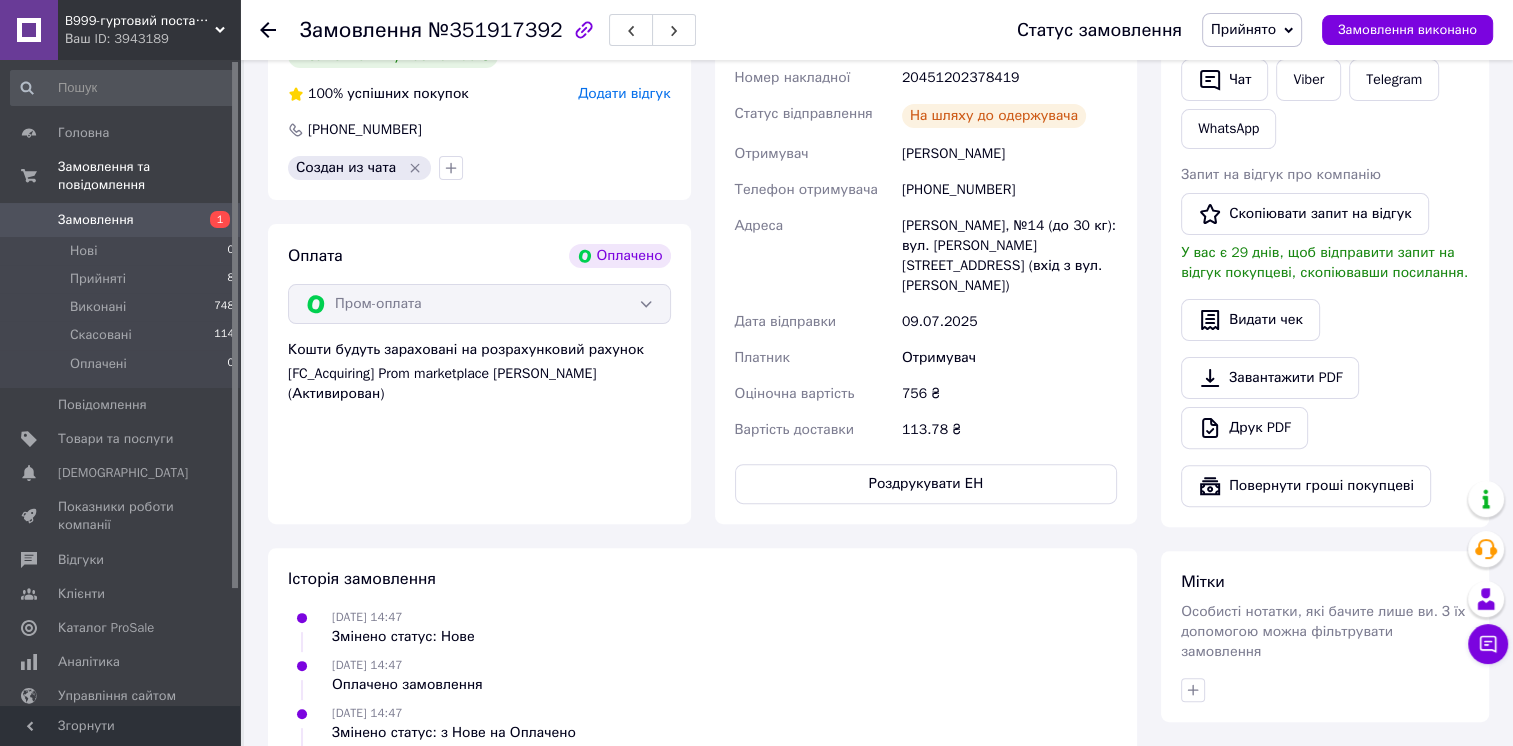 scroll, scrollTop: 500, scrollLeft: 0, axis: vertical 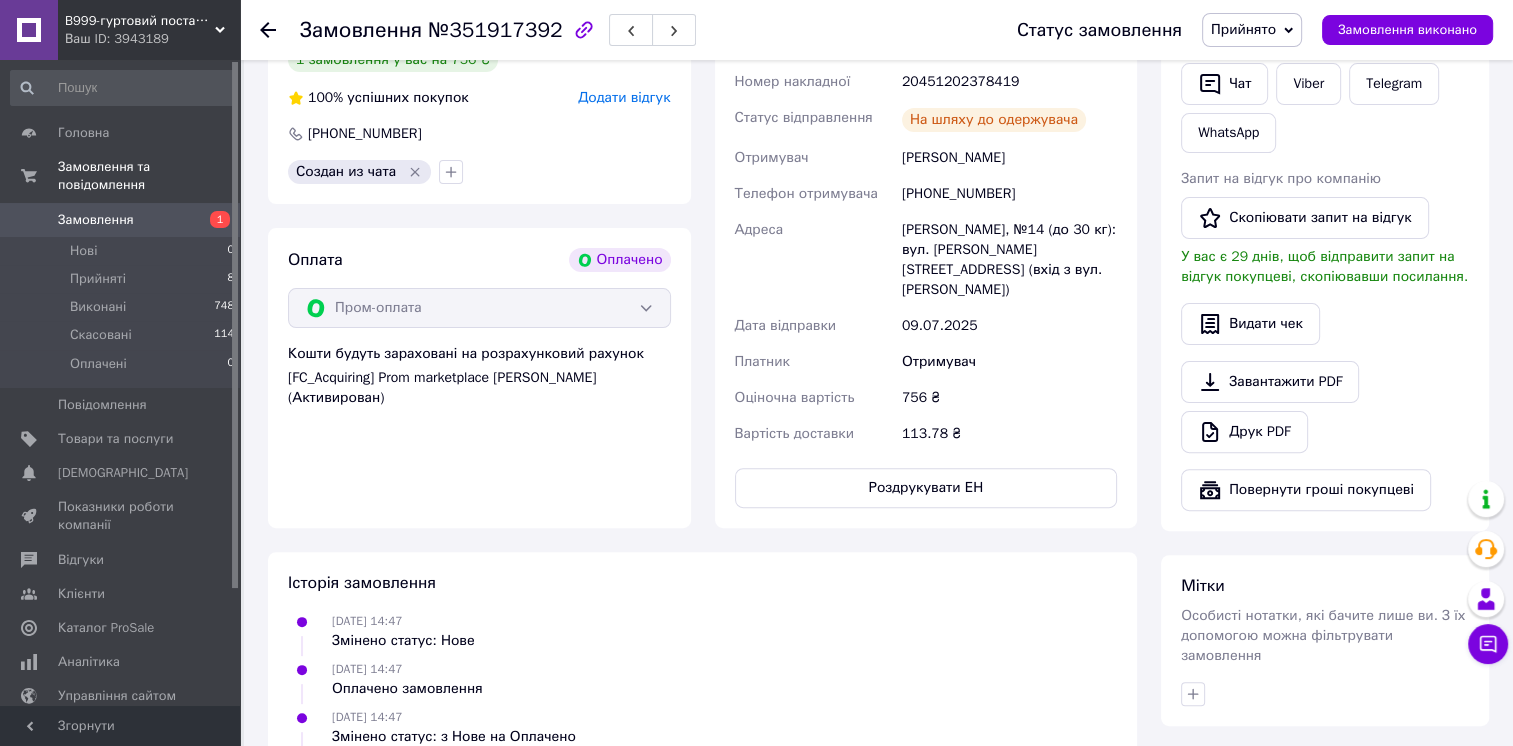 click 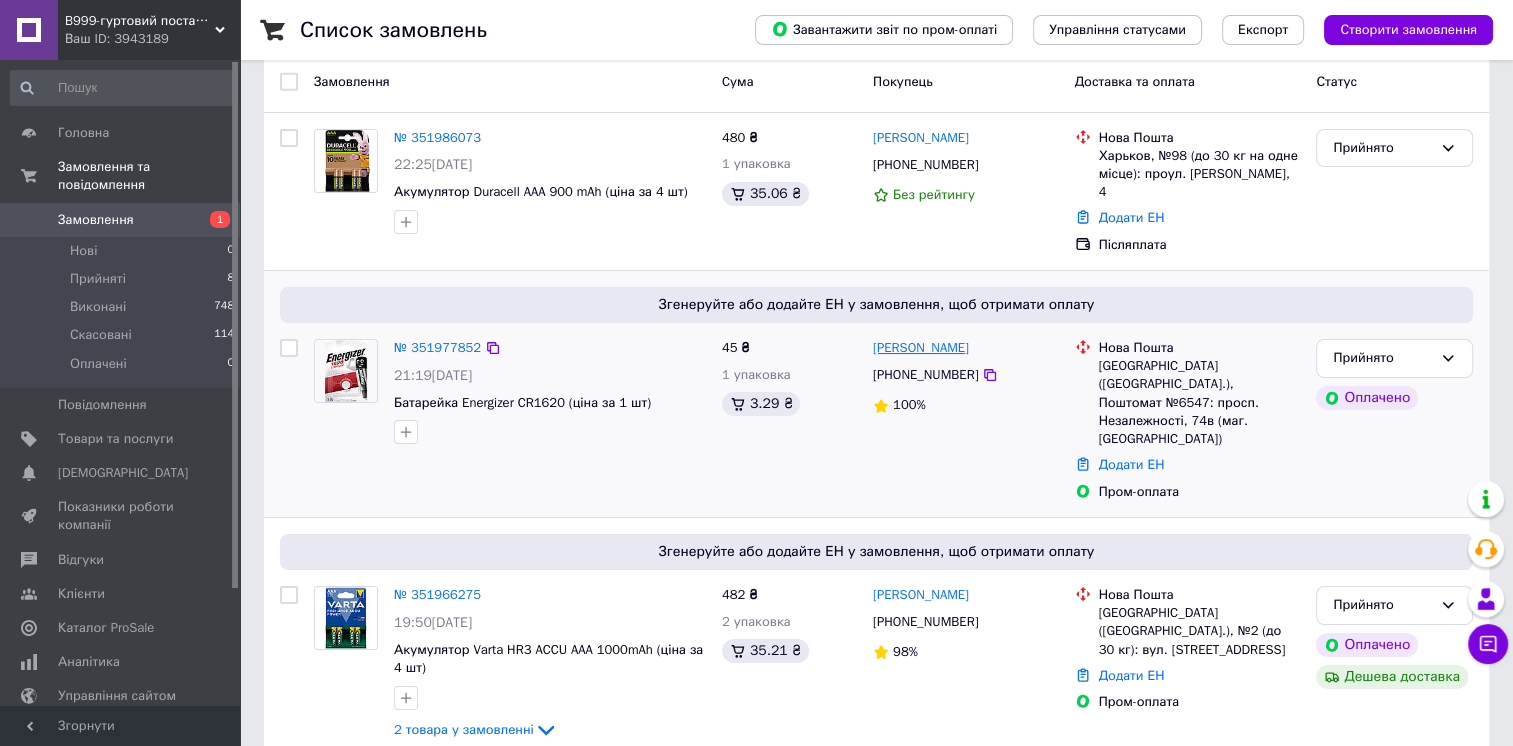scroll, scrollTop: 100, scrollLeft: 0, axis: vertical 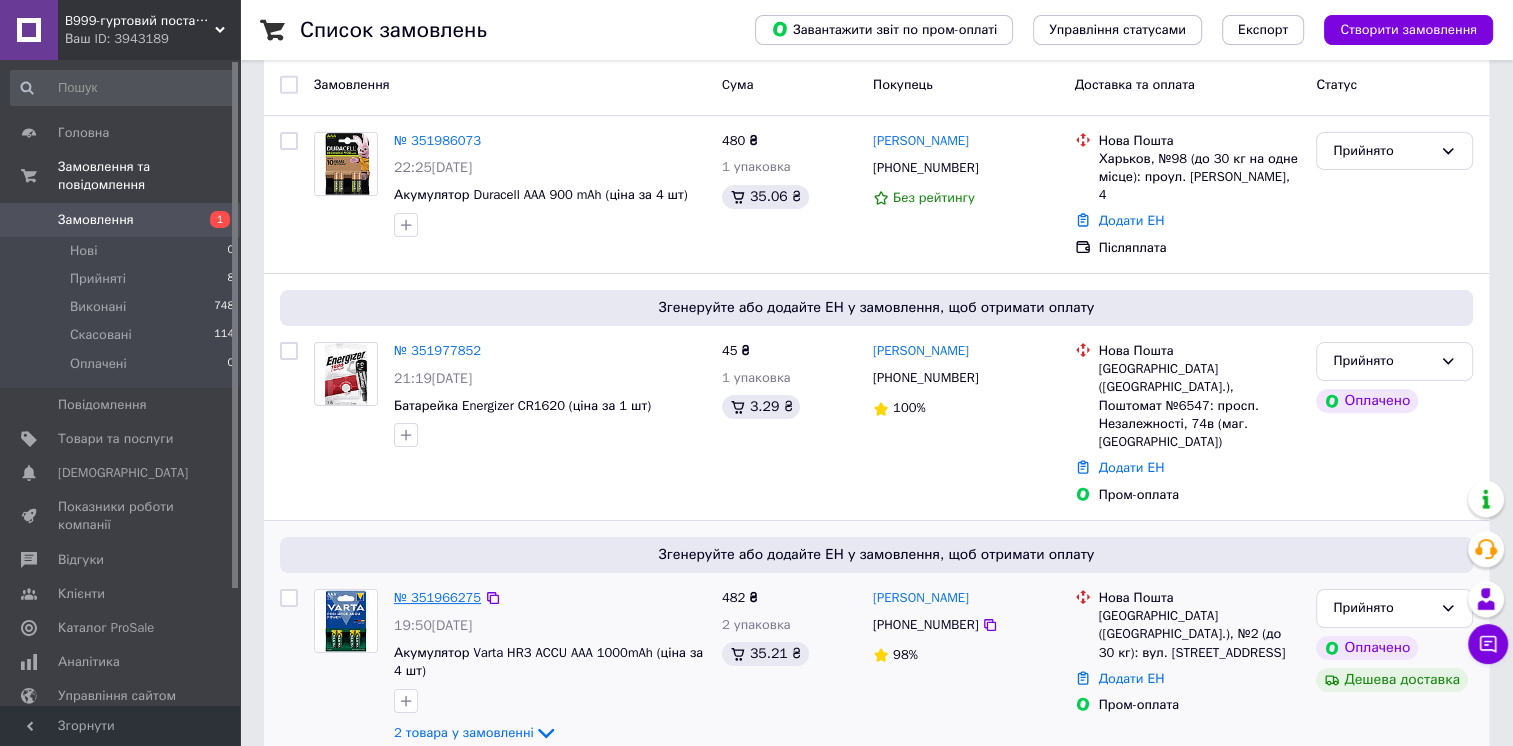 click on "№ 351966275" at bounding box center [437, 597] 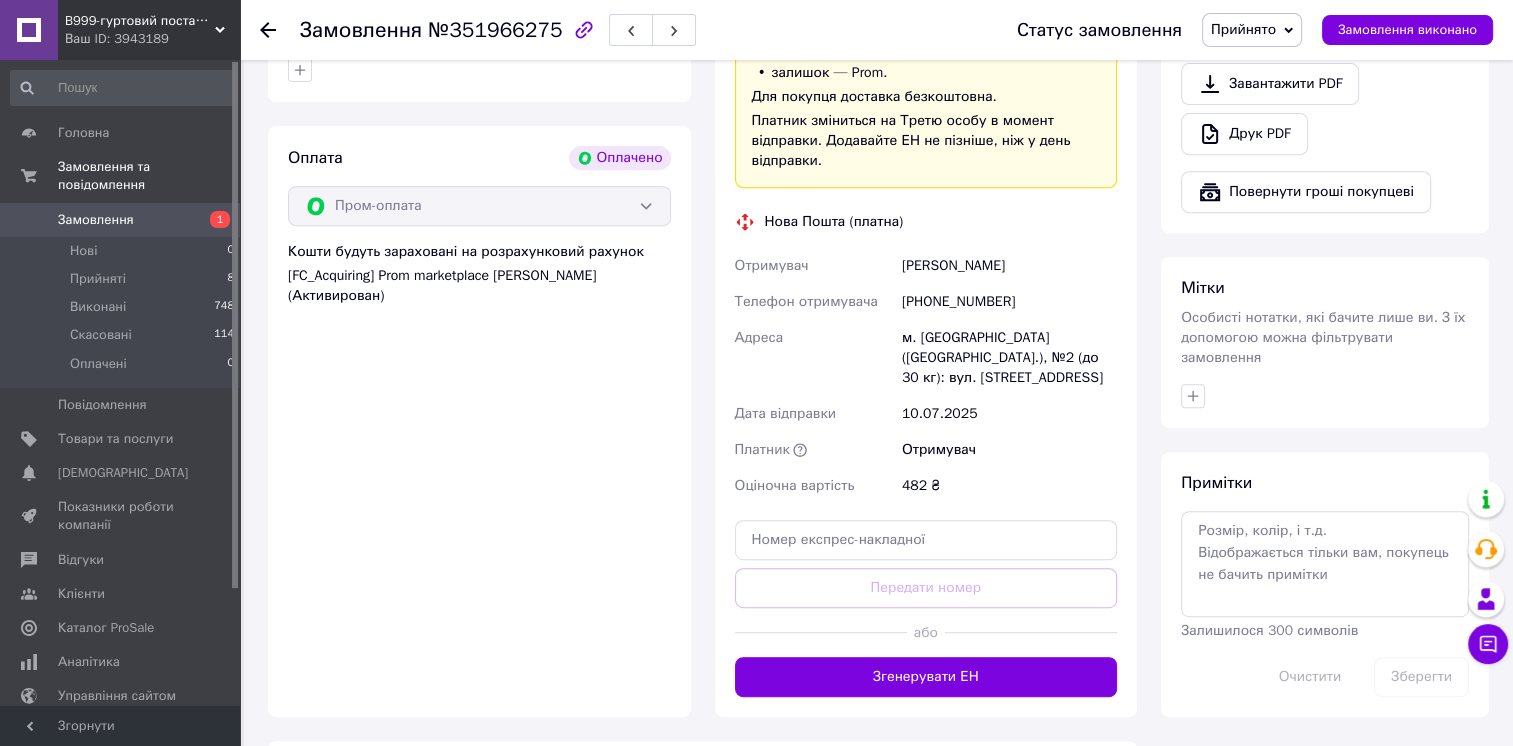 scroll, scrollTop: 800, scrollLeft: 0, axis: vertical 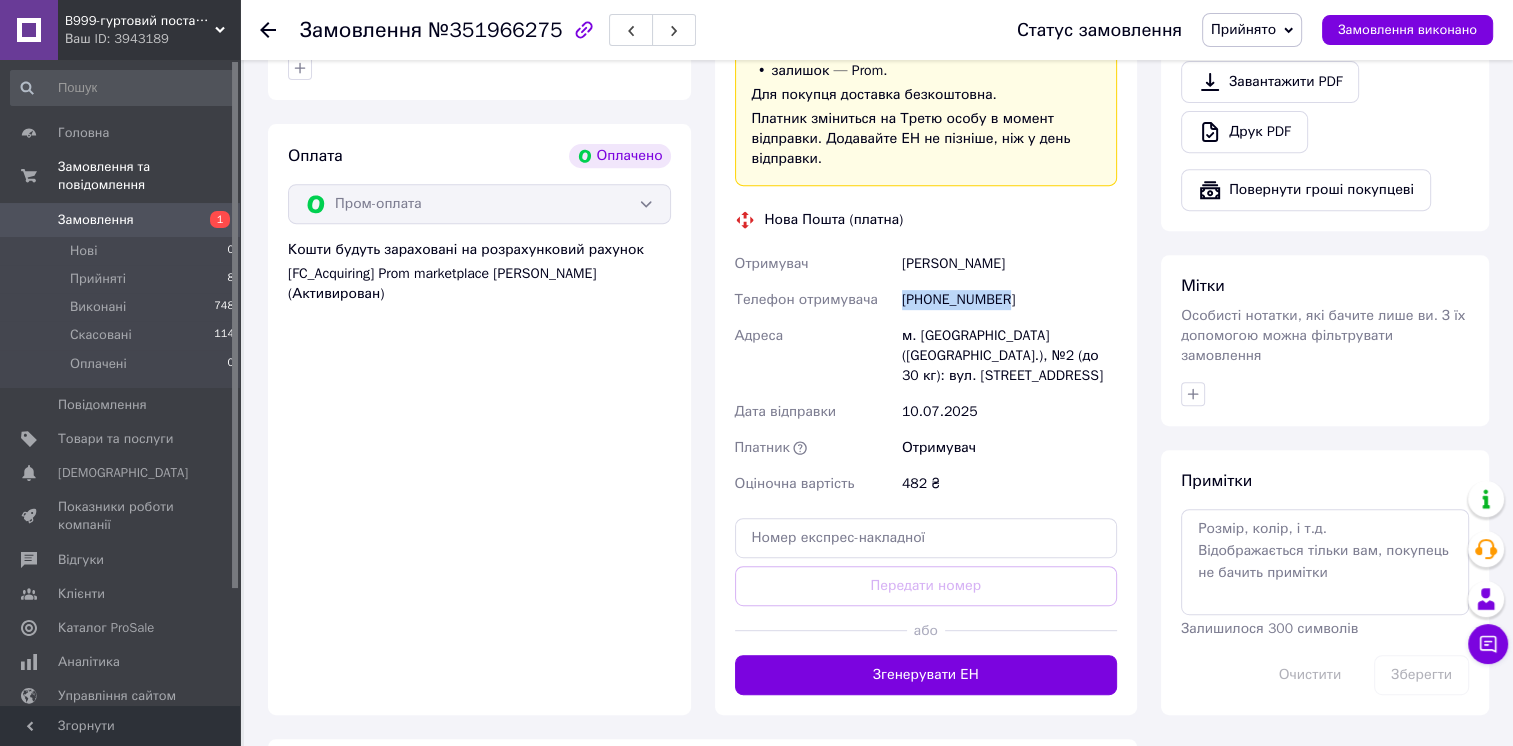drag, startPoint x: 1012, startPoint y: 298, endPoint x: 891, endPoint y: 286, distance: 121.59358 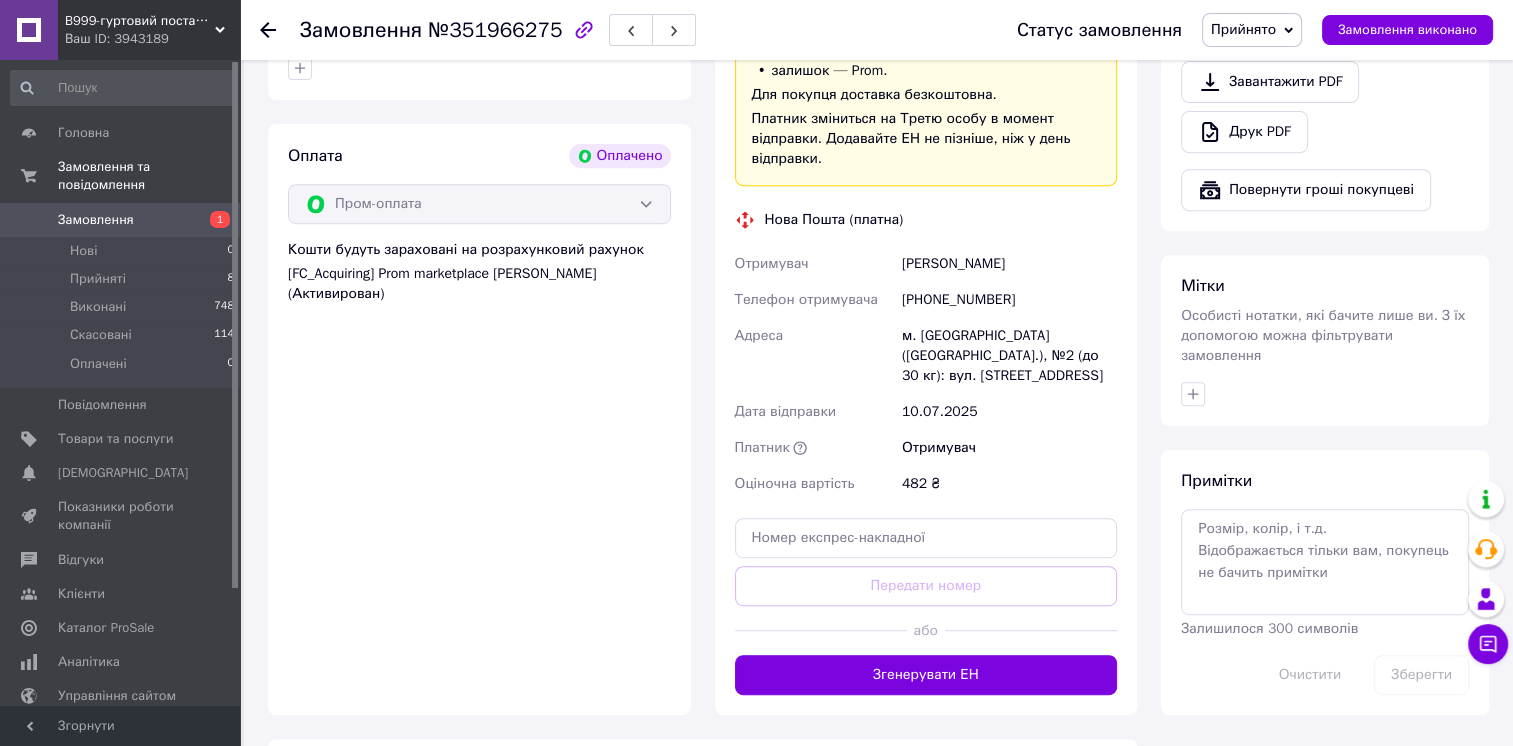 click on "Оплата Оплачено Пром-оплата Кошти будуть зараховані на розрахунковий рахунок [FC_Acquiring] Prom marketplace Пилипів Анастасія Олегівна (Активирован)" at bounding box center (479, 419) 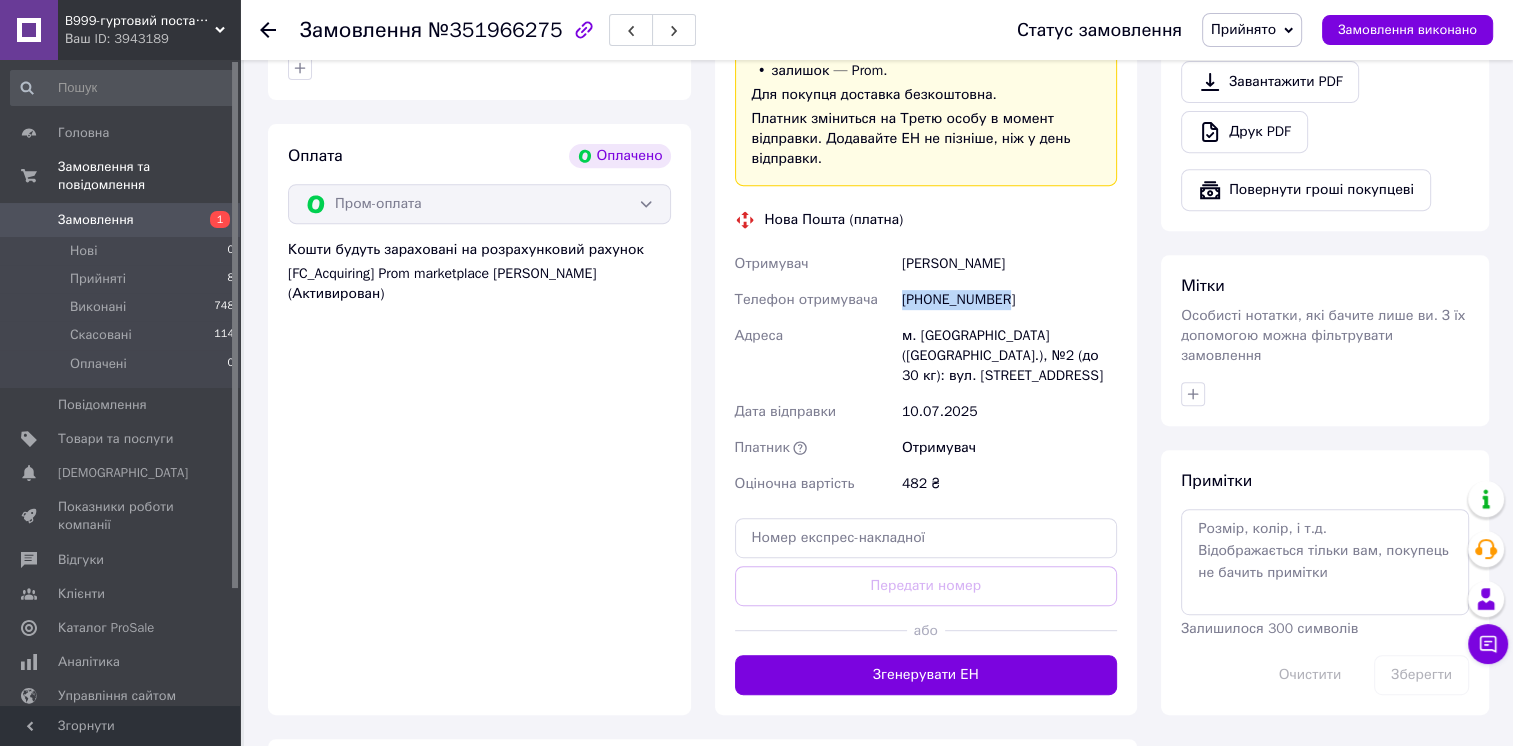 drag, startPoint x: 1012, startPoint y: 296, endPoint x: 898, endPoint y: 289, distance: 114.21471 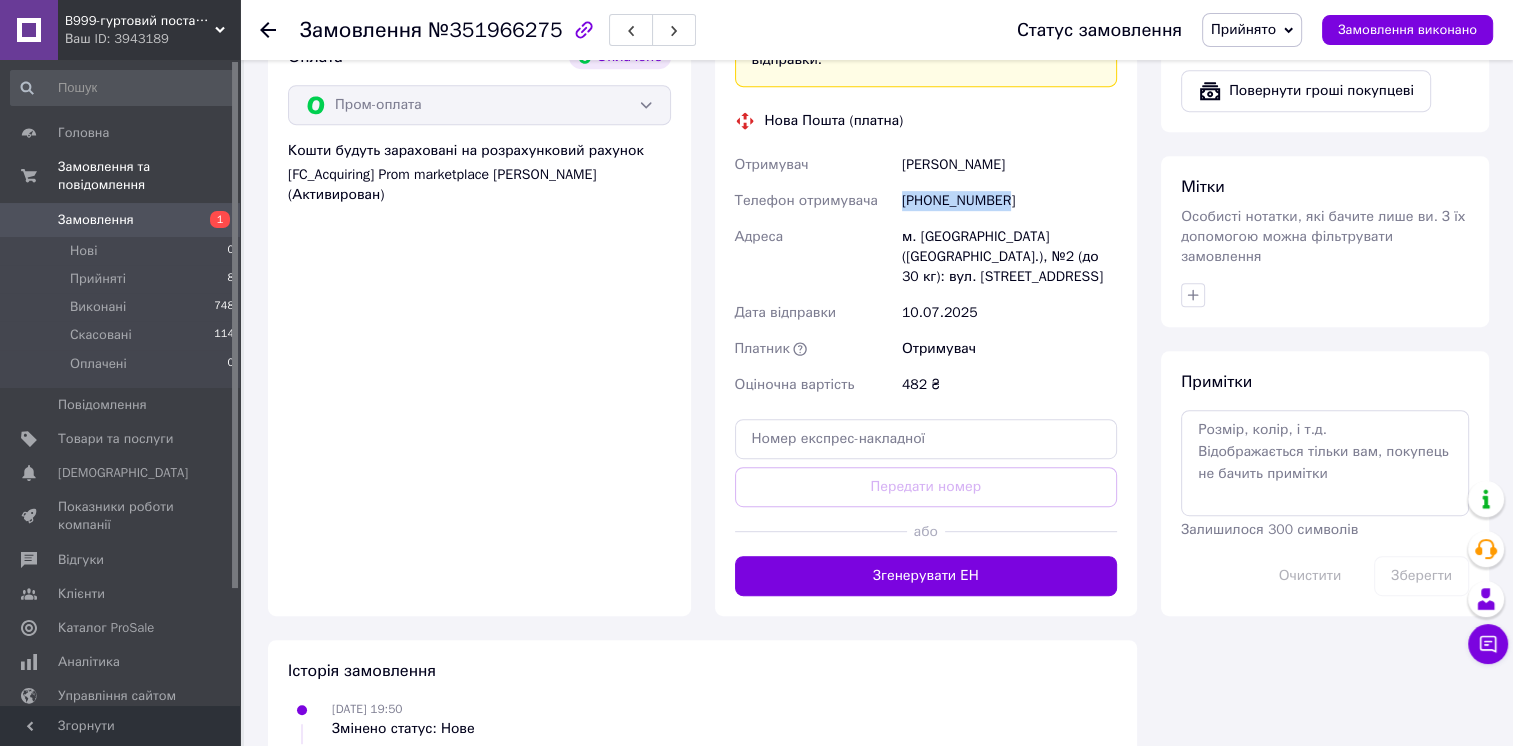 scroll, scrollTop: 900, scrollLeft: 0, axis: vertical 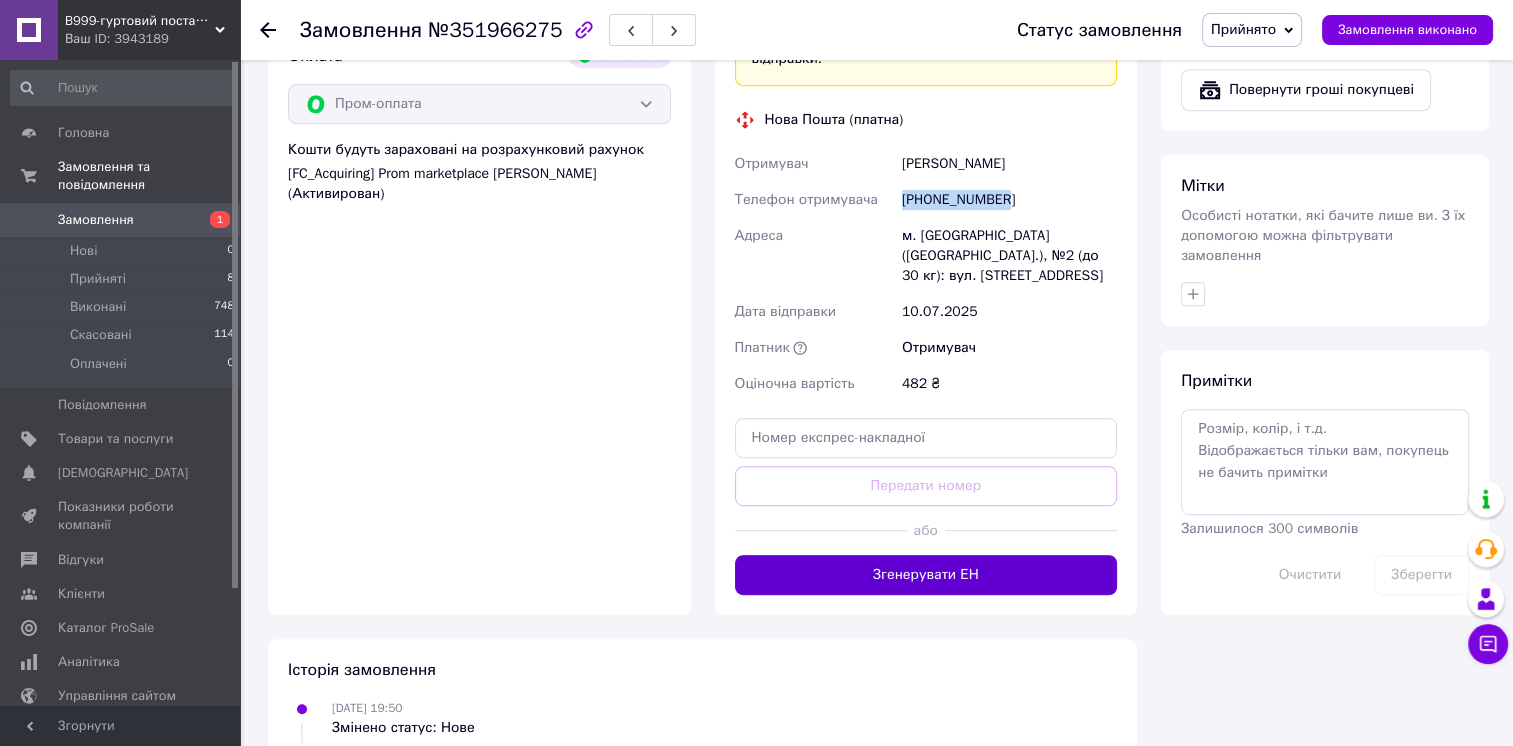 click on "Згенерувати ЕН" at bounding box center (926, 575) 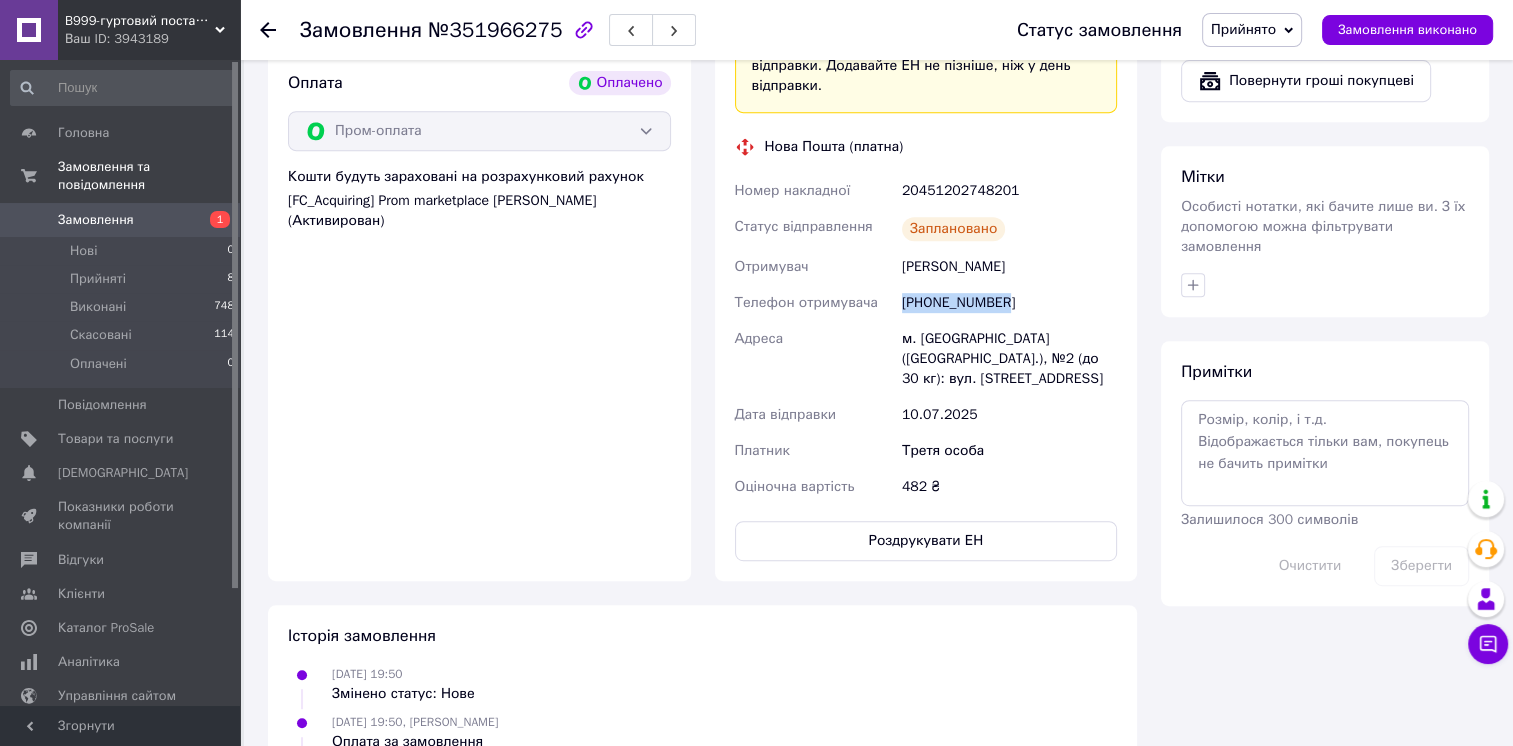 scroll, scrollTop: 900, scrollLeft: 0, axis: vertical 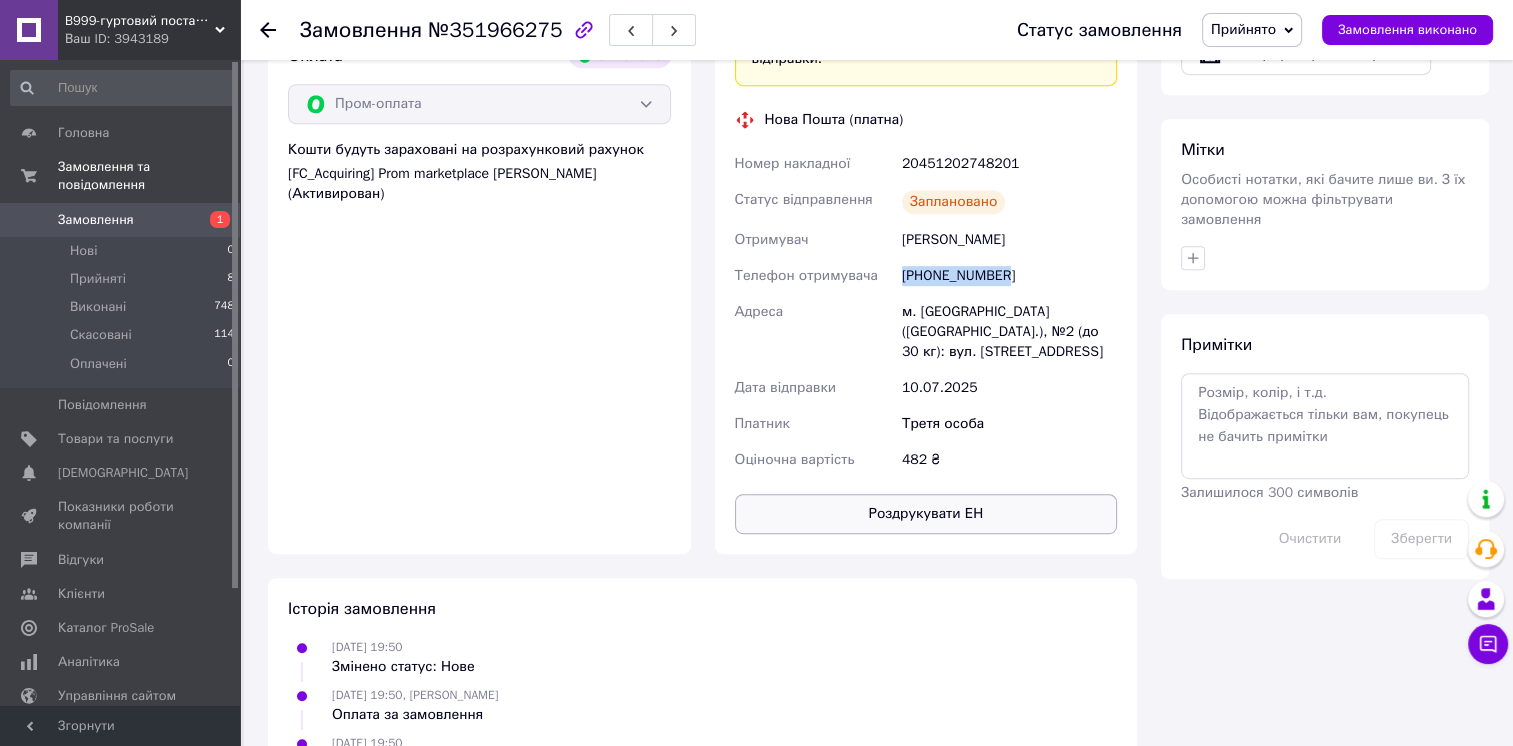 click on "Роздрукувати ЕН" at bounding box center [926, 514] 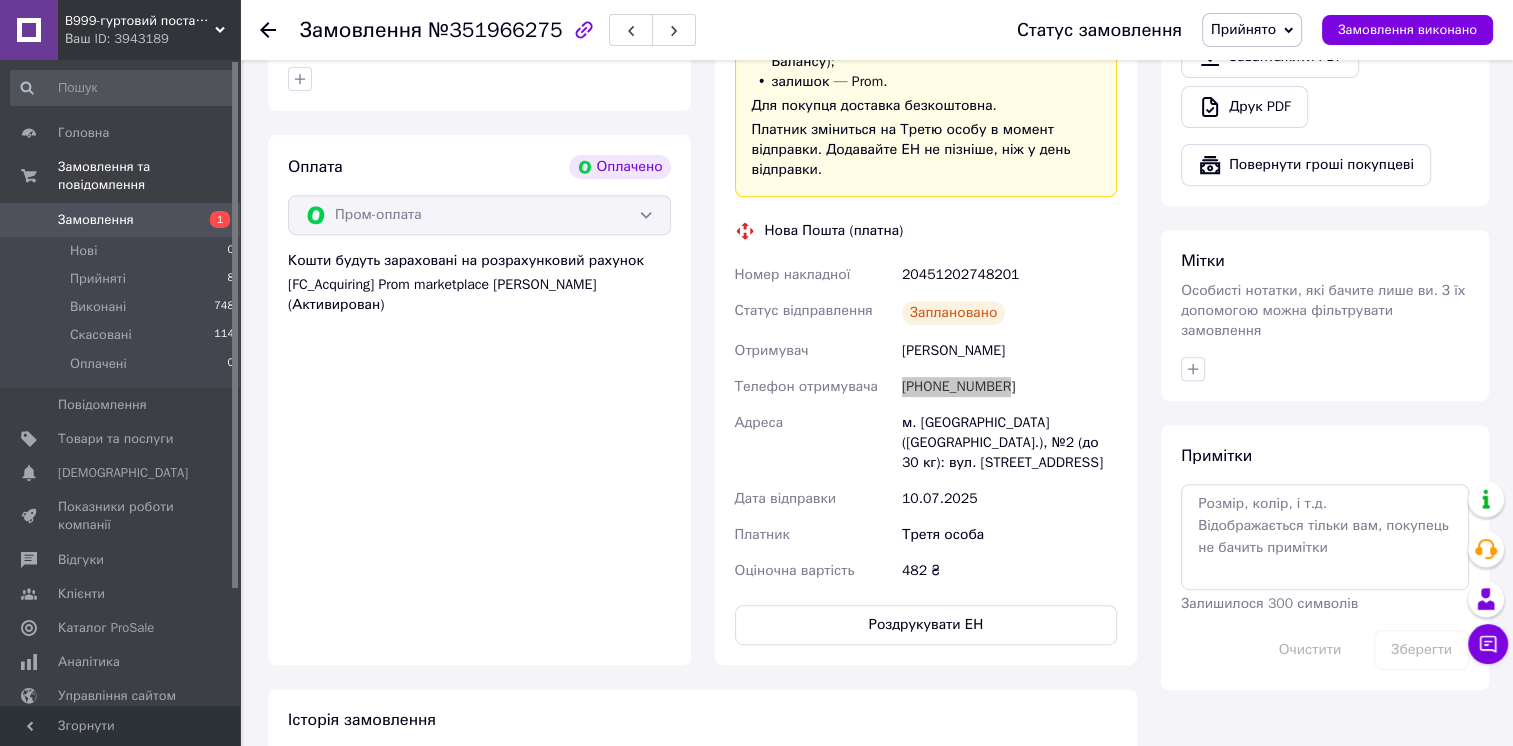 scroll, scrollTop: 600, scrollLeft: 0, axis: vertical 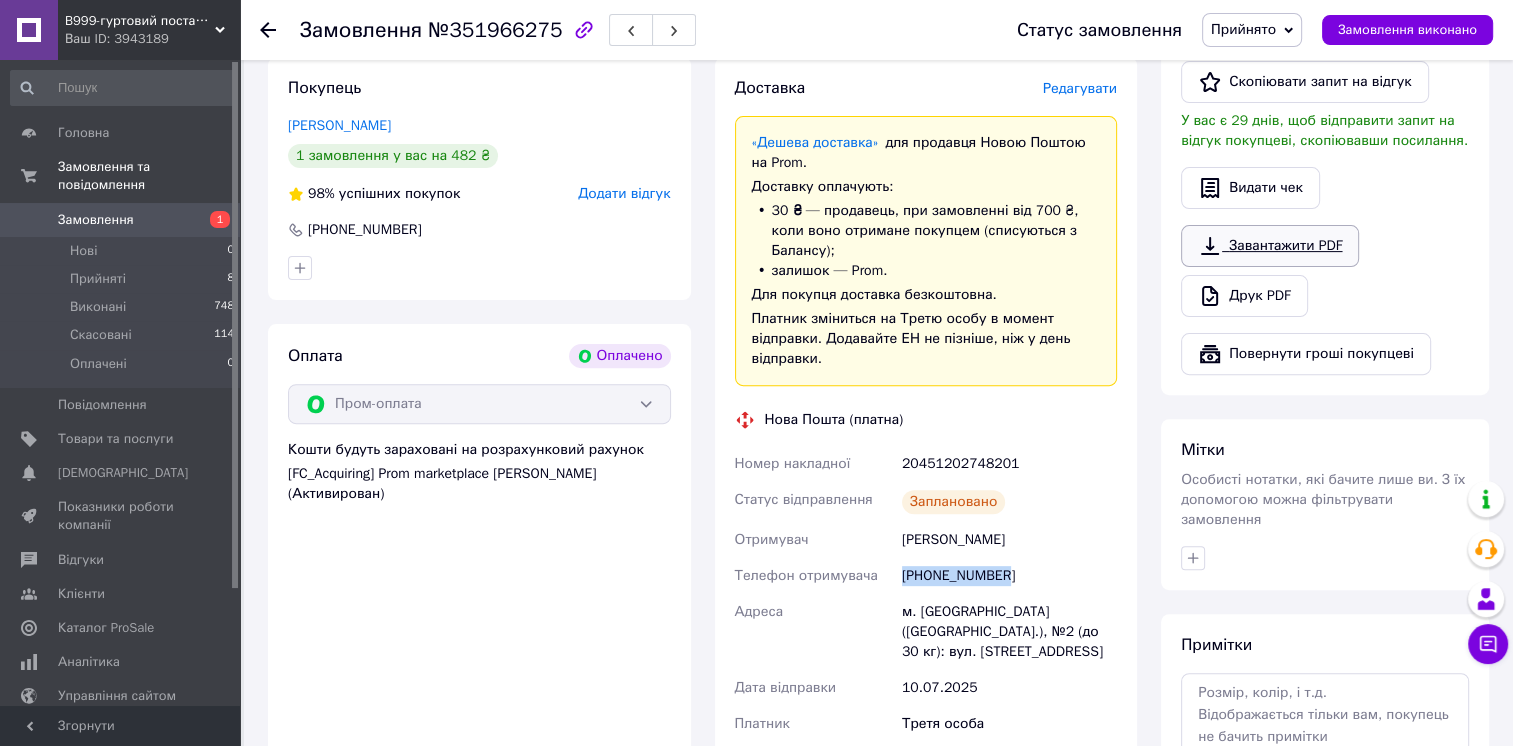 click on "Завантажити PDF" at bounding box center [1270, 246] 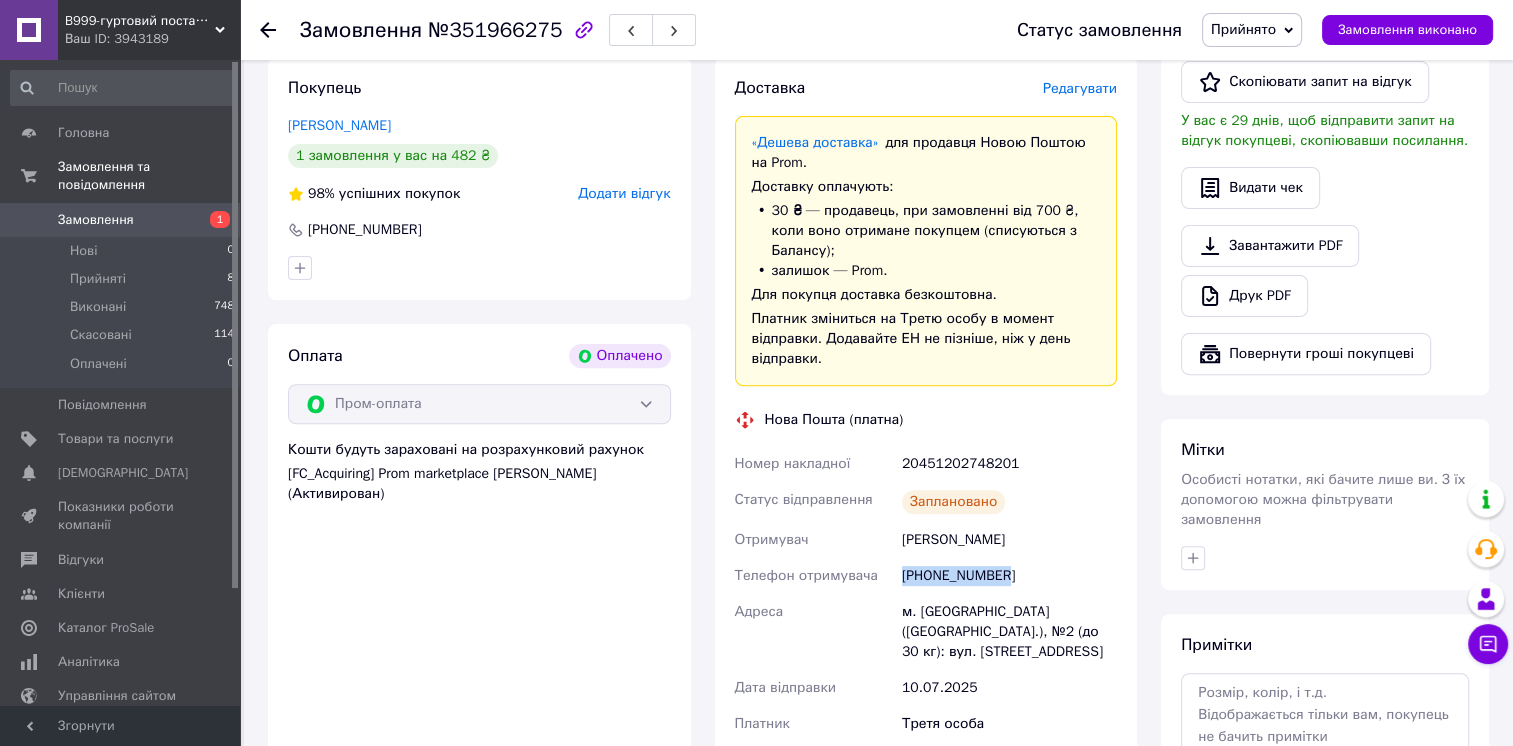 copy on "[PHONE_NUMBER]" 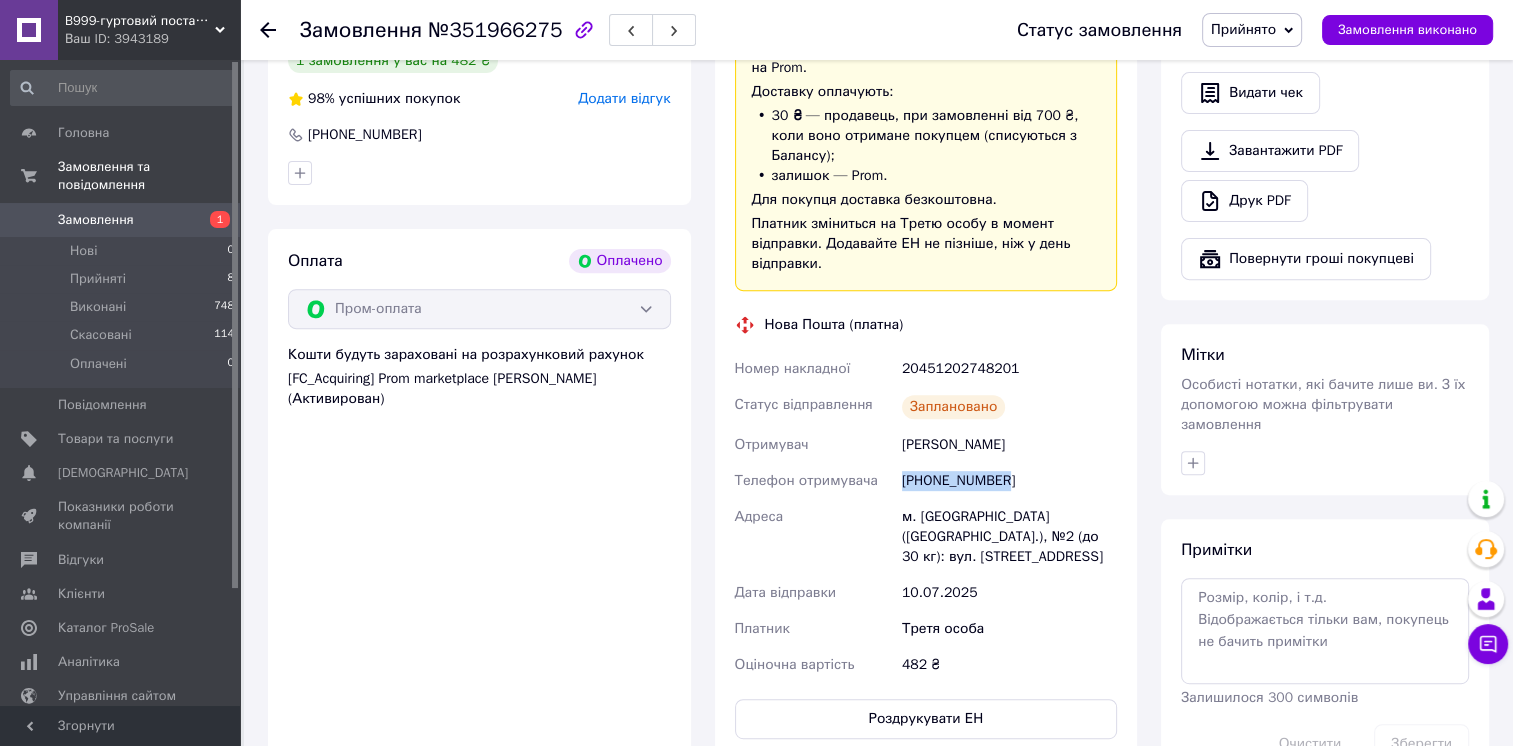 scroll, scrollTop: 800, scrollLeft: 0, axis: vertical 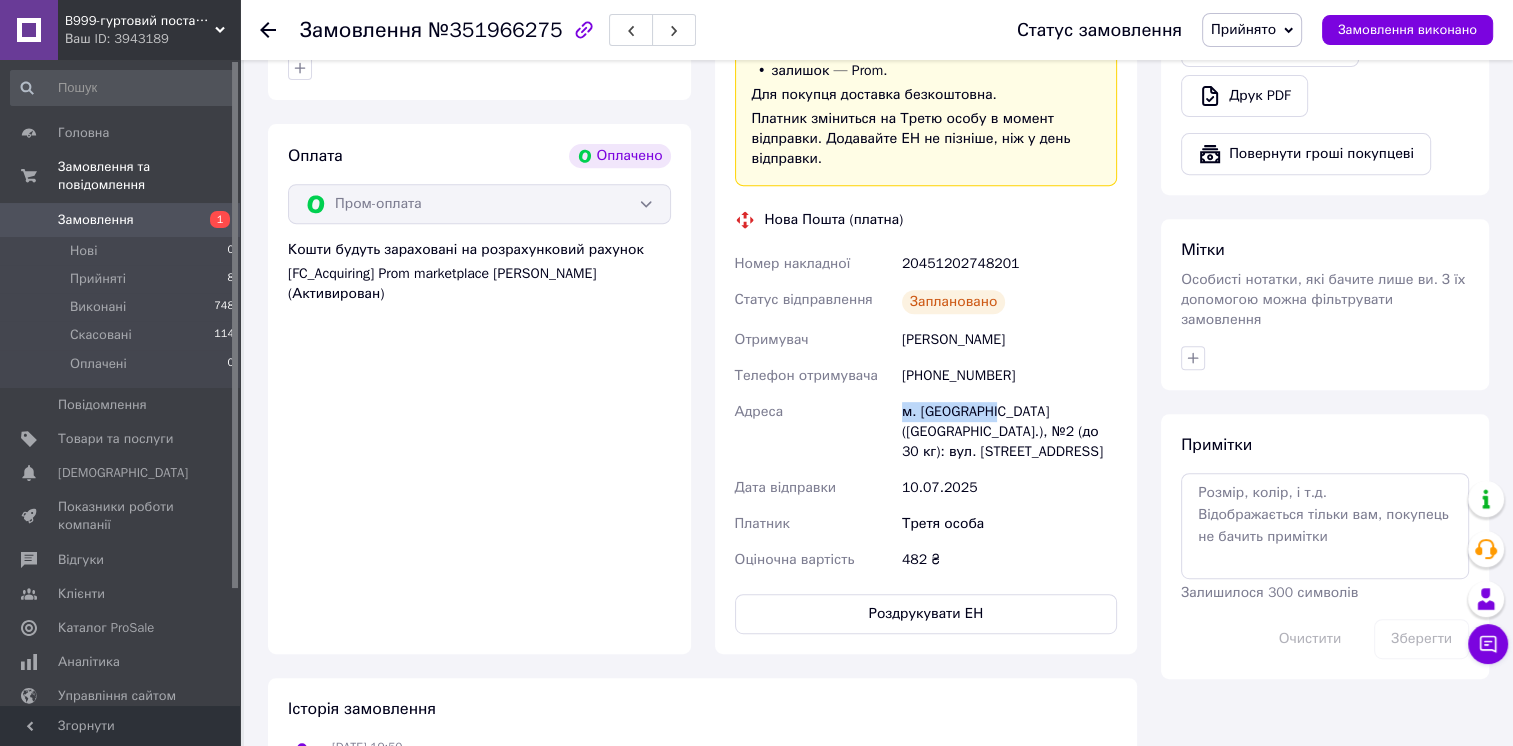 drag, startPoint x: 904, startPoint y: 414, endPoint x: 984, endPoint y: 418, distance: 80.09994 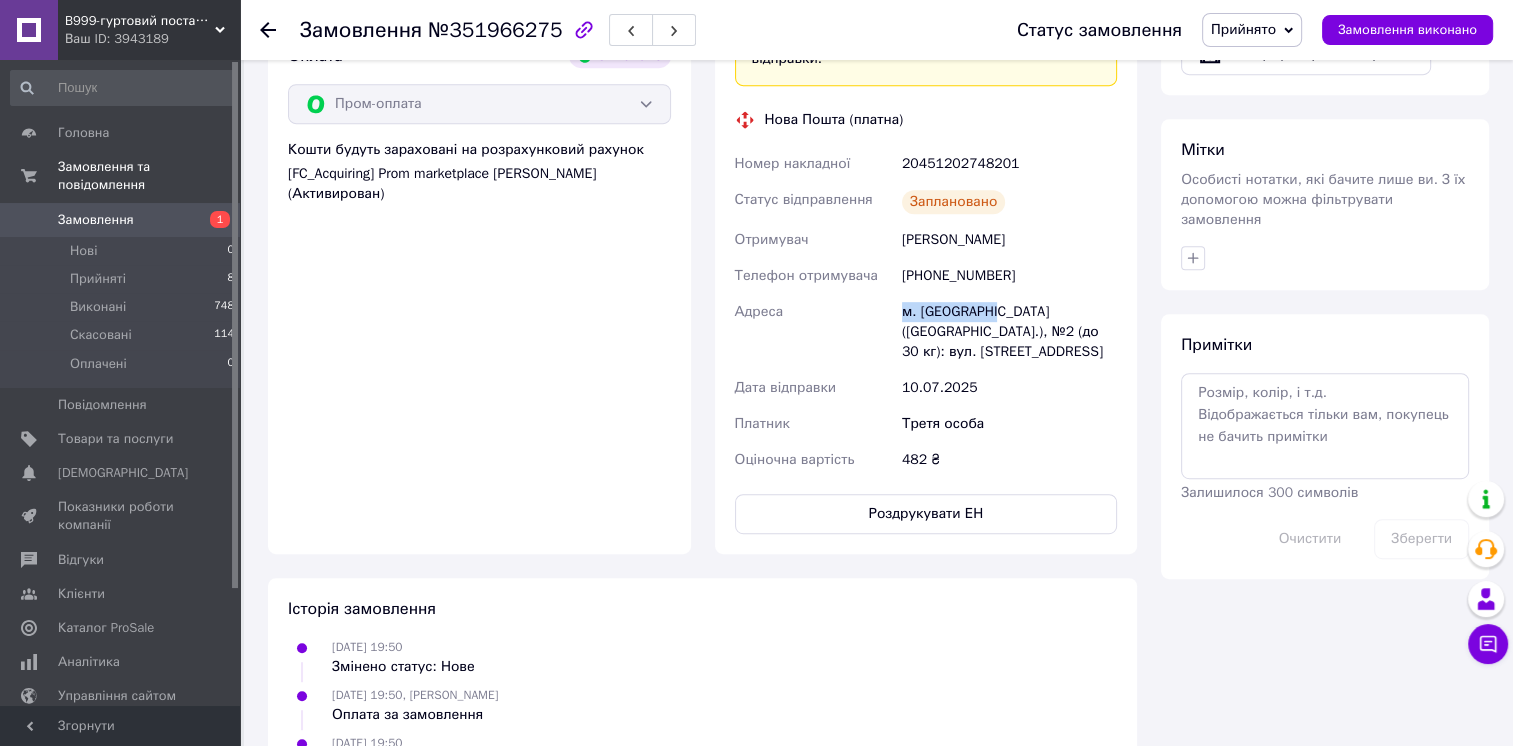 scroll, scrollTop: 800, scrollLeft: 0, axis: vertical 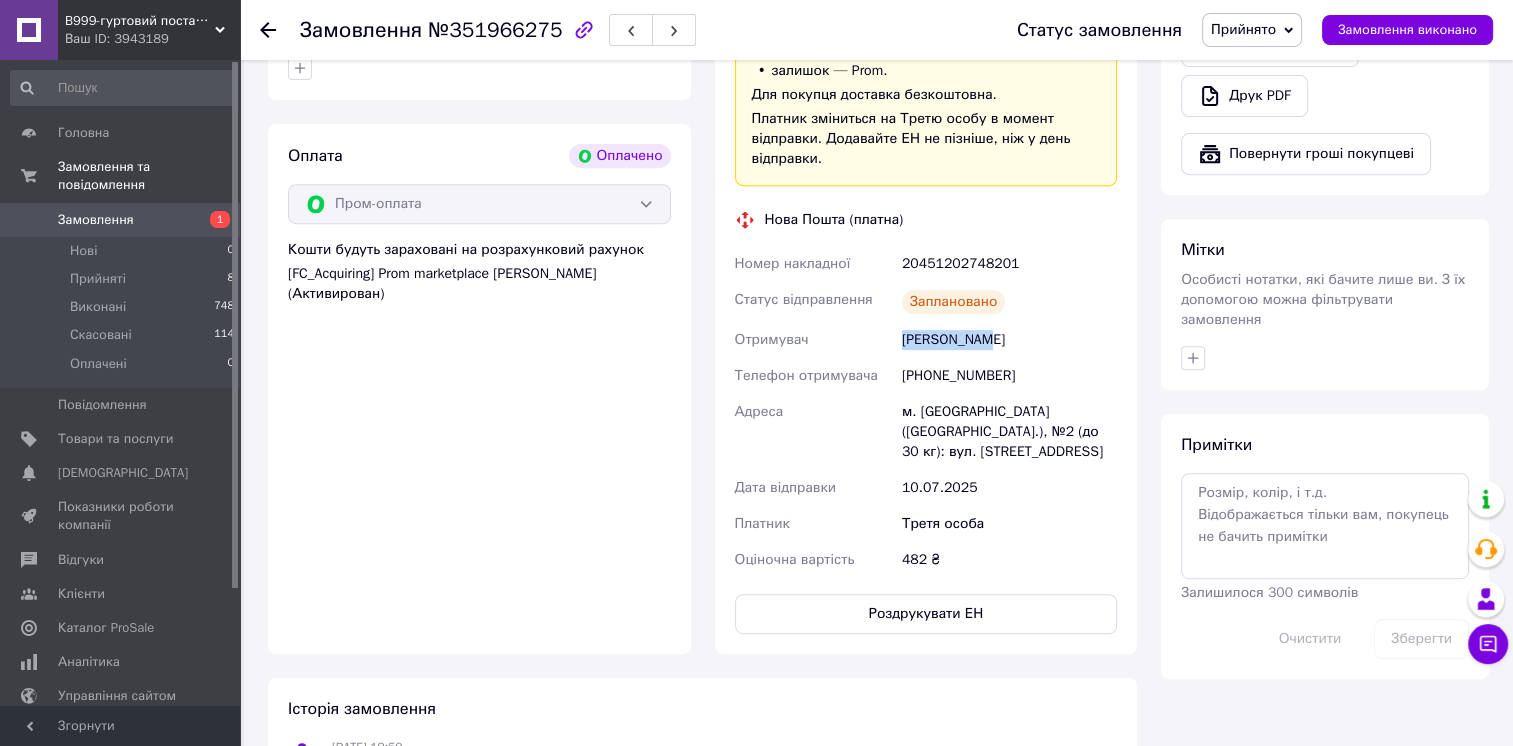 drag, startPoint x: 983, startPoint y: 350, endPoint x: 900, endPoint y: 352, distance: 83.02409 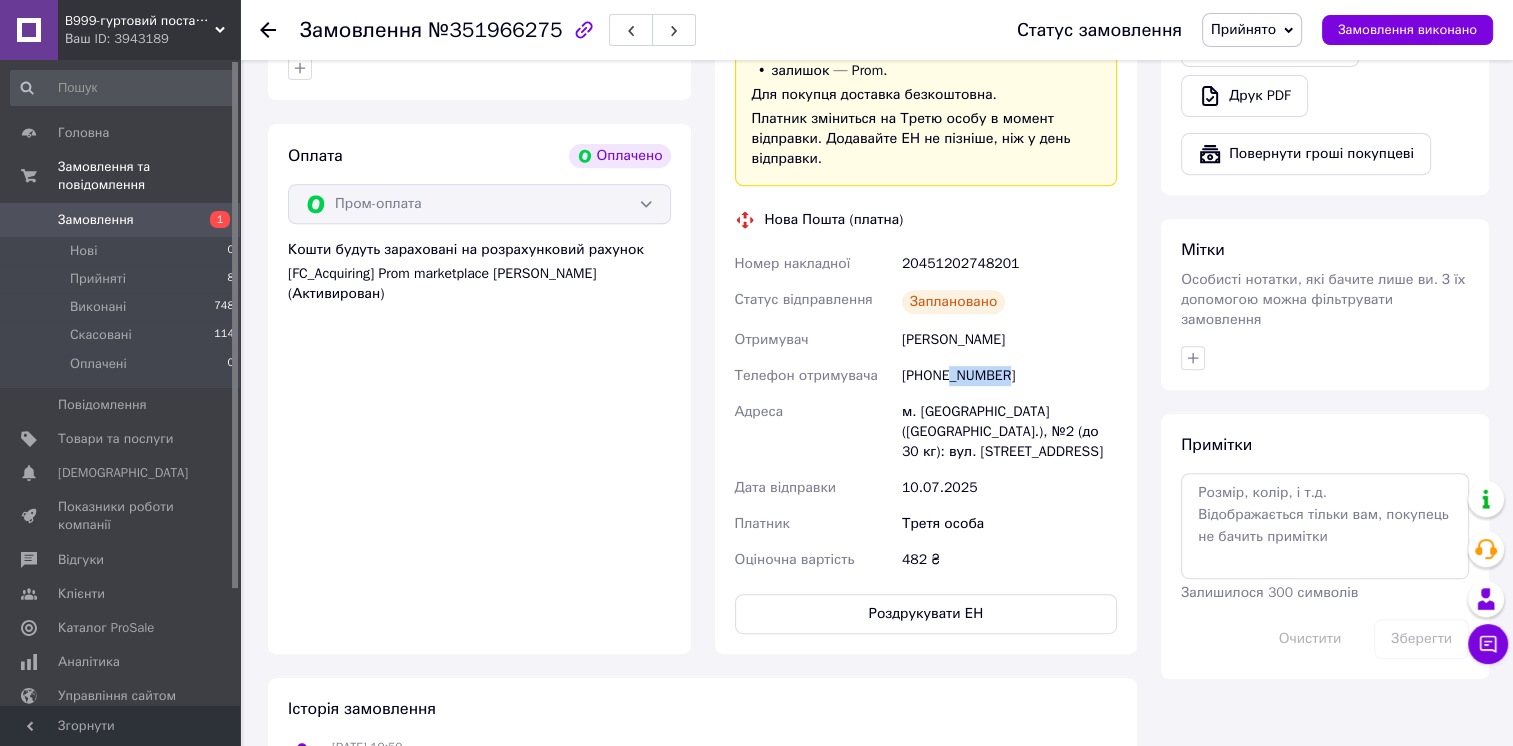 drag, startPoint x: 1005, startPoint y: 382, endPoint x: 951, endPoint y: 384, distance: 54.037025 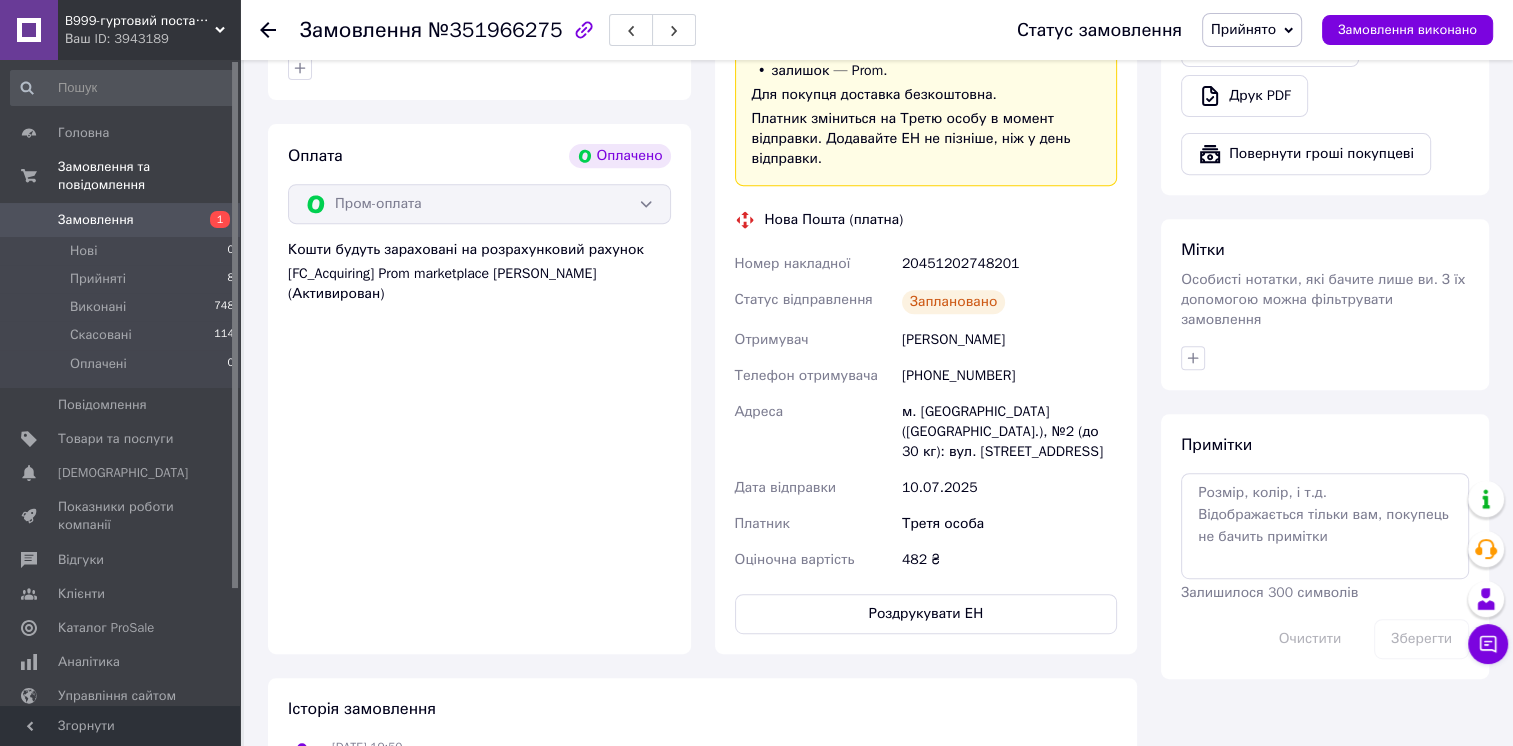 click on "[PHONE_NUMBER]" at bounding box center [1009, 376] 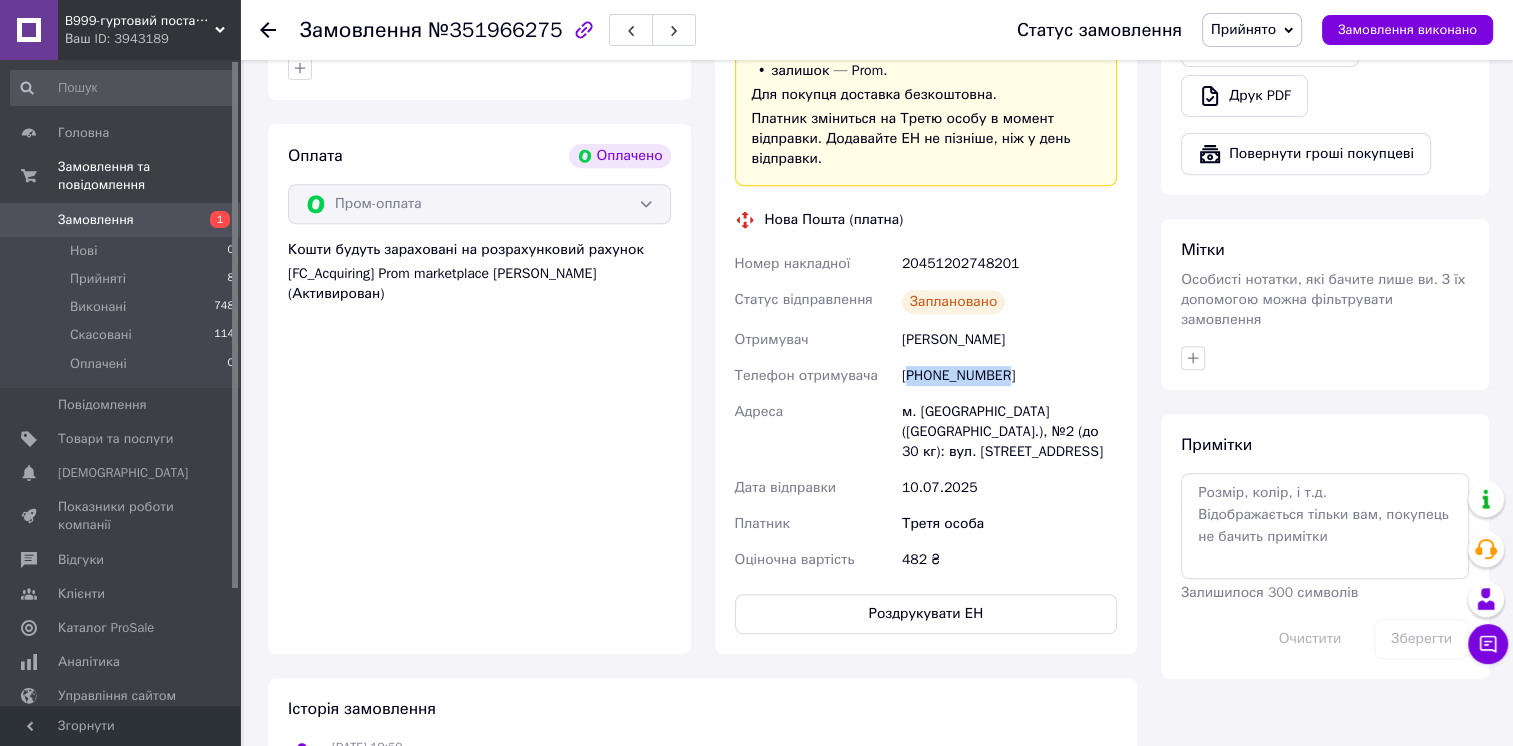 click on "[PHONE_NUMBER]" at bounding box center [1009, 376] 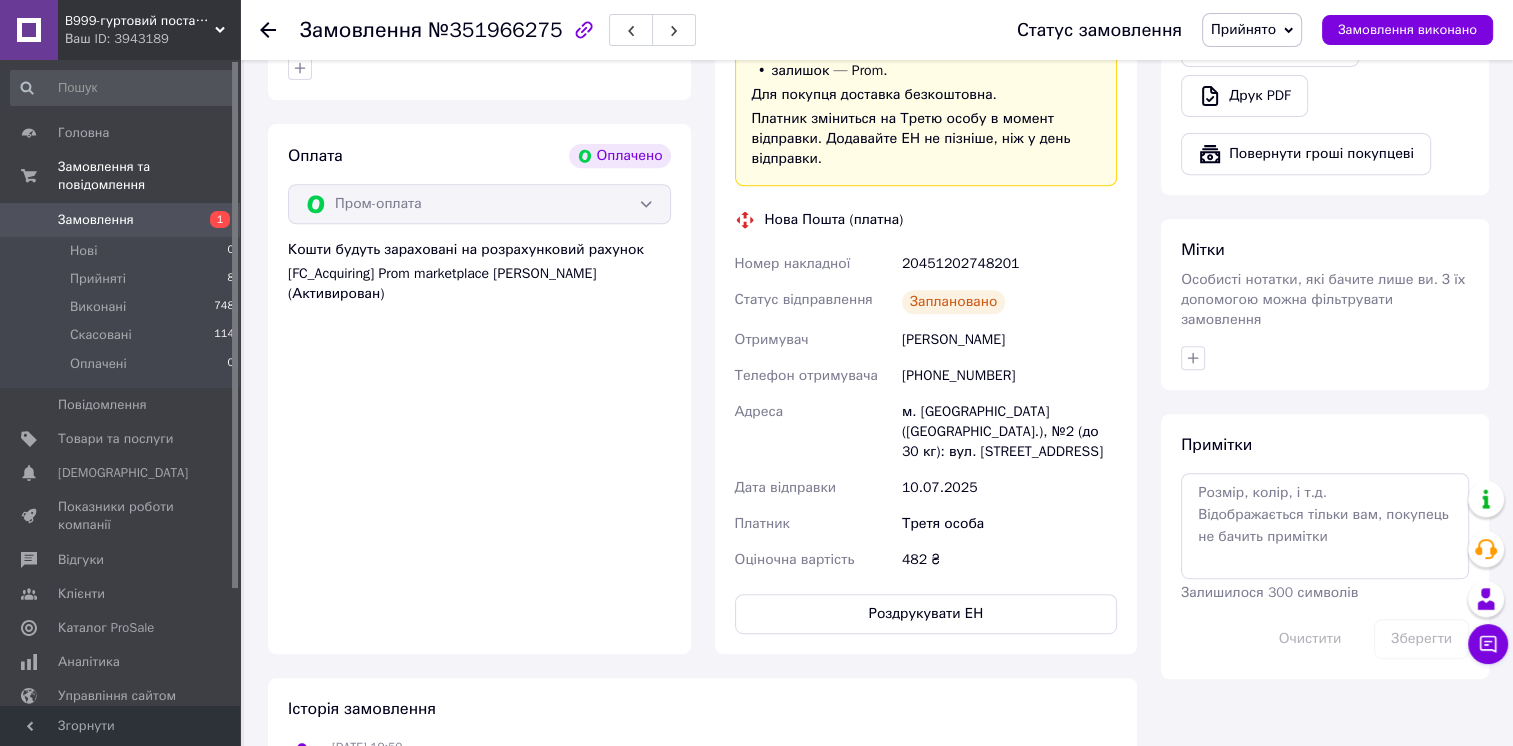 click on "[PHONE_NUMBER]" at bounding box center [1009, 376] 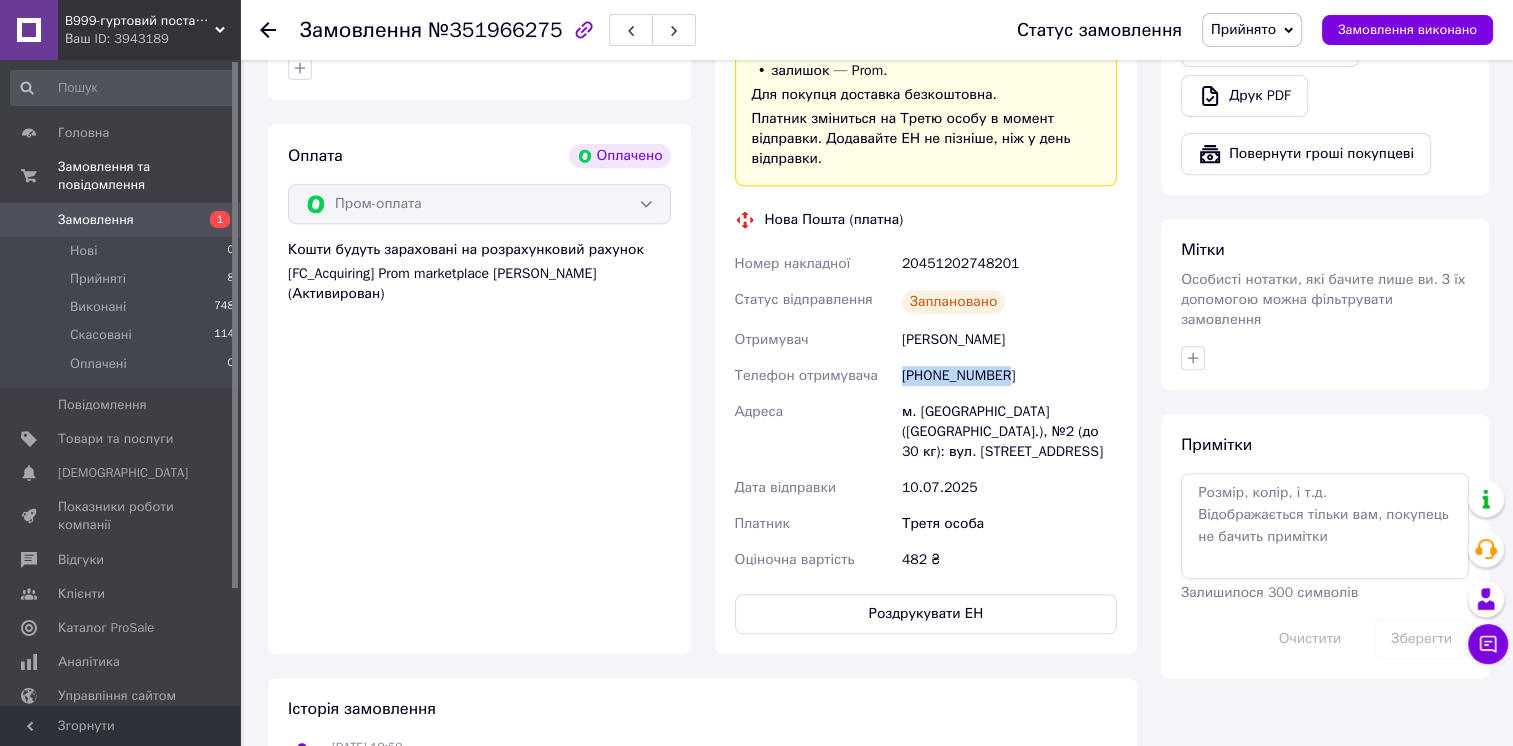 drag, startPoint x: 900, startPoint y: 378, endPoint x: 1008, endPoint y: 377, distance: 108.00463 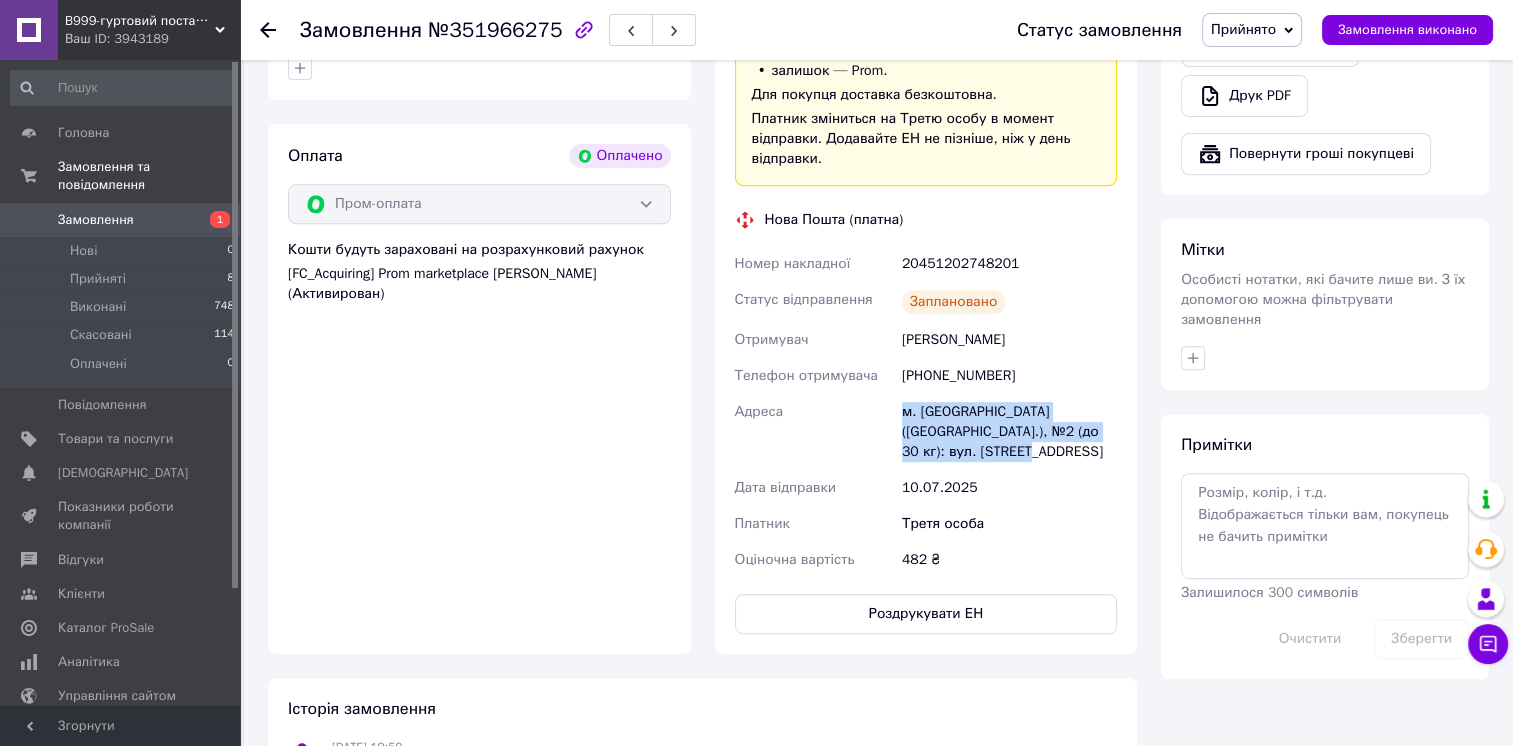 drag, startPoint x: 1025, startPoint y: 466, endPoint x: 901, endPoint y: 411, distance: 135.65028 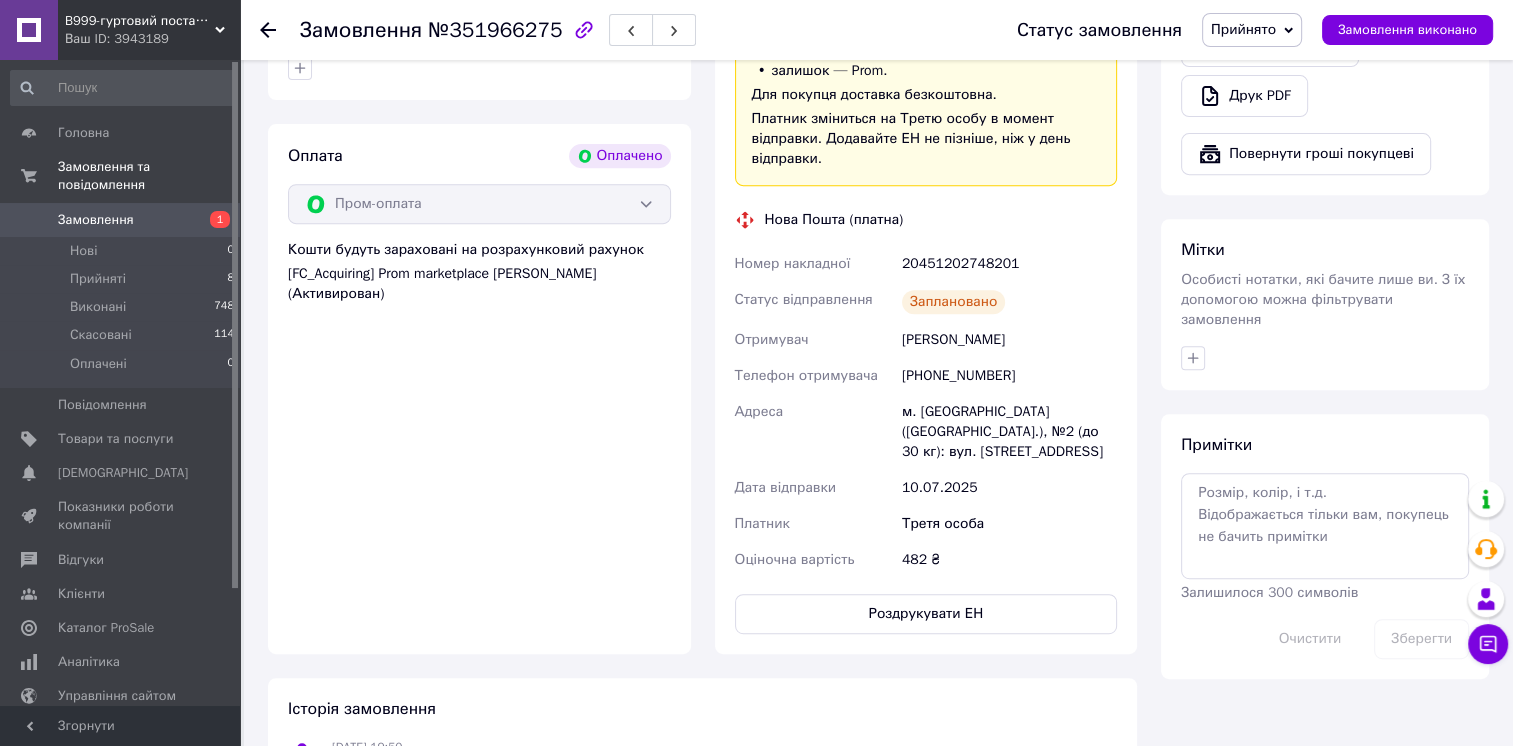 click 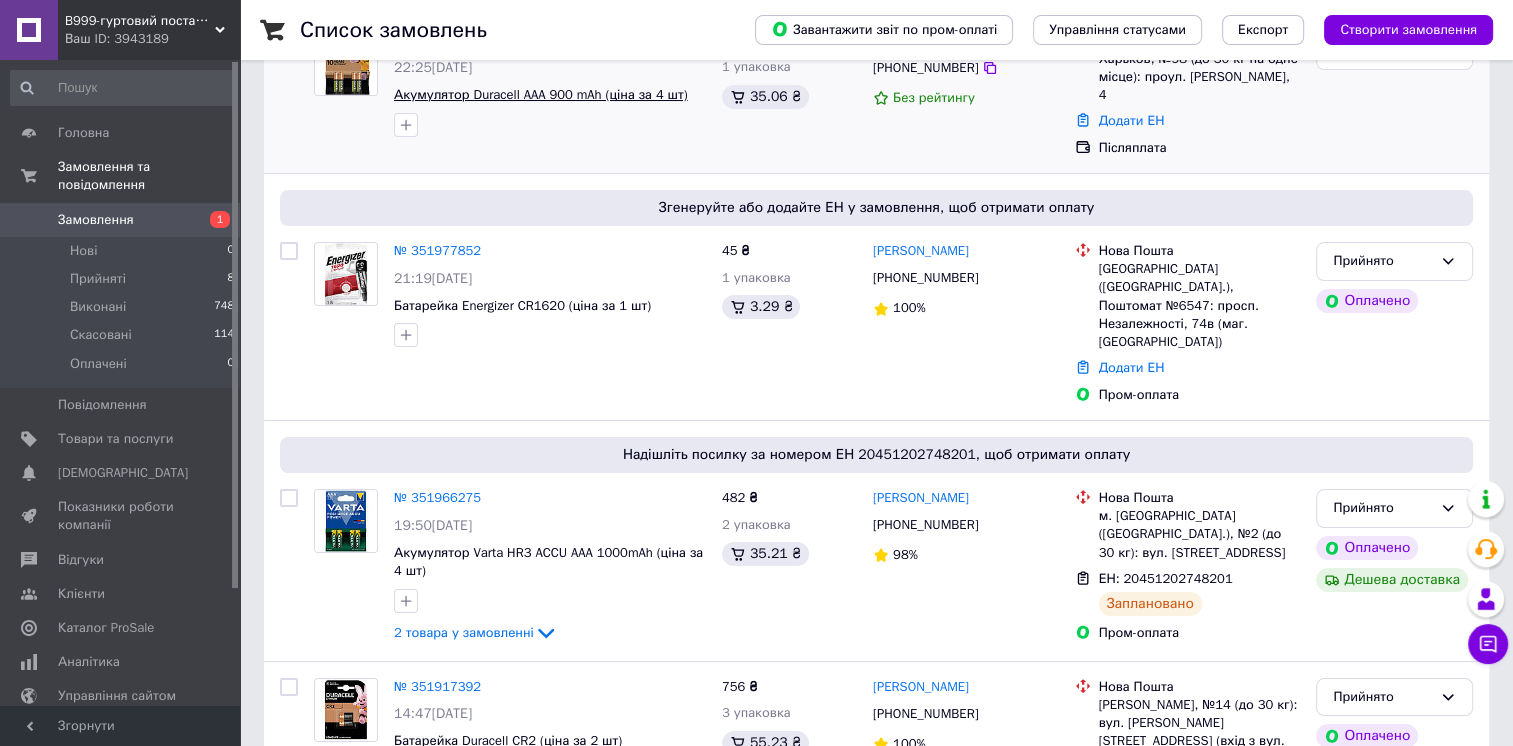 scroll, scrollTop: 100, scrollLeft: 0, axis: vertical 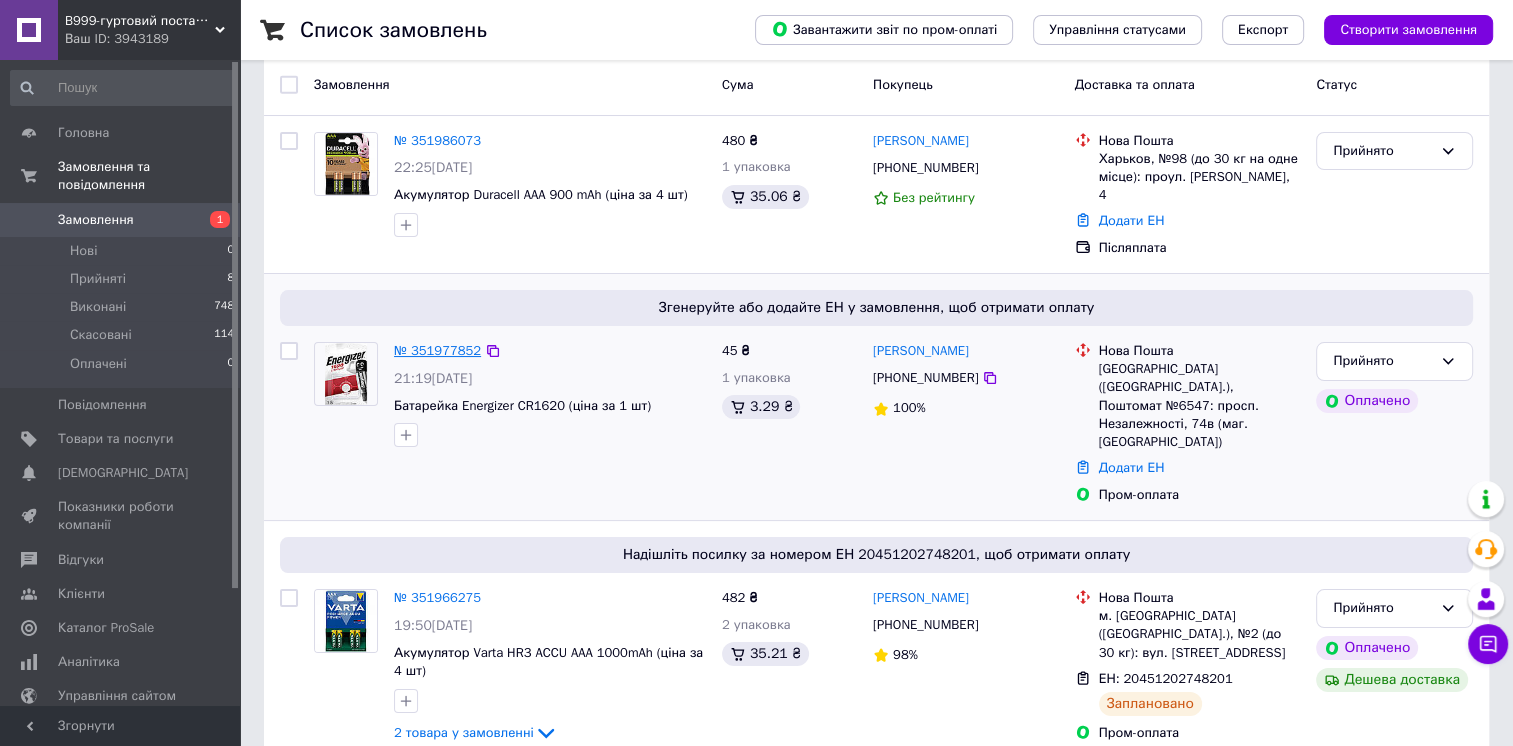 click on "№ 351977852" at bounding box center (437, 350) 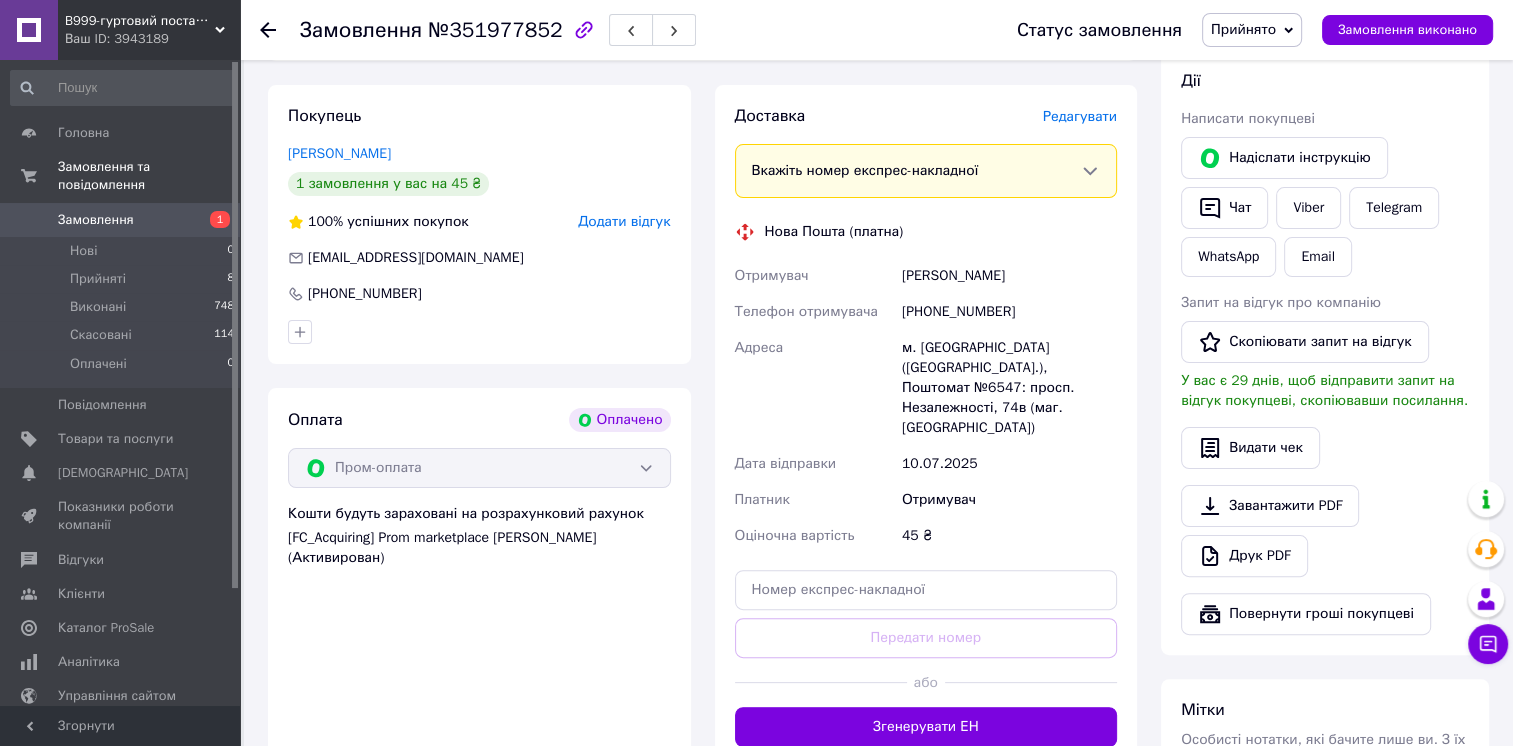 scroll, scrollTop: 400, scrollLeft: 0, axis: vertical 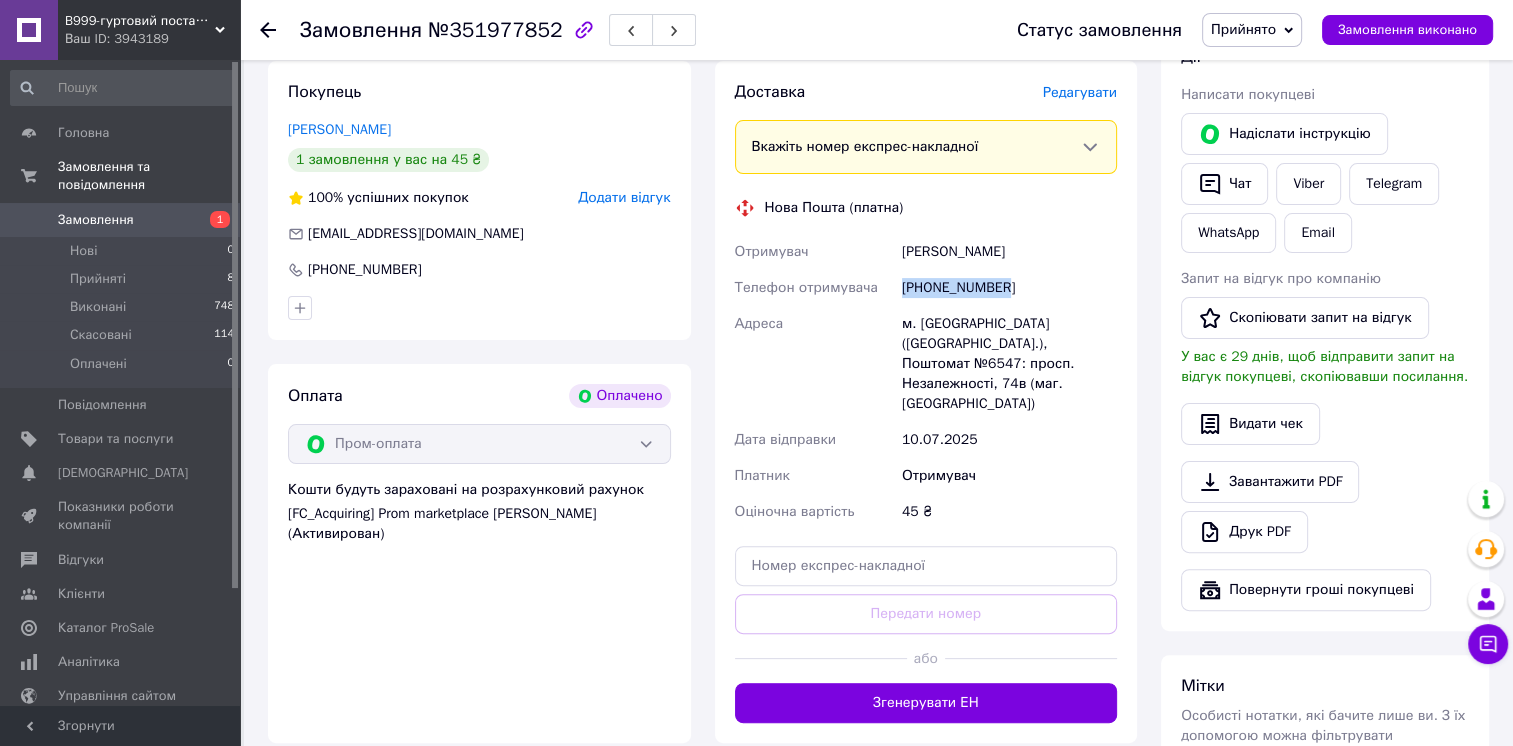 drag, startPoint x: 1005, startPoint y: 288, endPoint x: 869, endPoint y: 278, distance: 136.36716 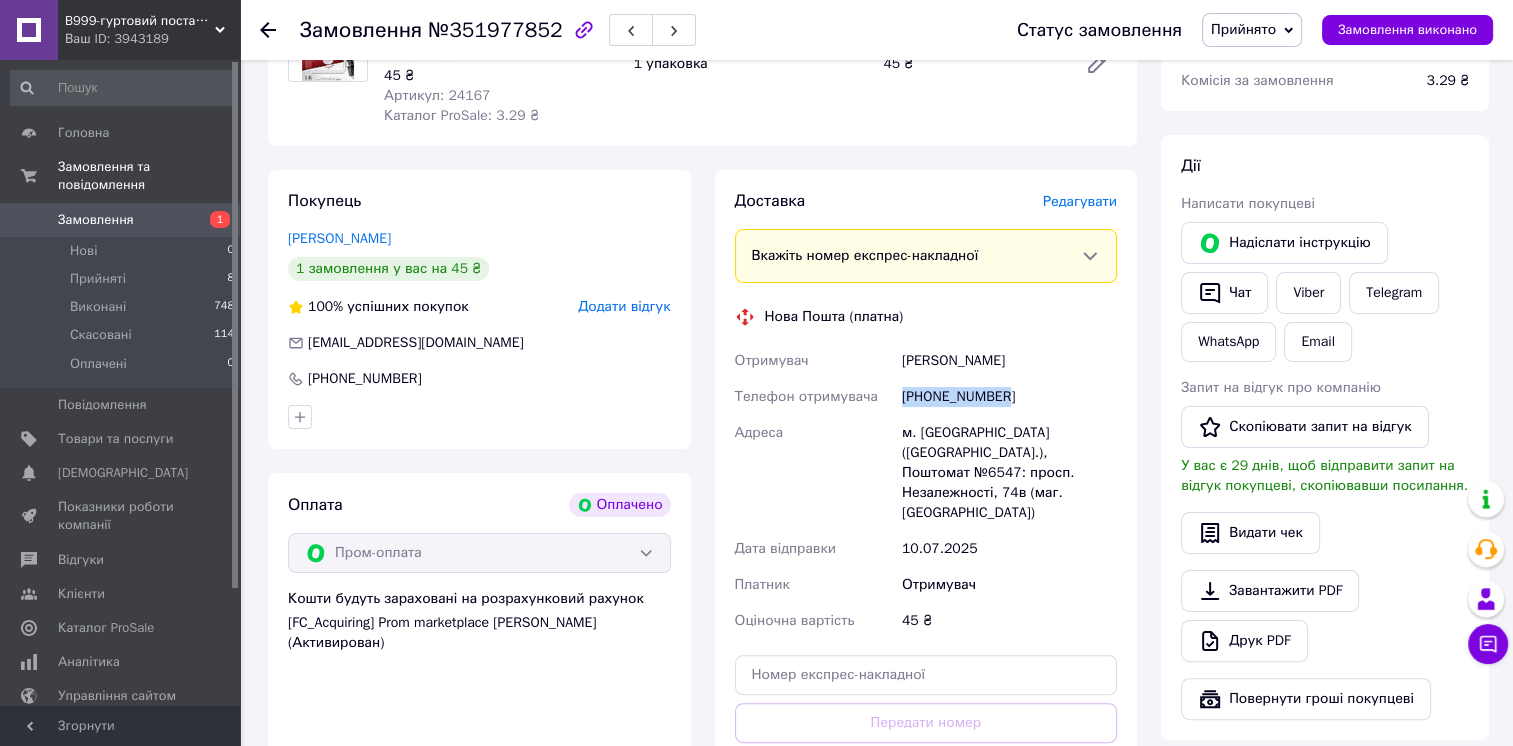 scroll, scrollTop: 500, scrollLeft: 0, axis: vertical 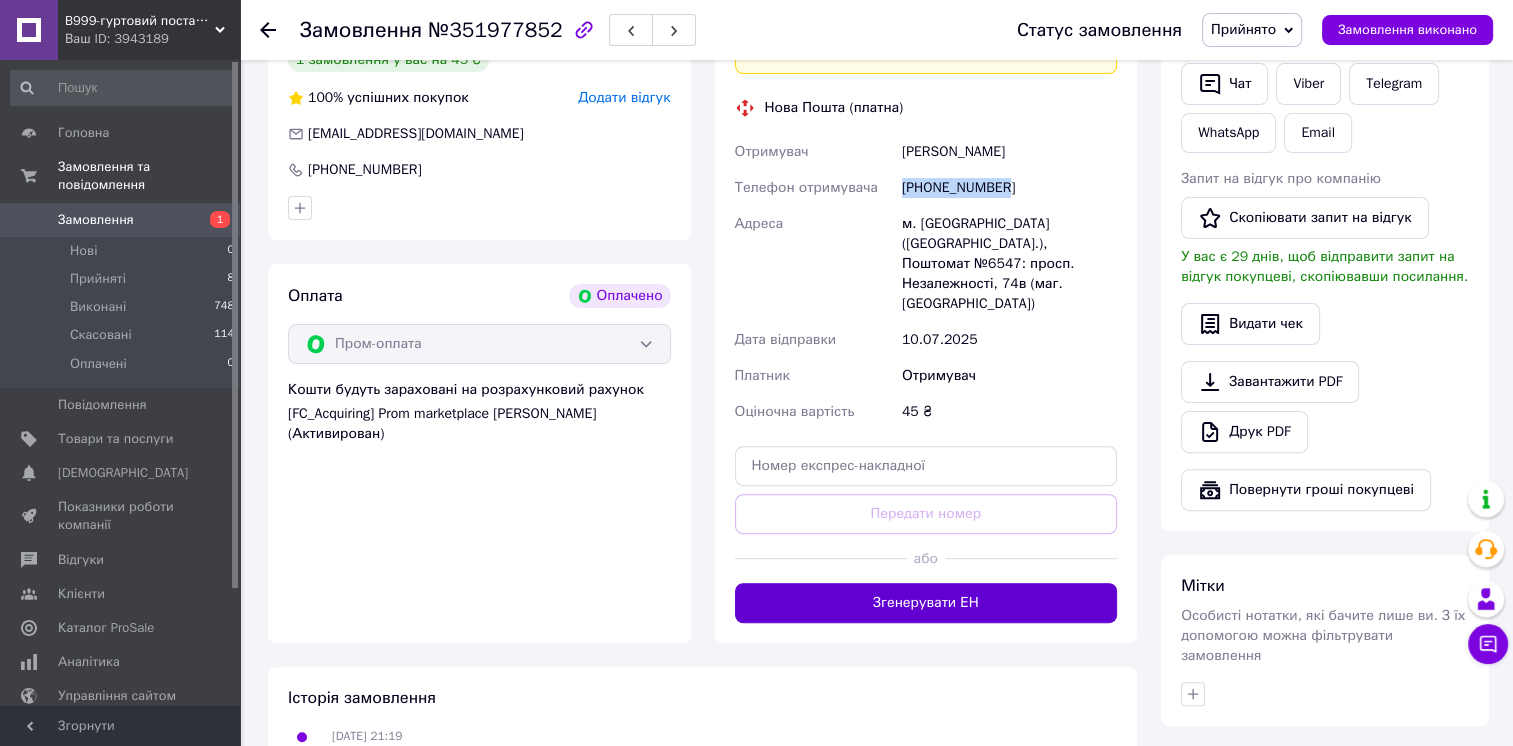 click on "Згенерувати ЕН" at bounding box center (926, 603) 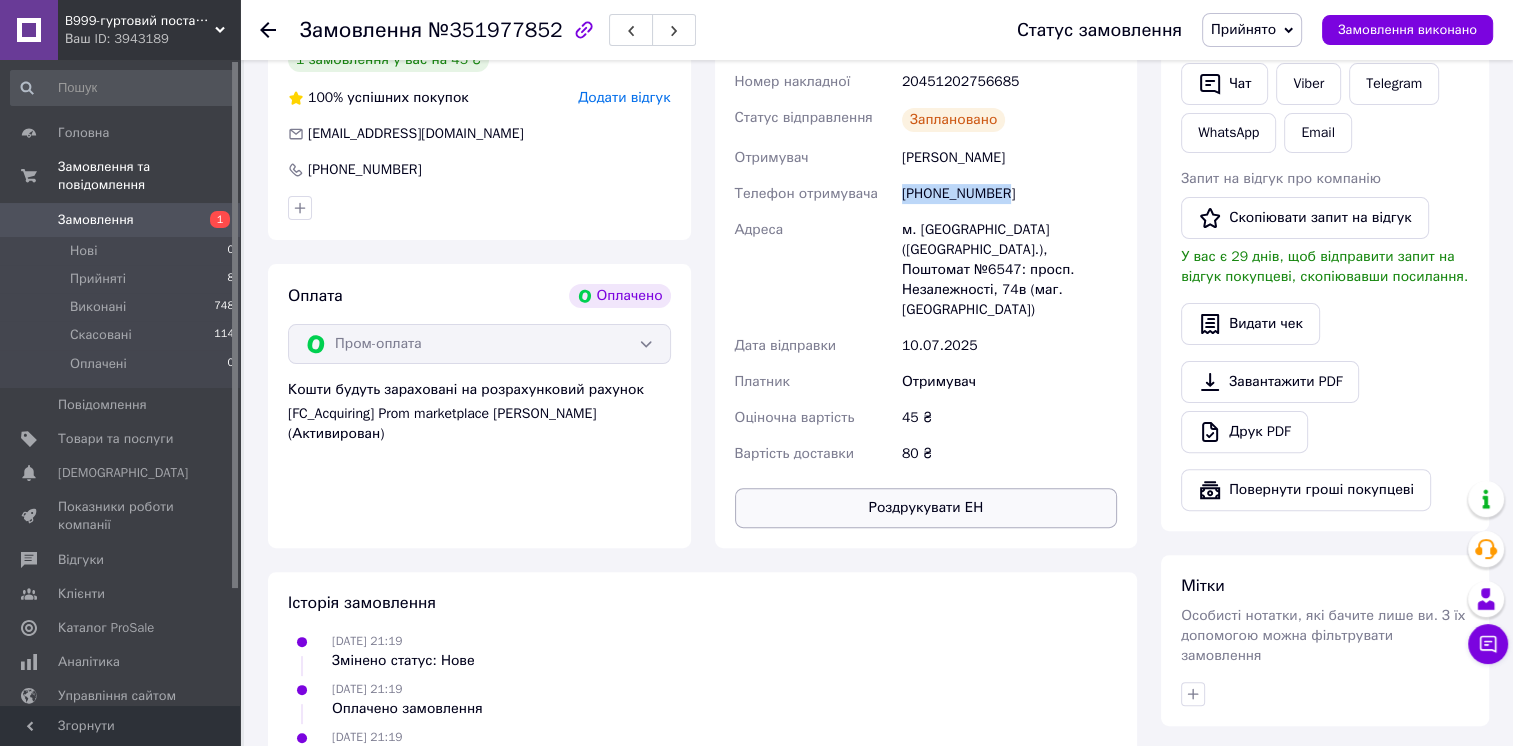 click on "Роздрукувати ЕН" at bounding box center (926, 508) 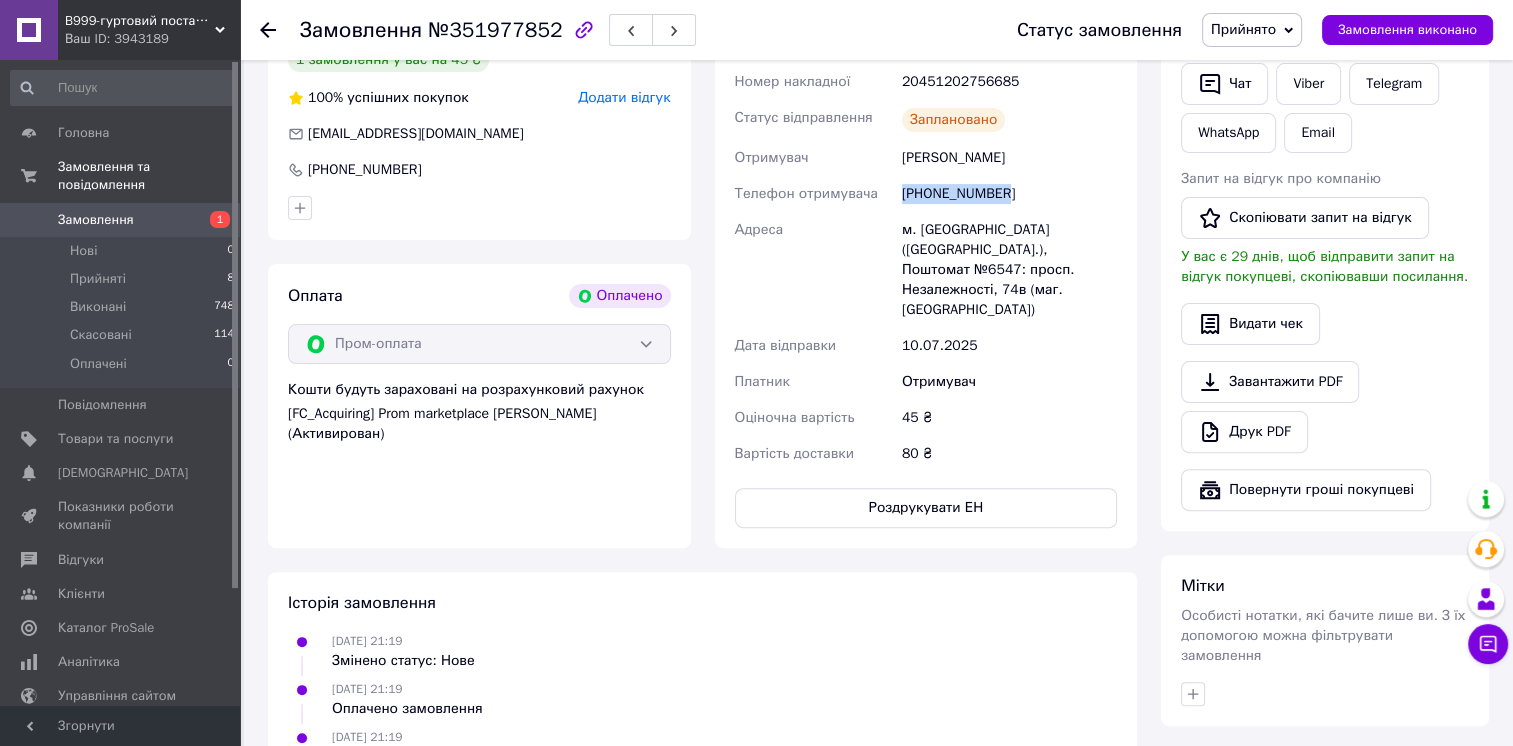 click on "Завантажити PDF" at bounding box center [1270, 382] 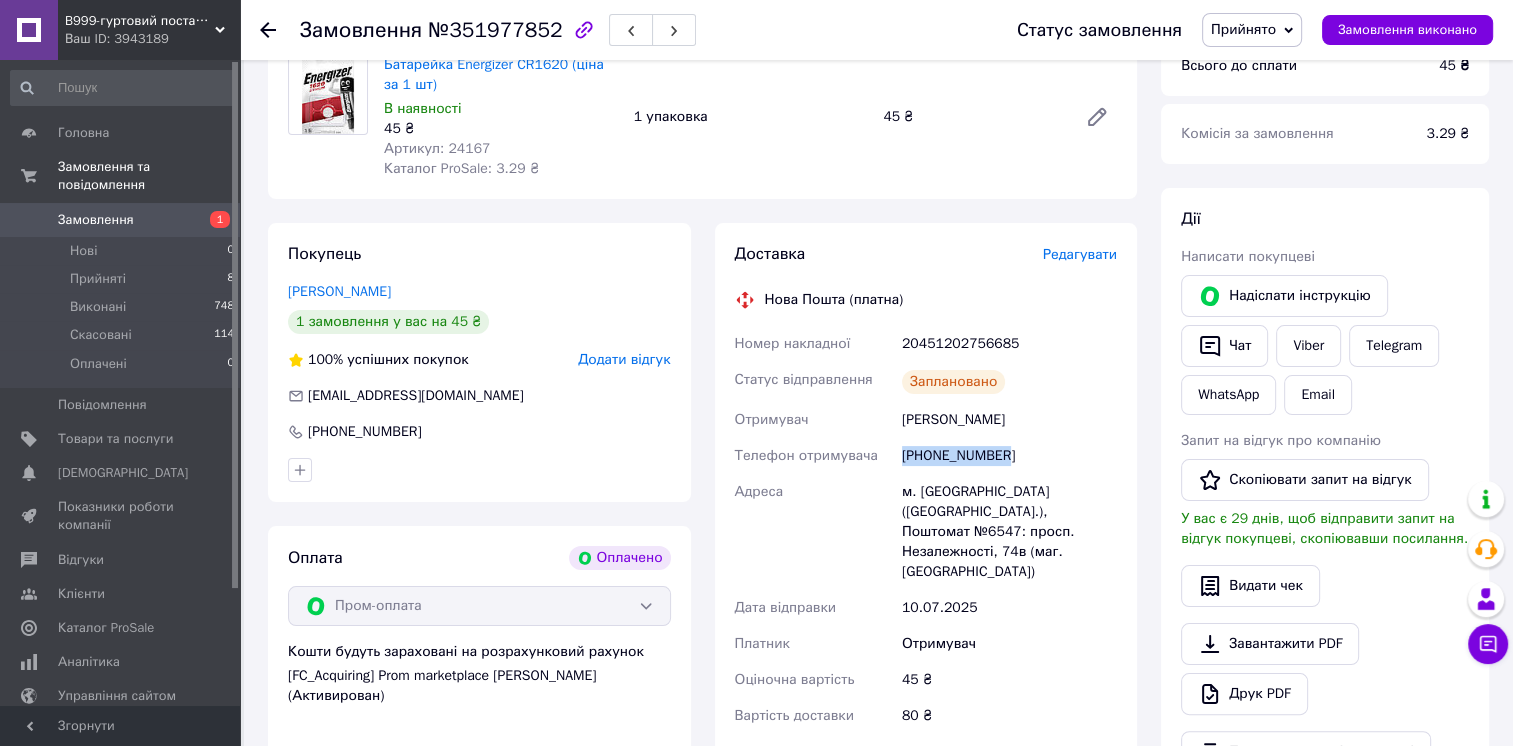 scroll, scrollTop: 200, scrollLeft: 0, axis: vertical 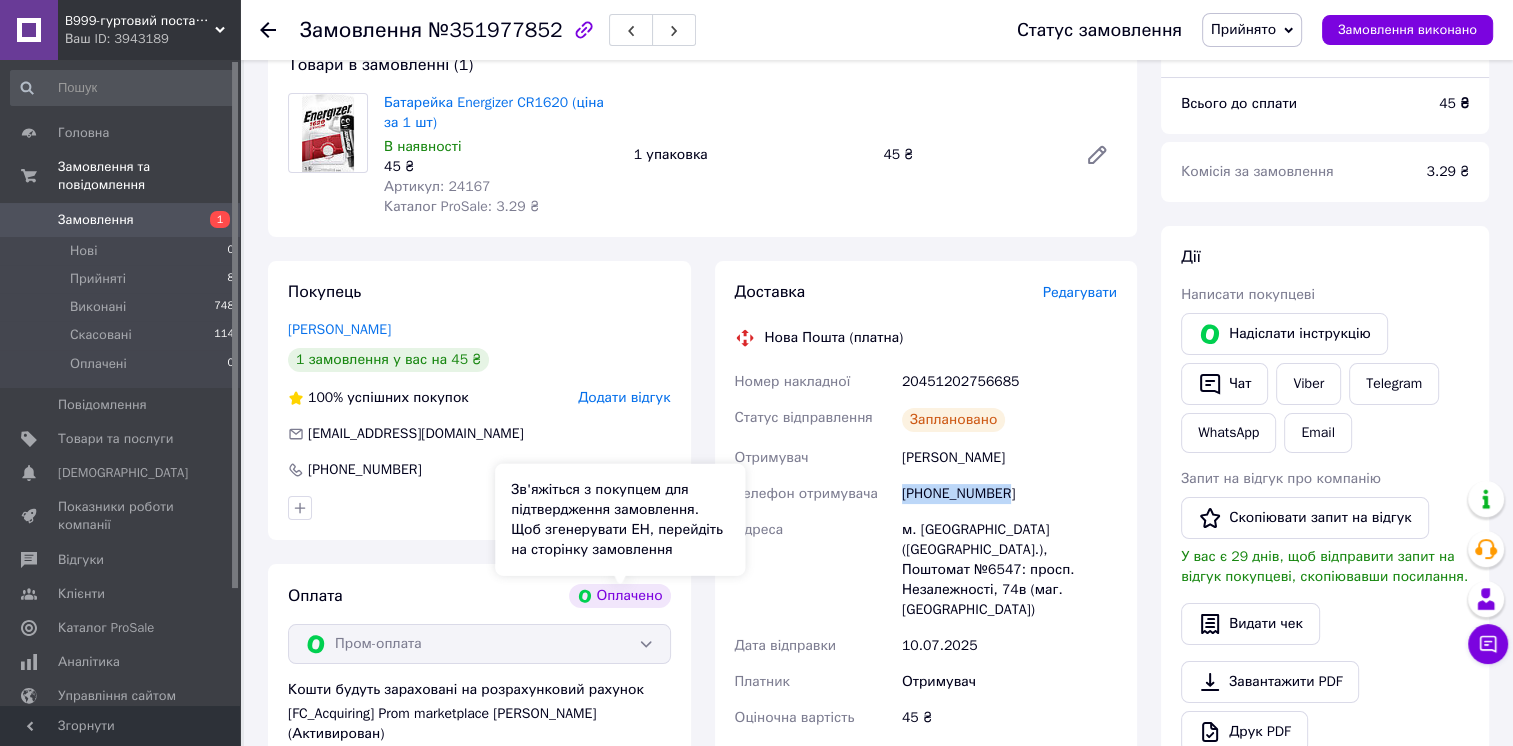 copy on "Телефон отримувача +380979199116" 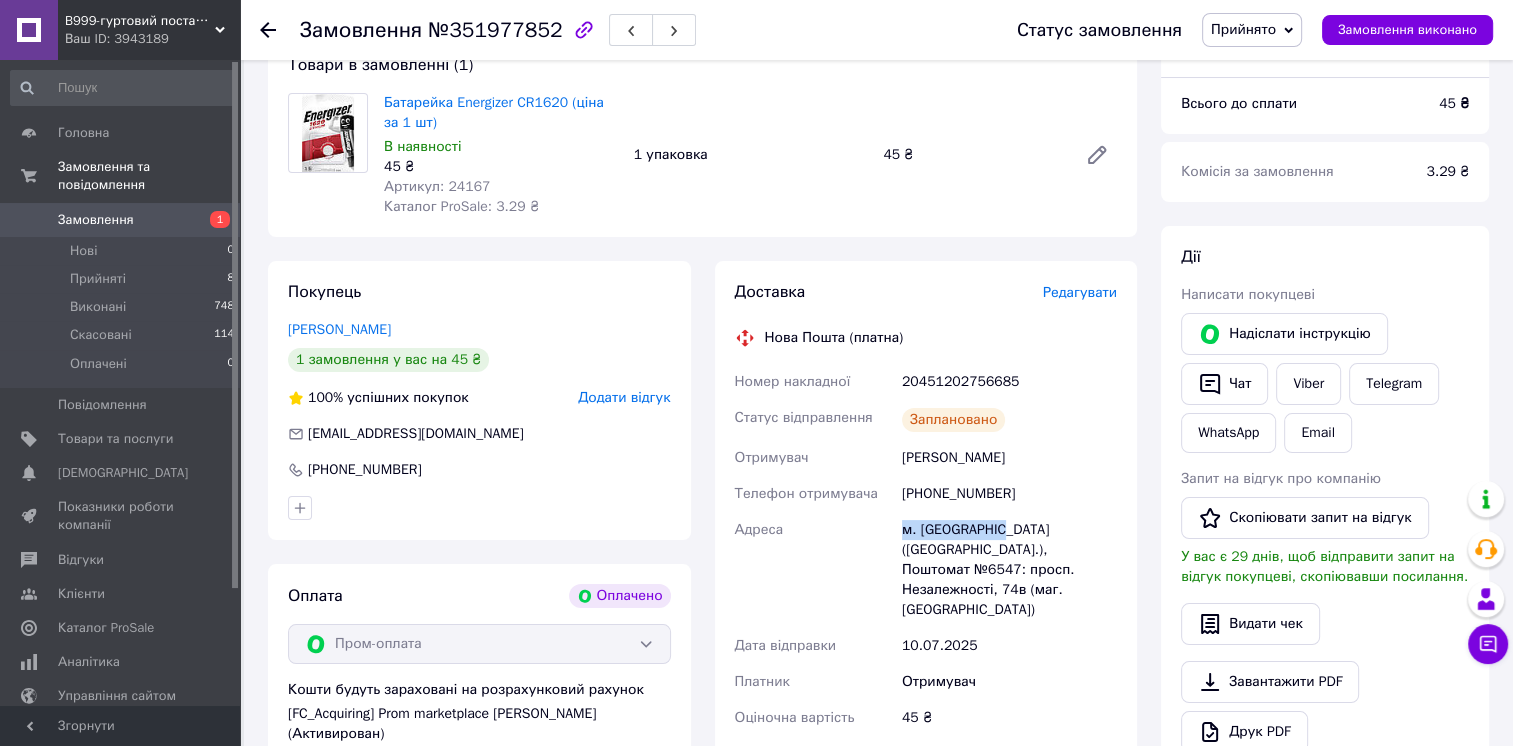 drag, startPoint x: 896, startPoint y: 532, endPoint x: 995, endPoint y: 532, distance: 99 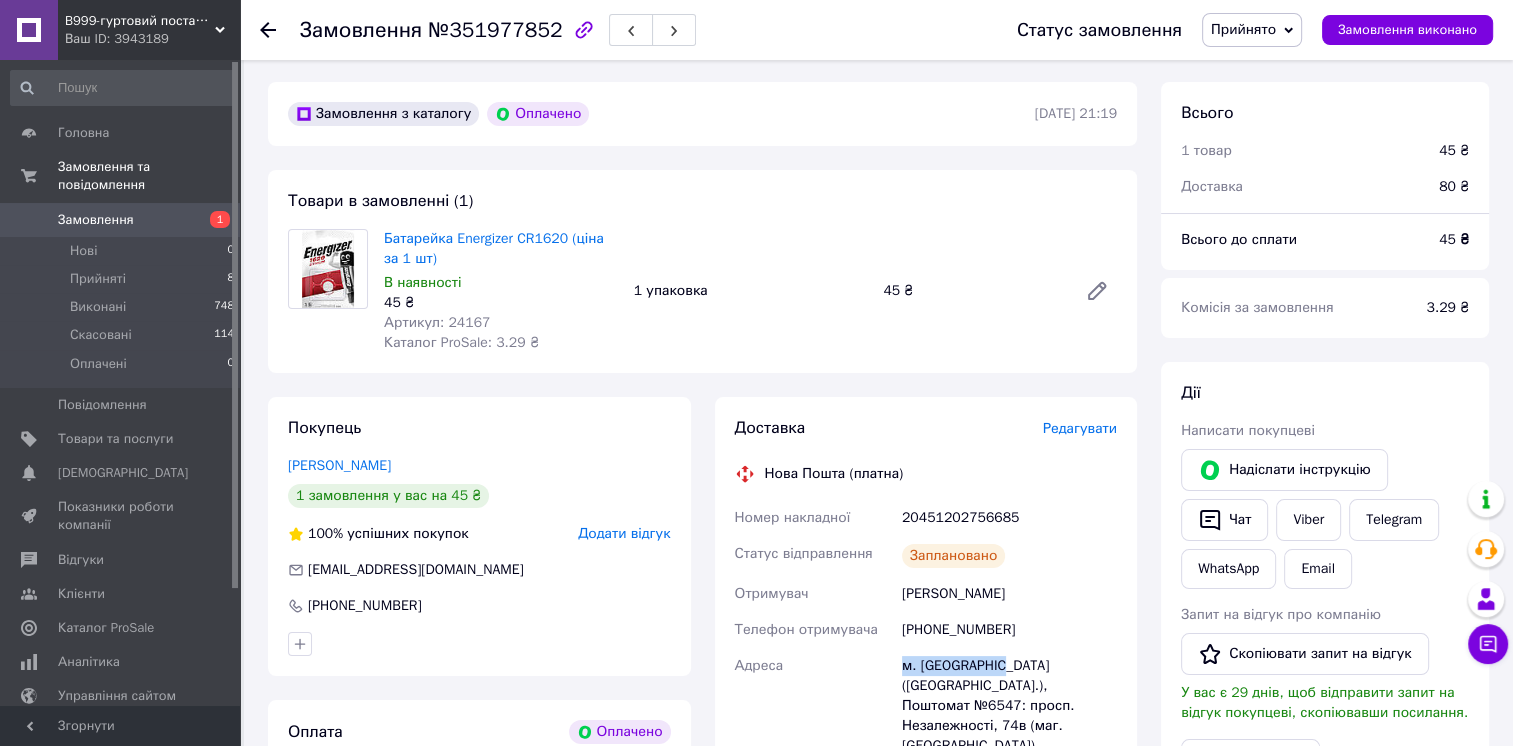scroll, scrollTop: 200, scrollLeft: 0, axis: vertical 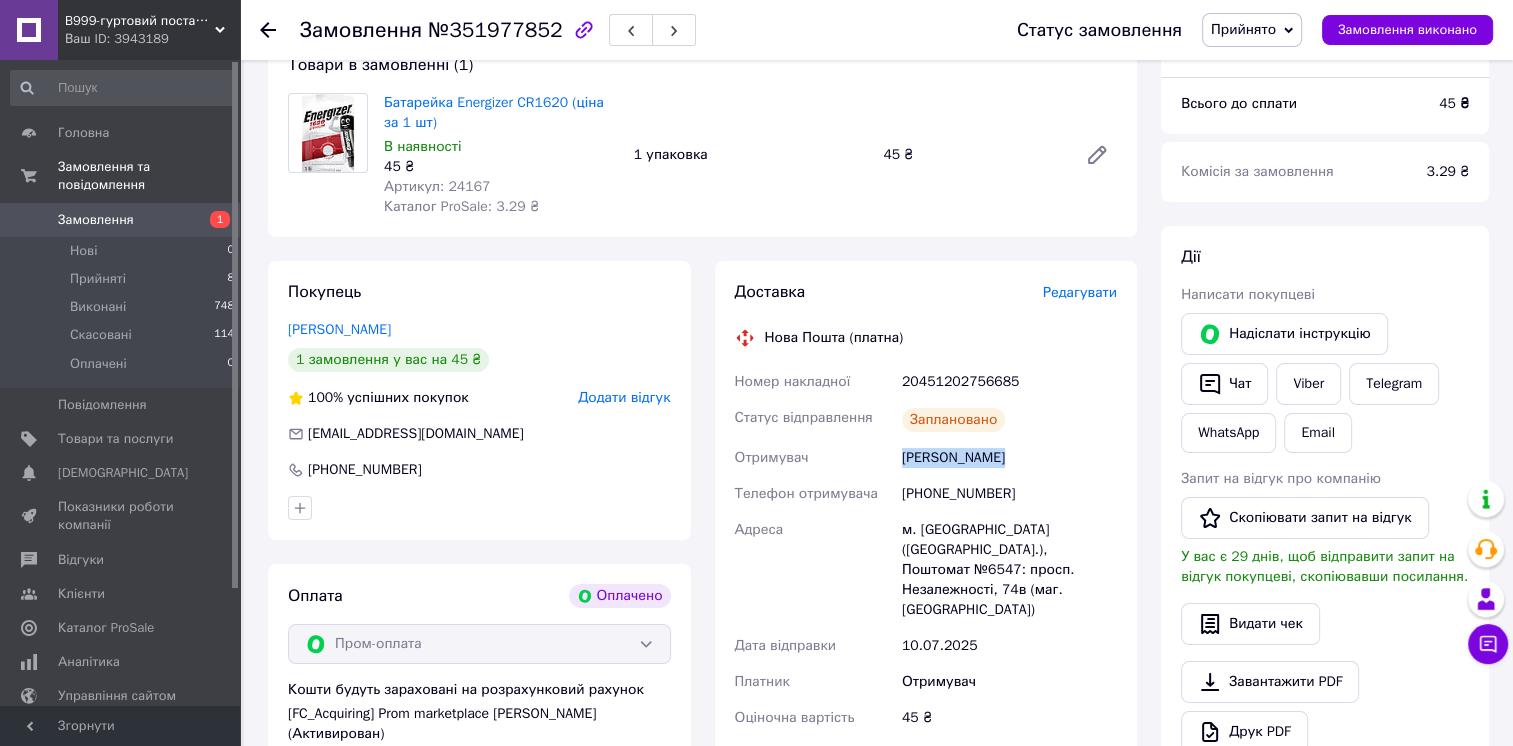 drag, startPoint x: 1010, startPoint y: 454, endPoint x: 901, endPoint y: 464, distance: 109.457756 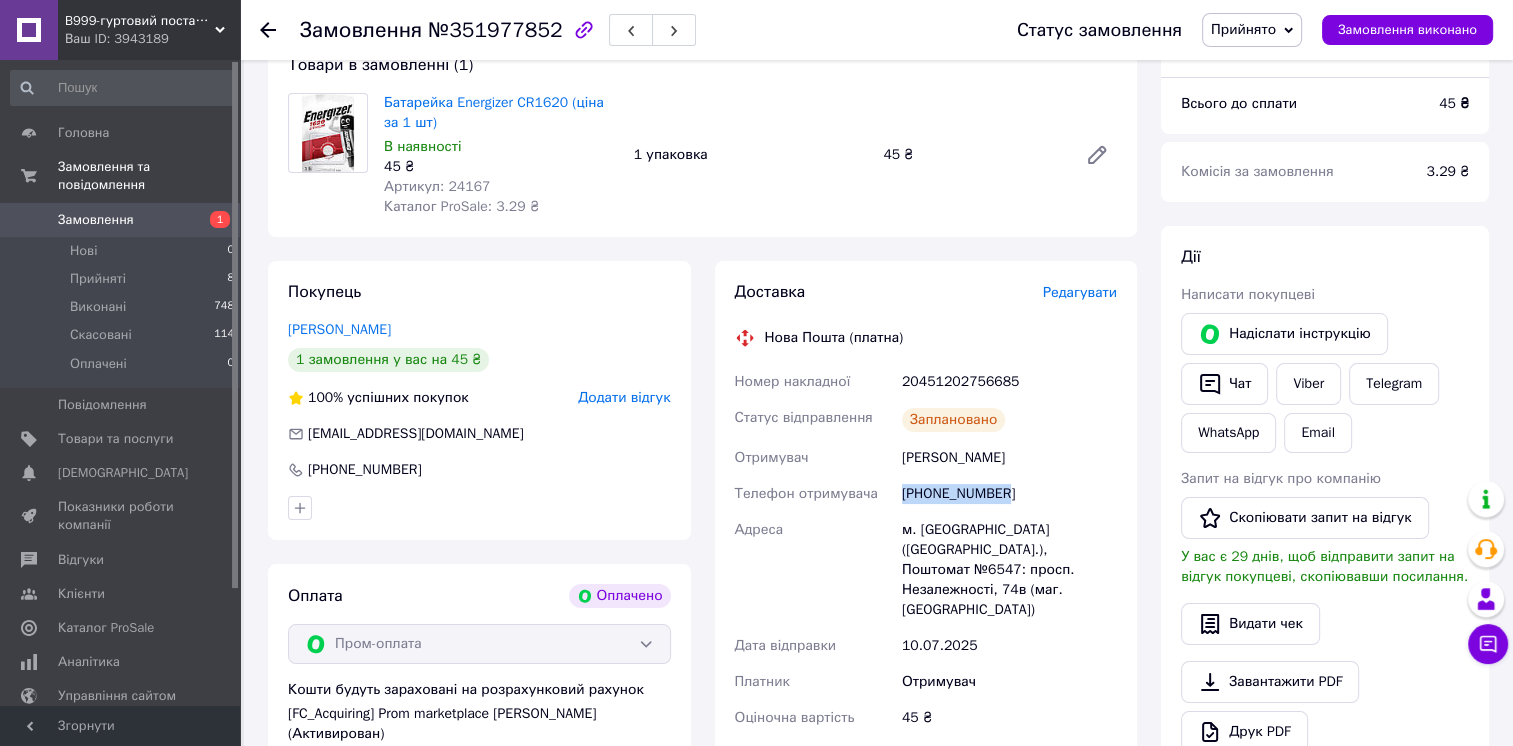 drag, startPoint x: 1001, startPoint y: 494, endPoint x: 900, endPoint y: 502, distance: 101.31634 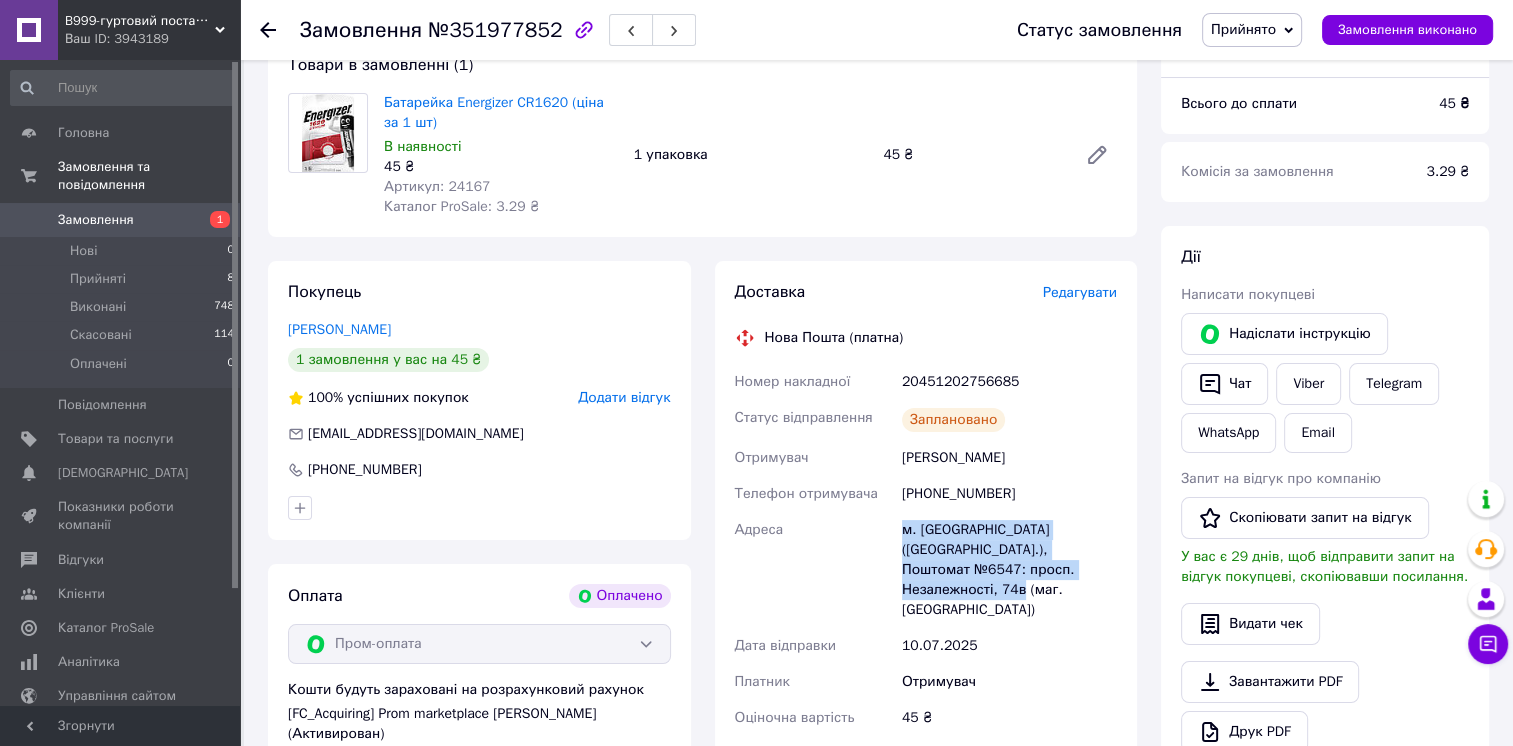 drag, startPoint x: 1102, startPoint y: 582, endPoint x: 900, endPoint y: 530, distance: 208.58571 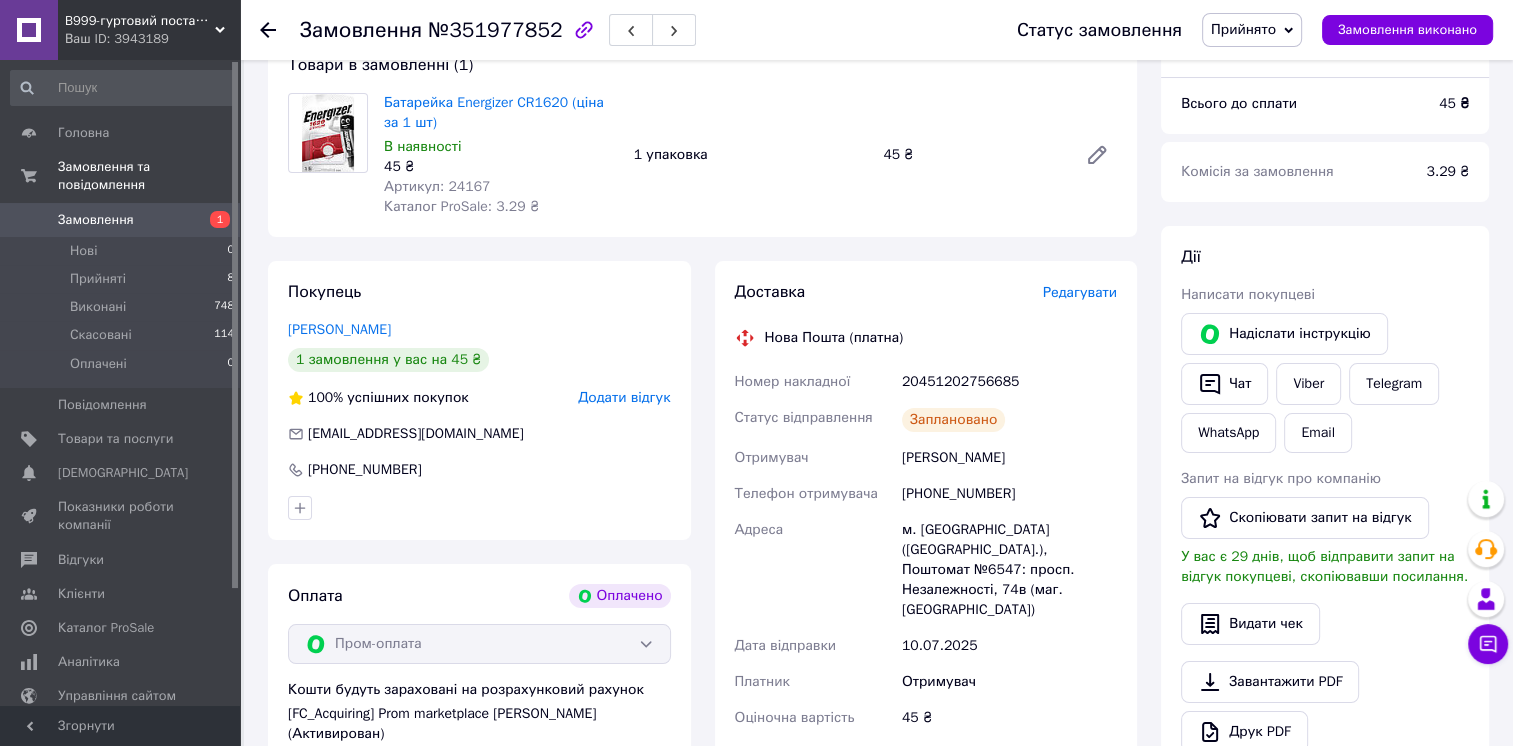 click 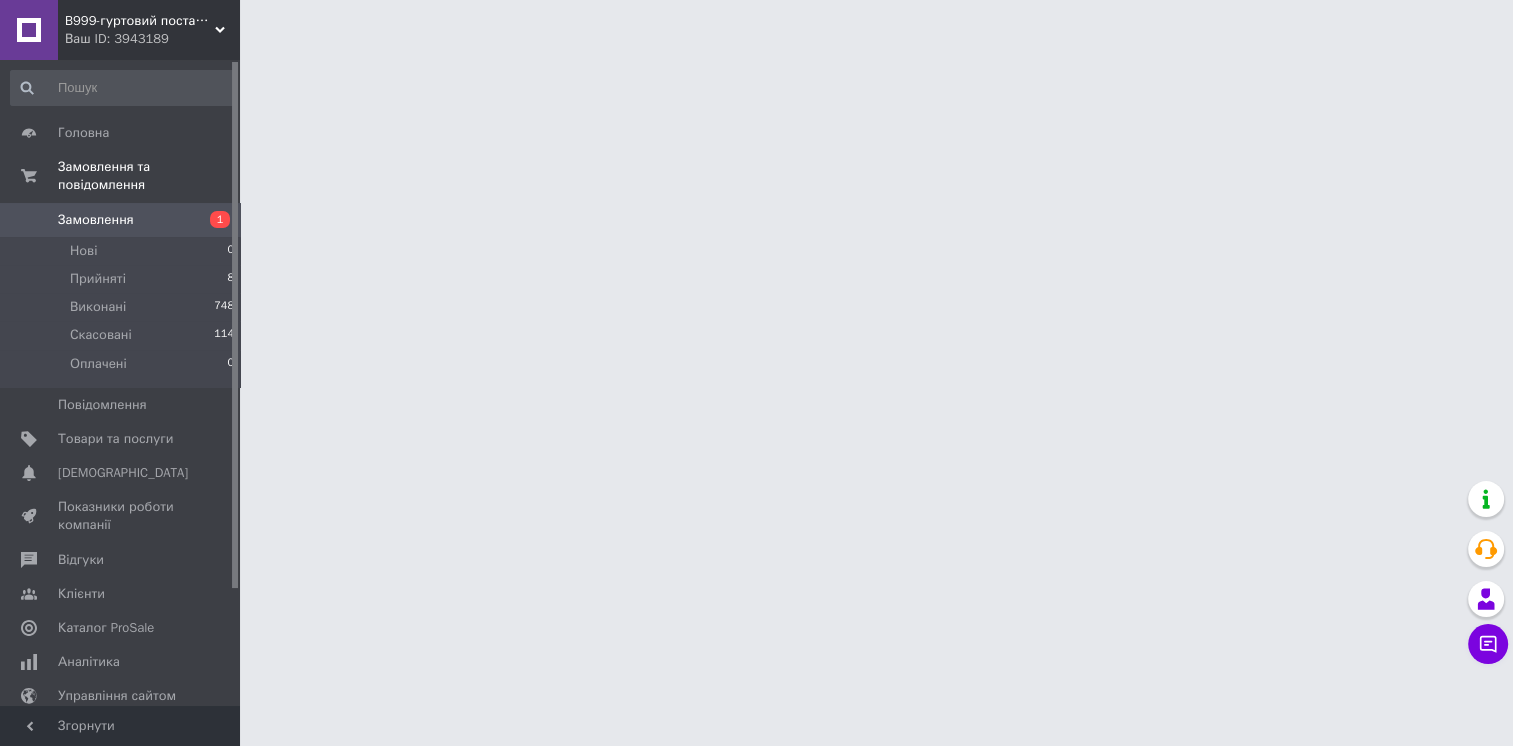 scroll, scrollTop: 0, scrollLeft: 0, axis: both 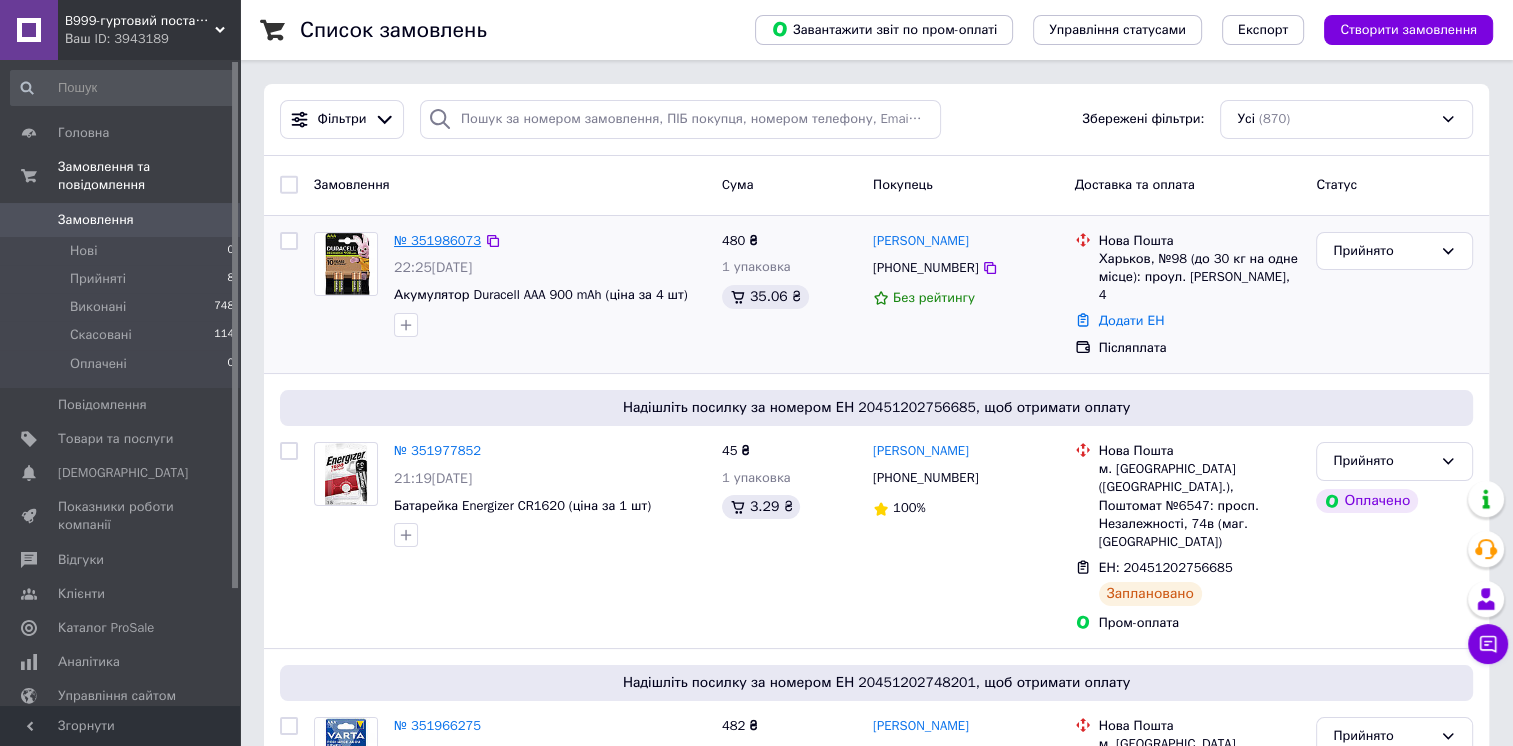 click on "№ 351986073" at bounding box center (437, 240) 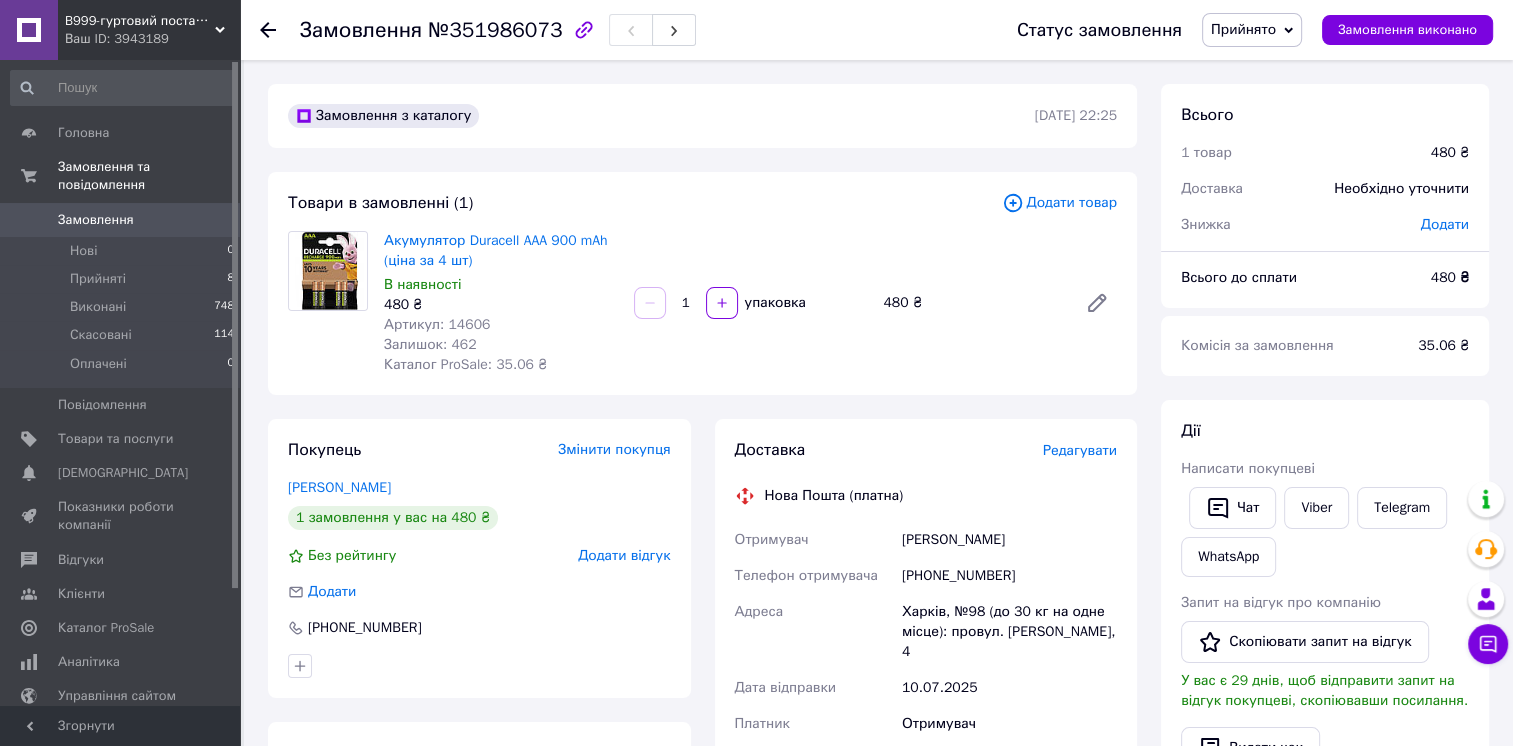scroll, scrollTop: 100, scrollLeft: 0, axis: vertical 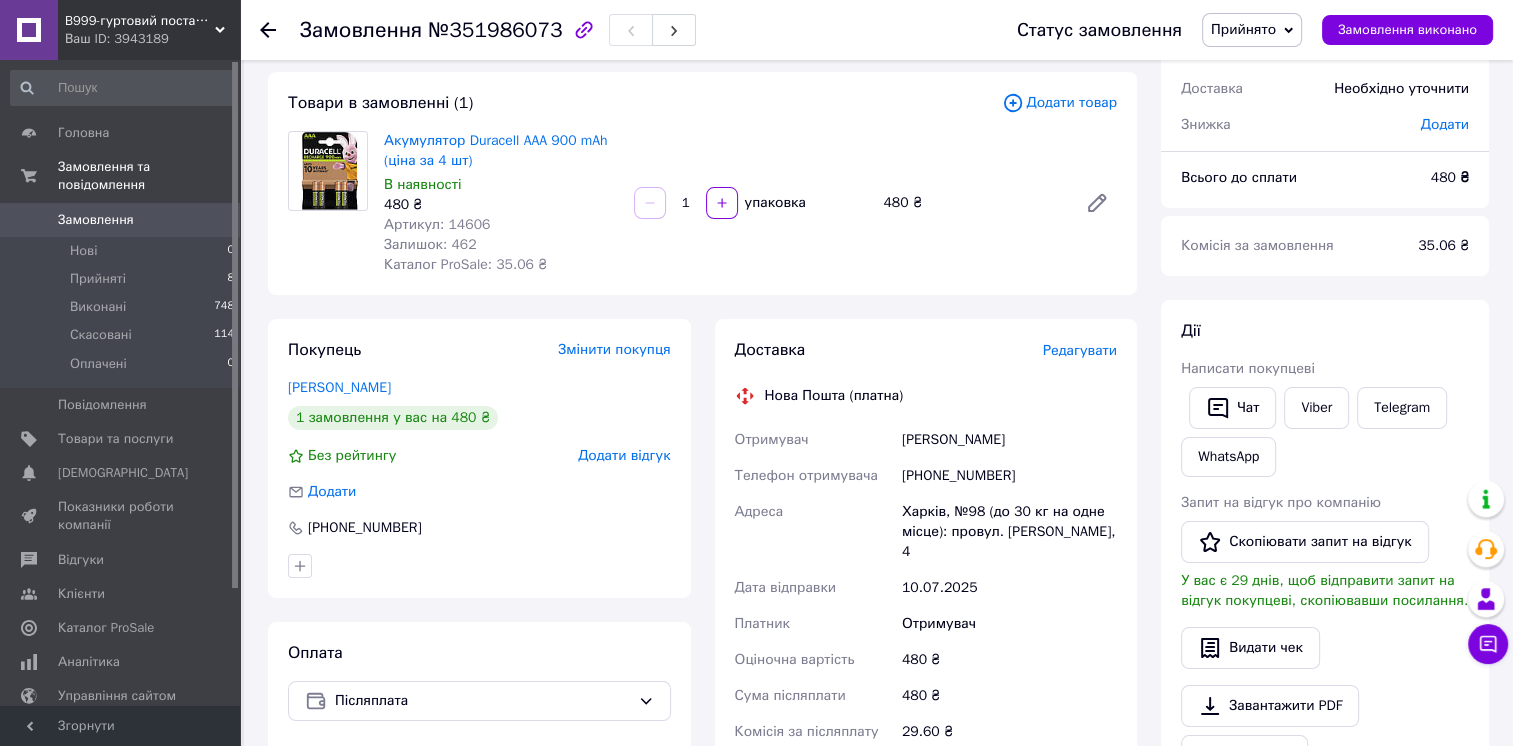 drag, startPoint x: 1036, startPoint y: 468, endPoint x: 1025, endPoint y: 472, distance: 11.7046995 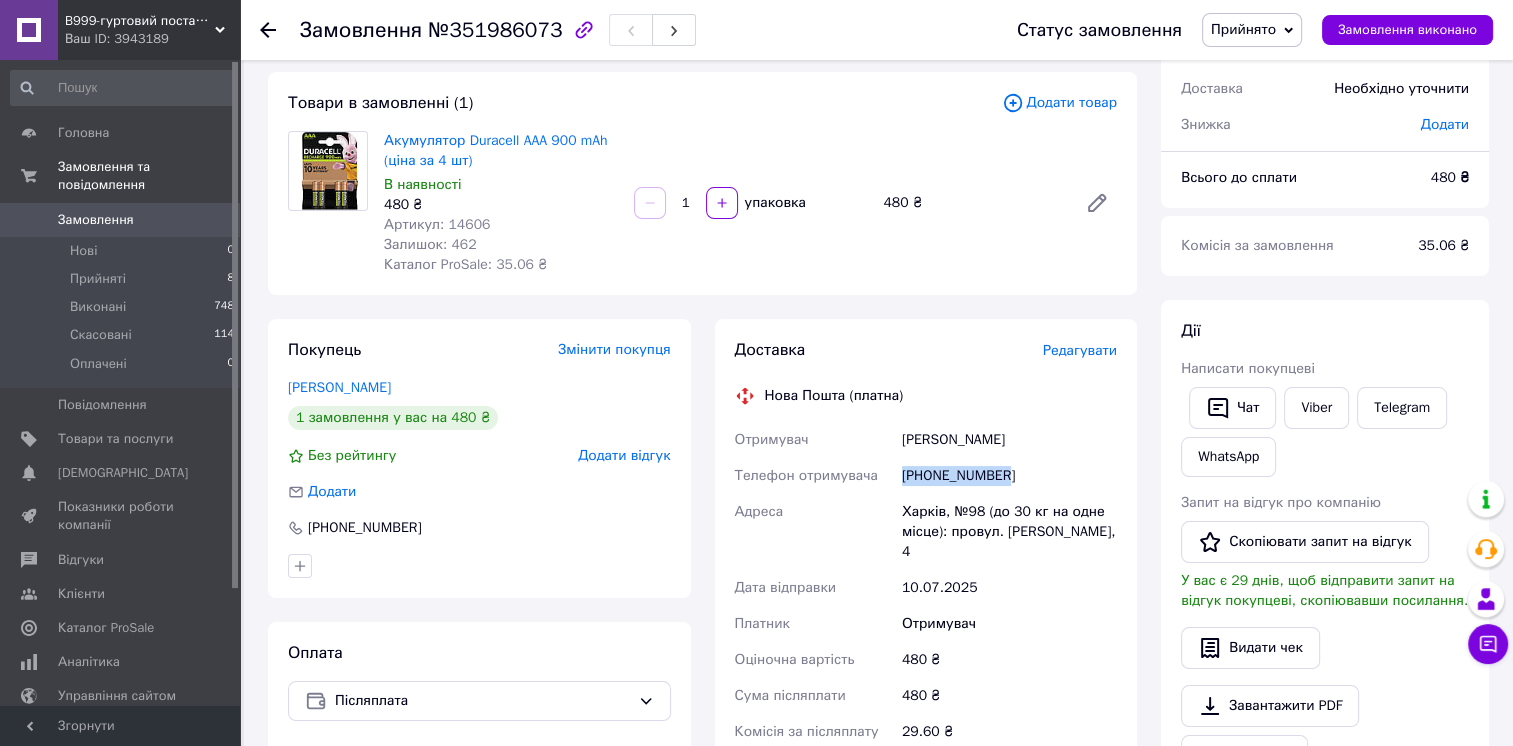 drag, startPoint x: 1024, startPoint y: 472, endPoint x: 897, endPoint y: 481, distance: 127.3185 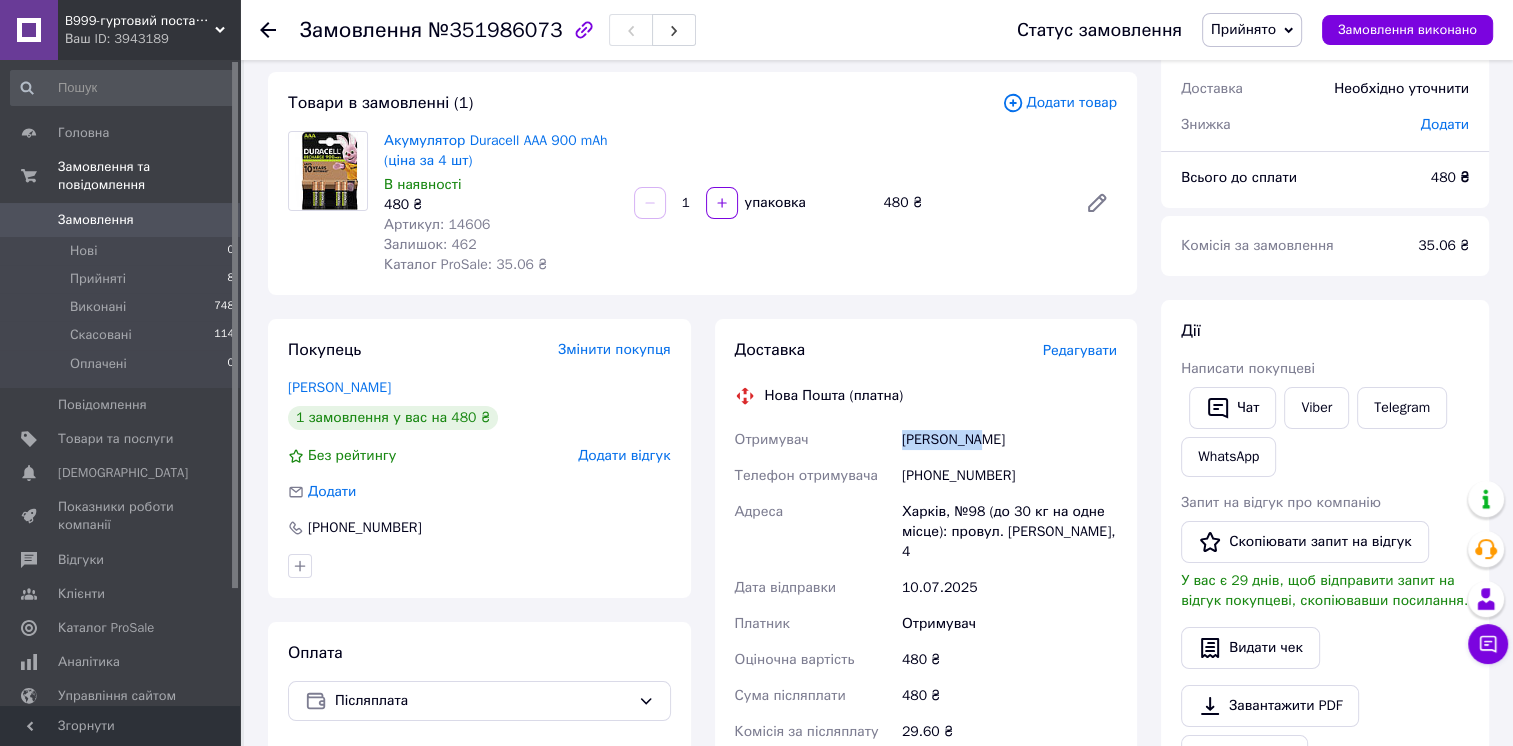 drag, startPoint x: 992, startPoint y: 441, endPoint x: 900, endPoint y: 442, distance: 92.00543 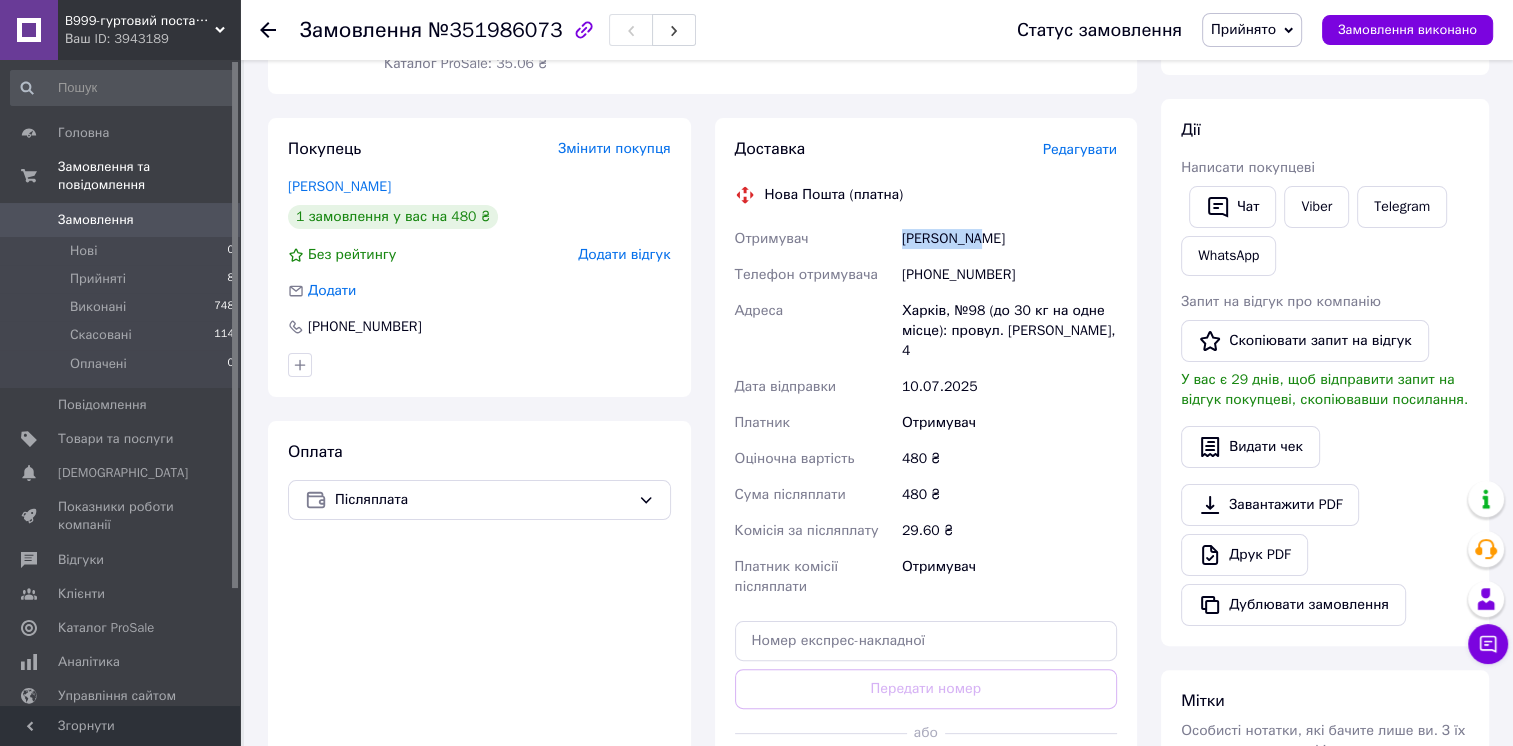 scroll, scrollTop: 500, scrollLeft: 0, axis: vertical 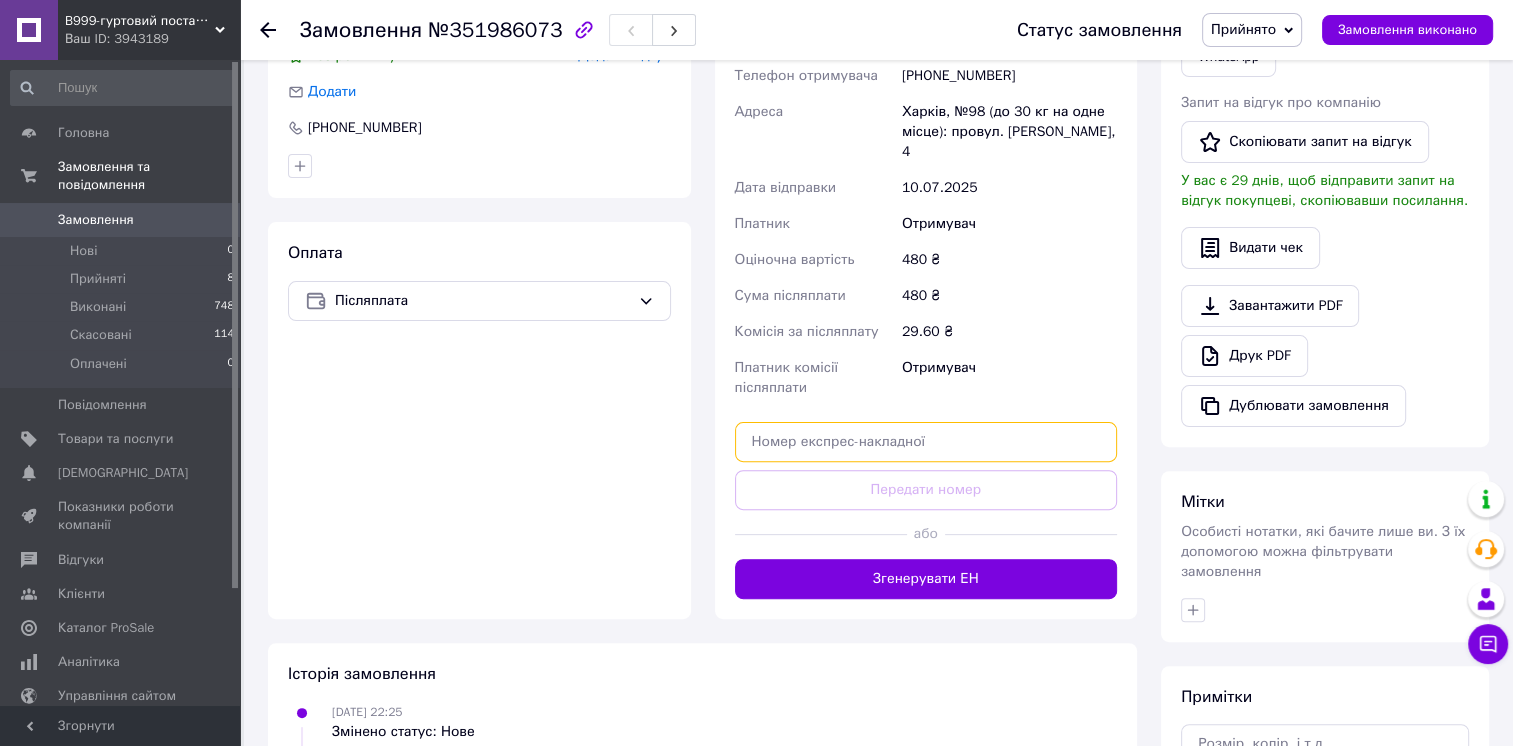 click at bounding box center [926, 442] 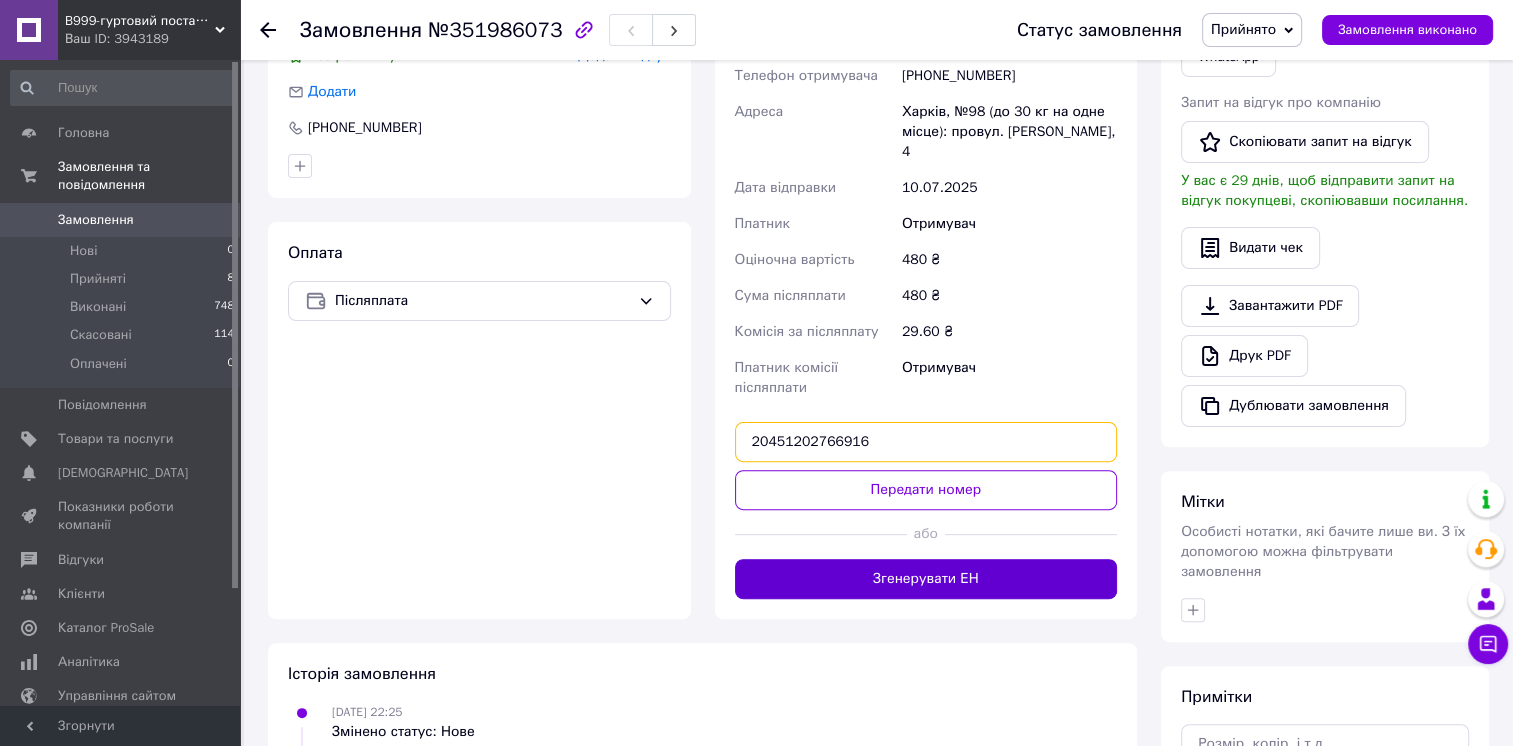 type on "20451202766916" 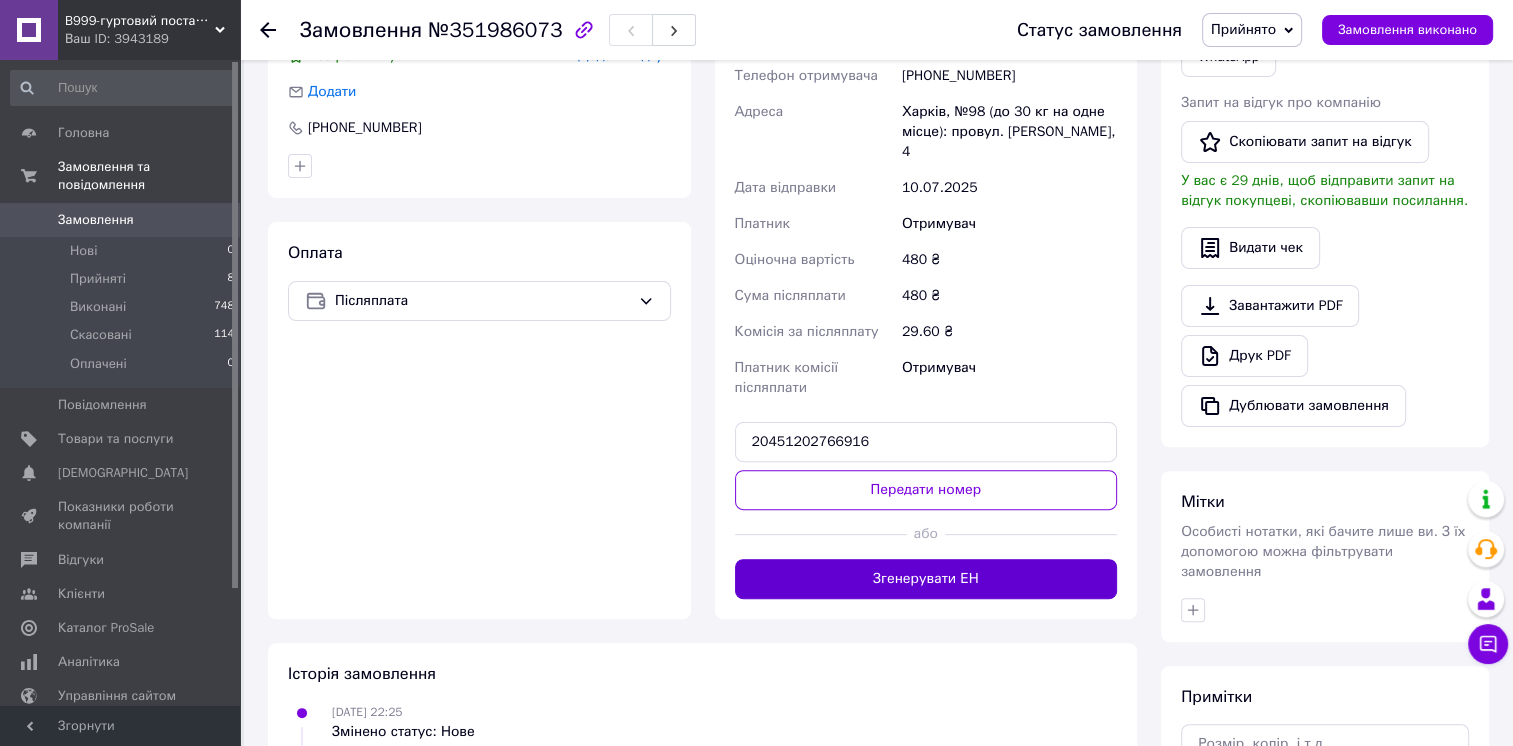click on "Згенерувати ЕН" at bounding box center [926, 579] 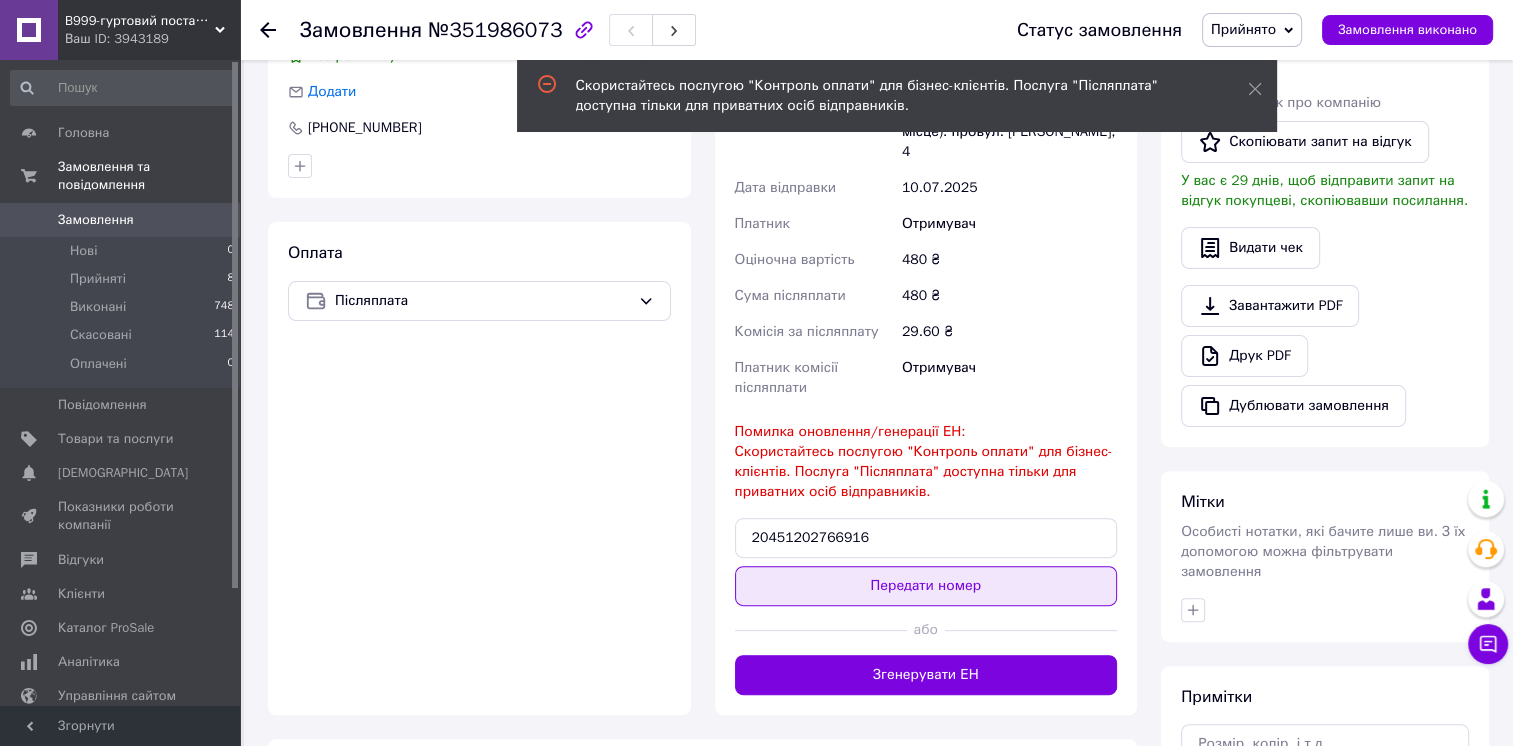 click on "Передати номер" at bounding box center [926, 586] 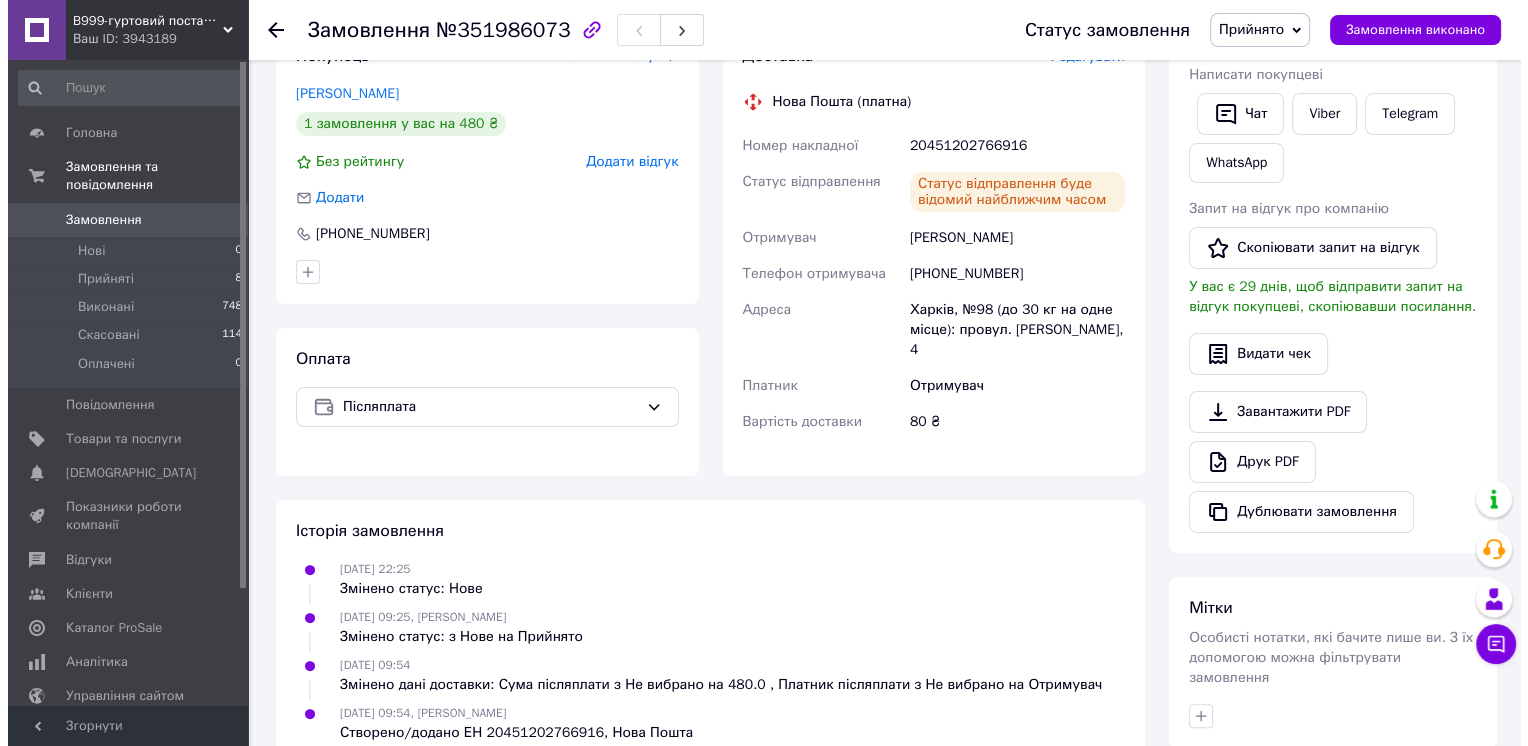 scroll, scrollTop: 200, scrollLeft: 0, axis: vertical 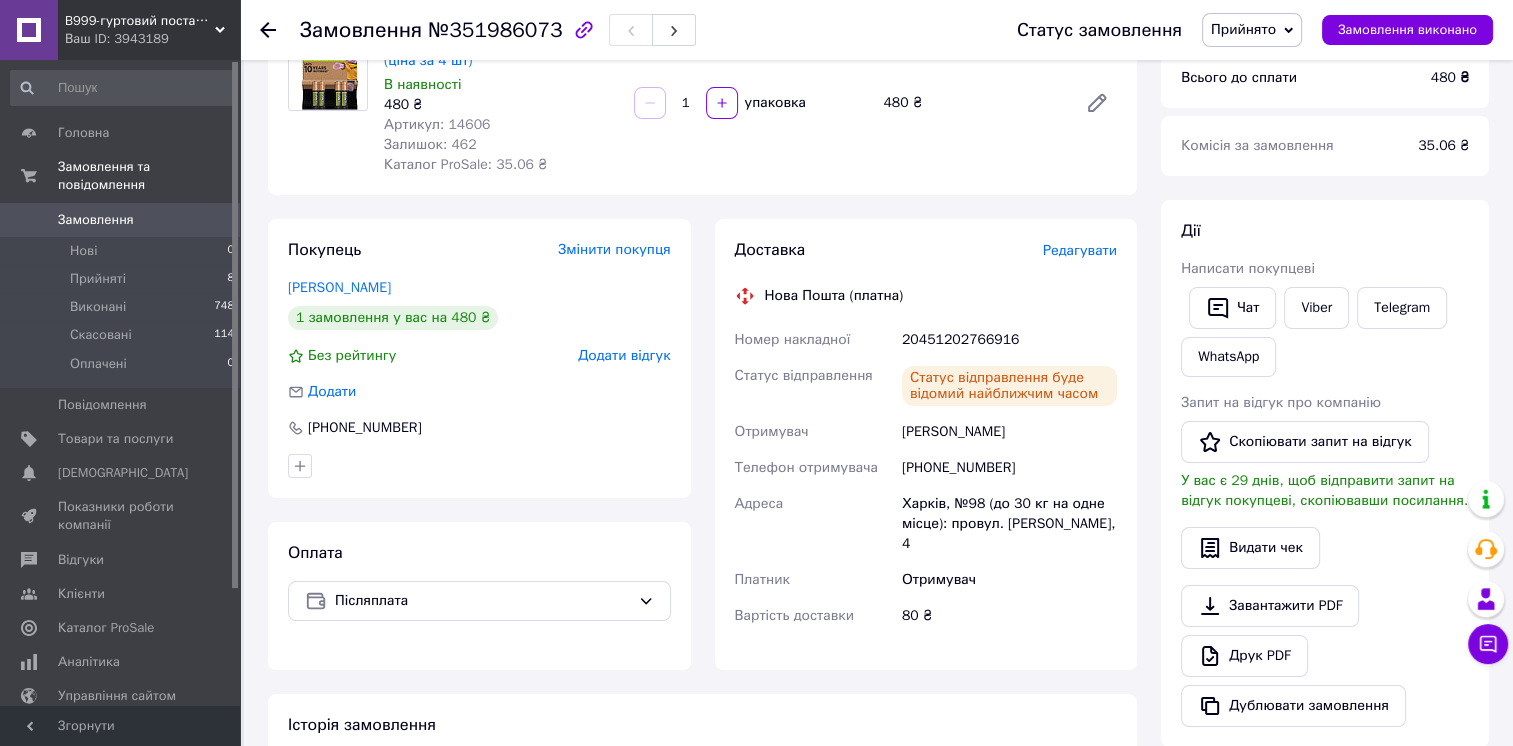 click on "Редагувати" at bounding box center [1080, 250] 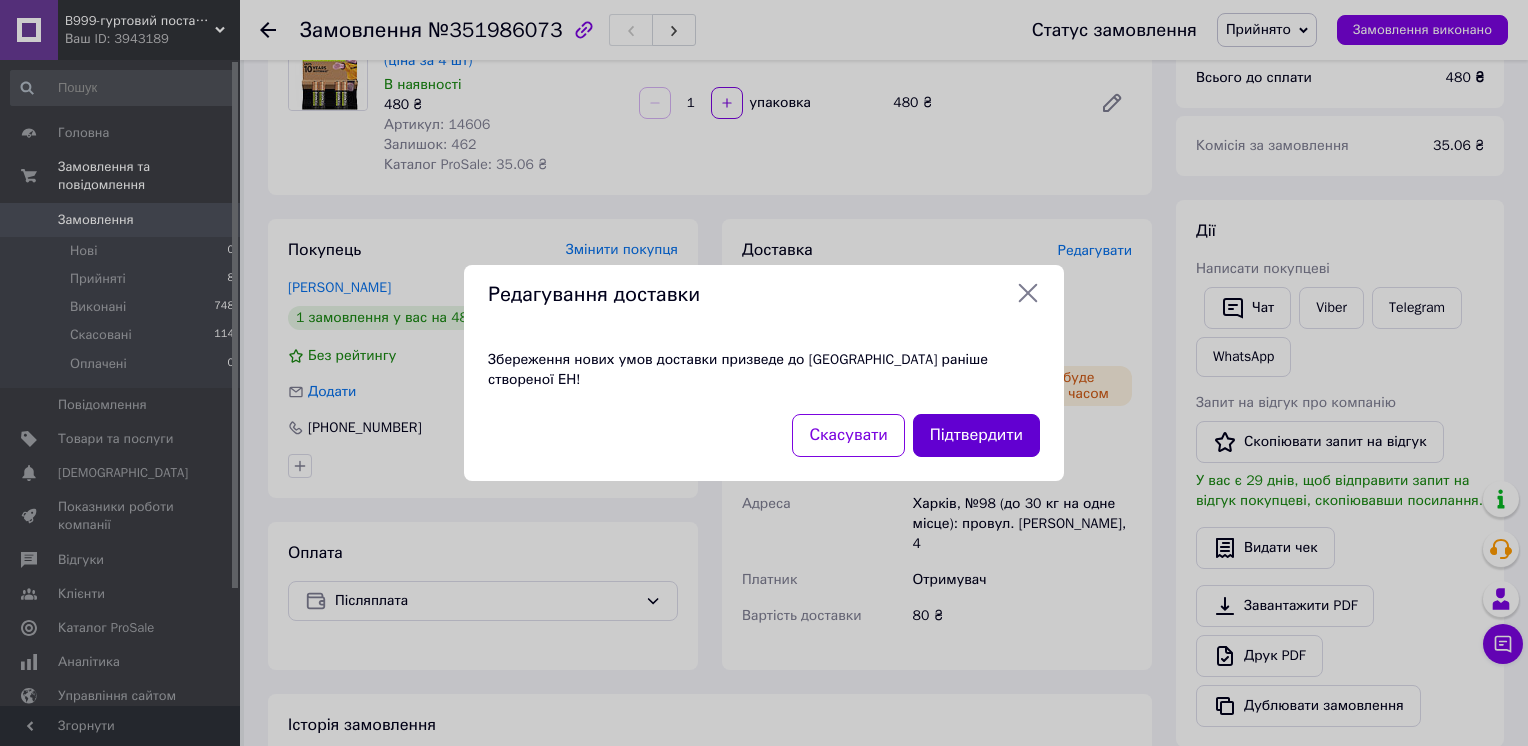 click on "Підтвердити" at bounding box center (976, 435) 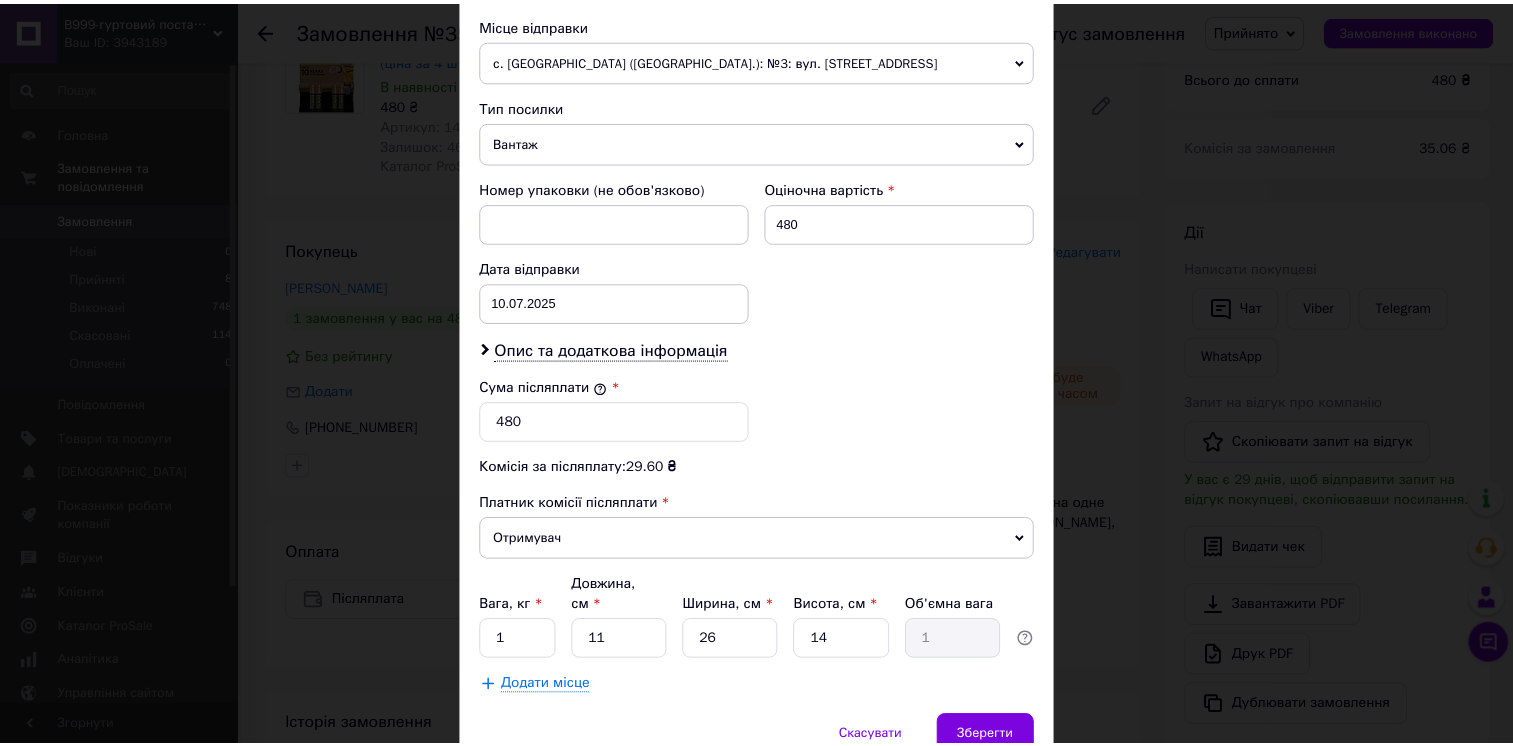 scroll, scrollTop: 773, scrollLeft: 0, axis: vertical 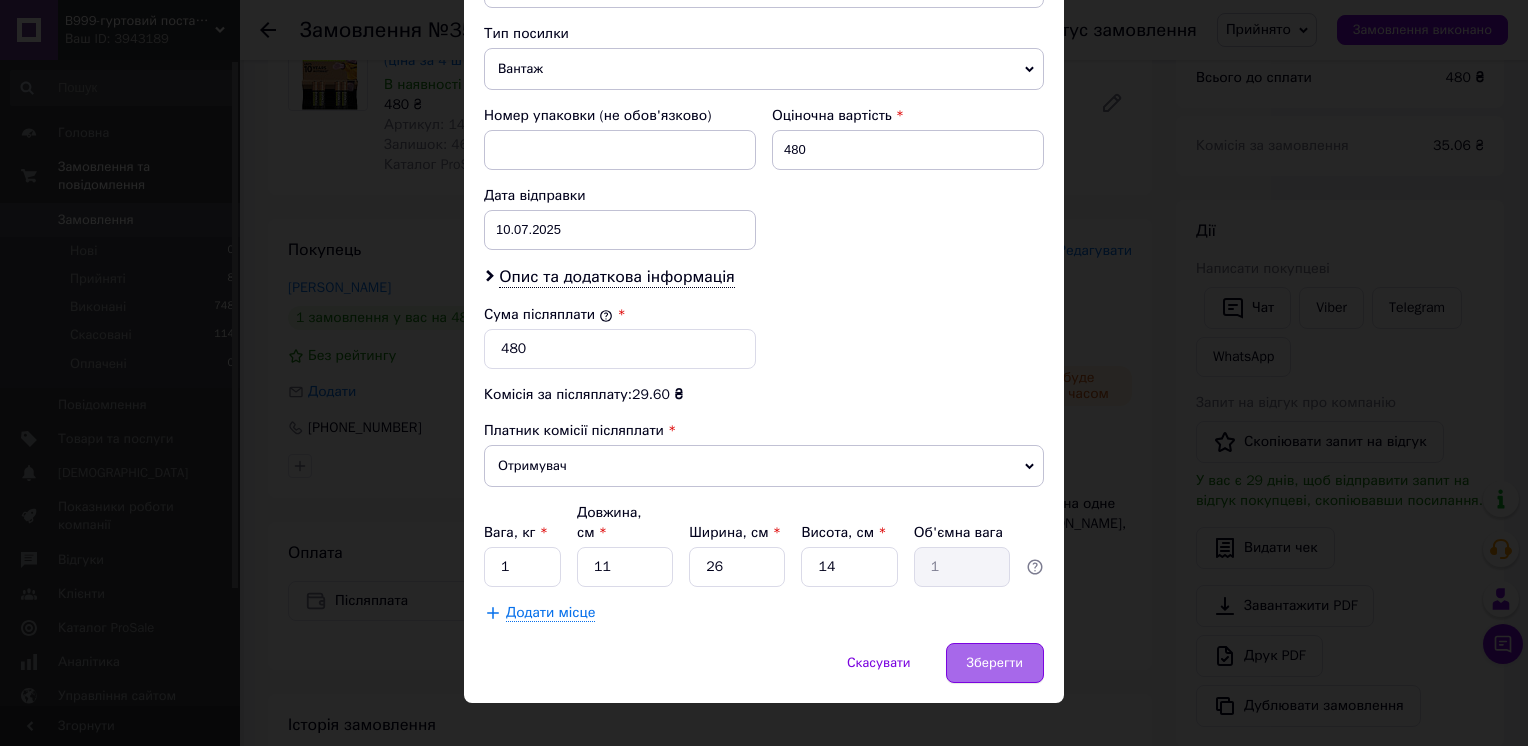 click on "Зберегти" at bounding box center [995, 663] 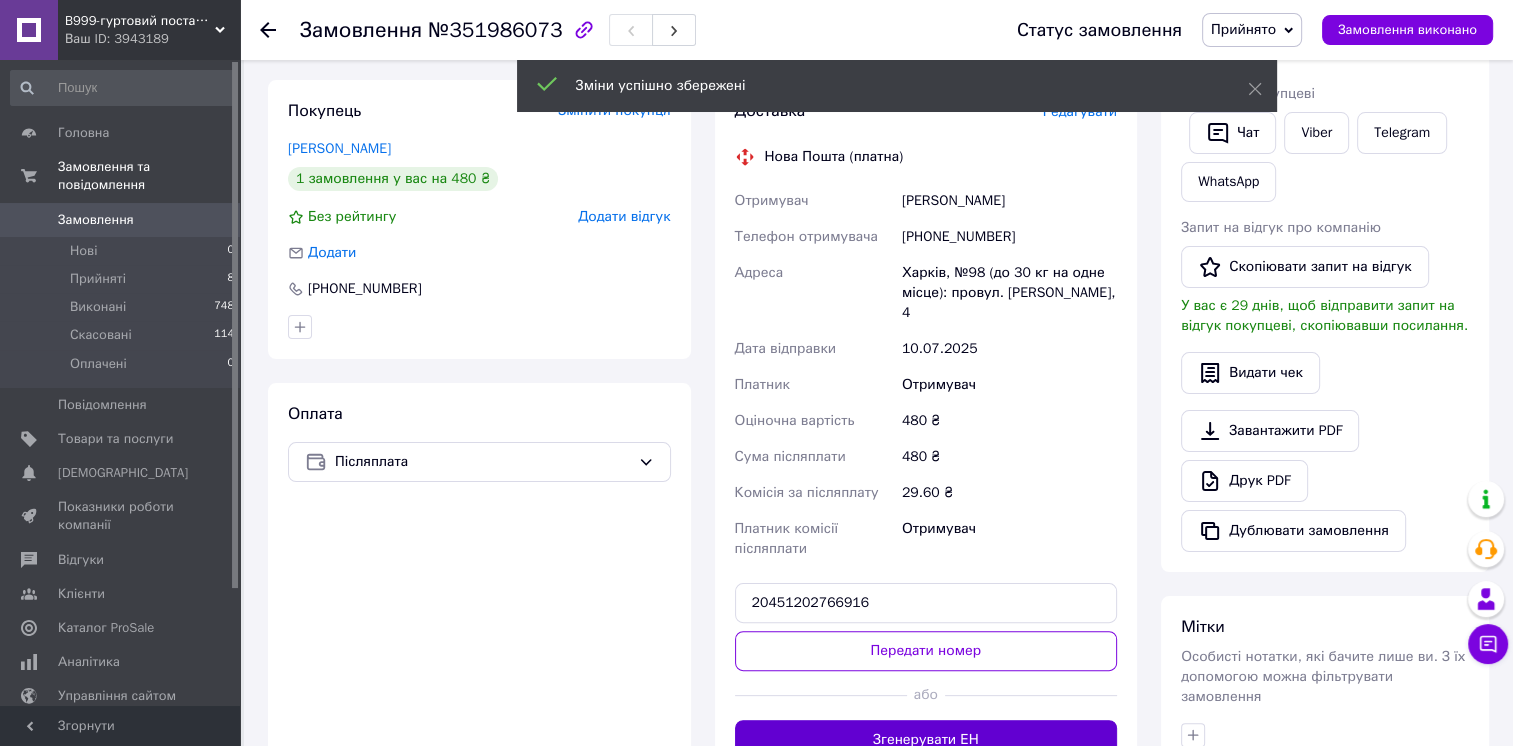 scroll, scrollTop: 500, scrollLeft: 0, axis: vertical 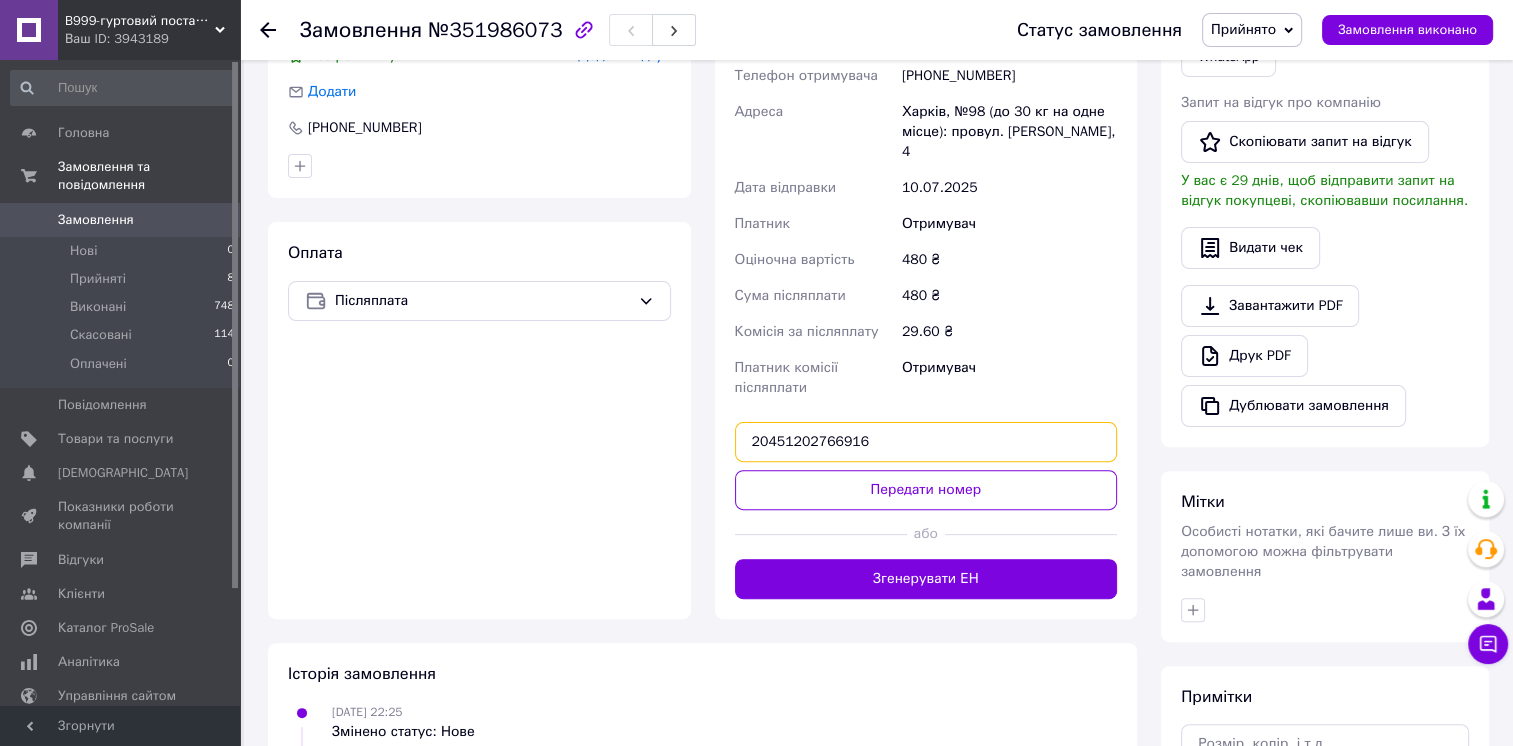 drag, startPoint x: 864, startPoint y: 413, endPoint x: 708, endPoint y: 426, distance: 156.54073 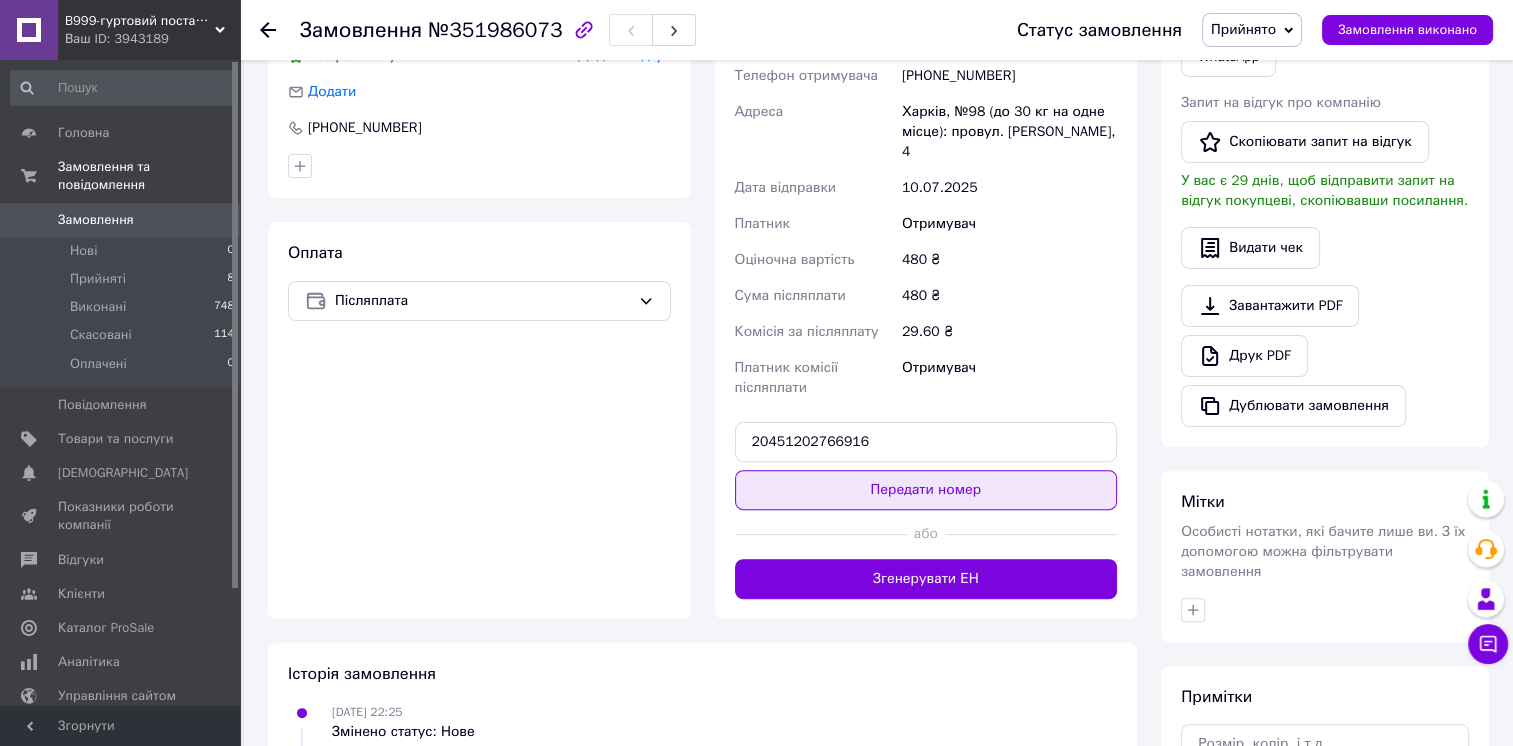 click on "Передати номер" at bounding box center [926, 490] 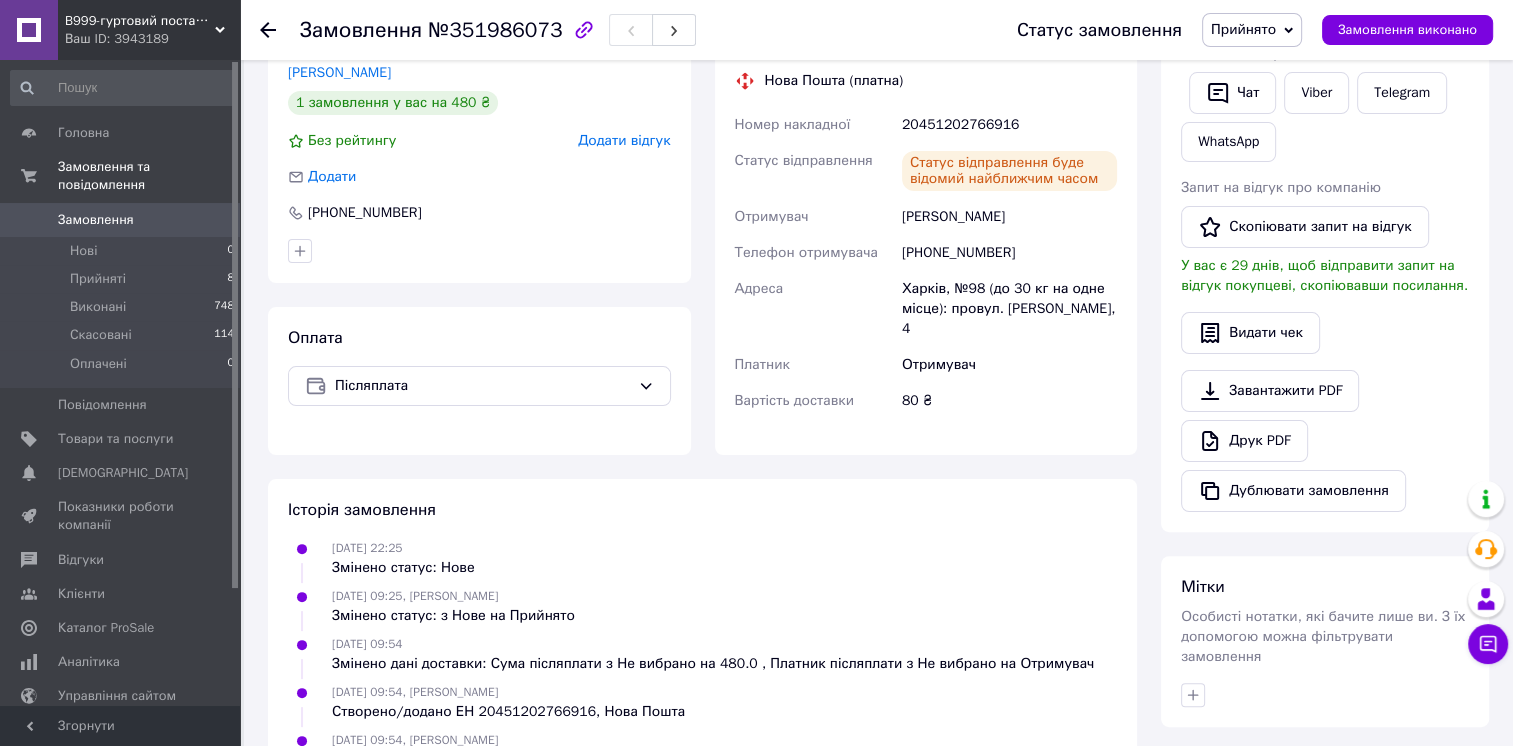 scroll, scrollTop: 100, scrollLeft: 0, axis: vertical 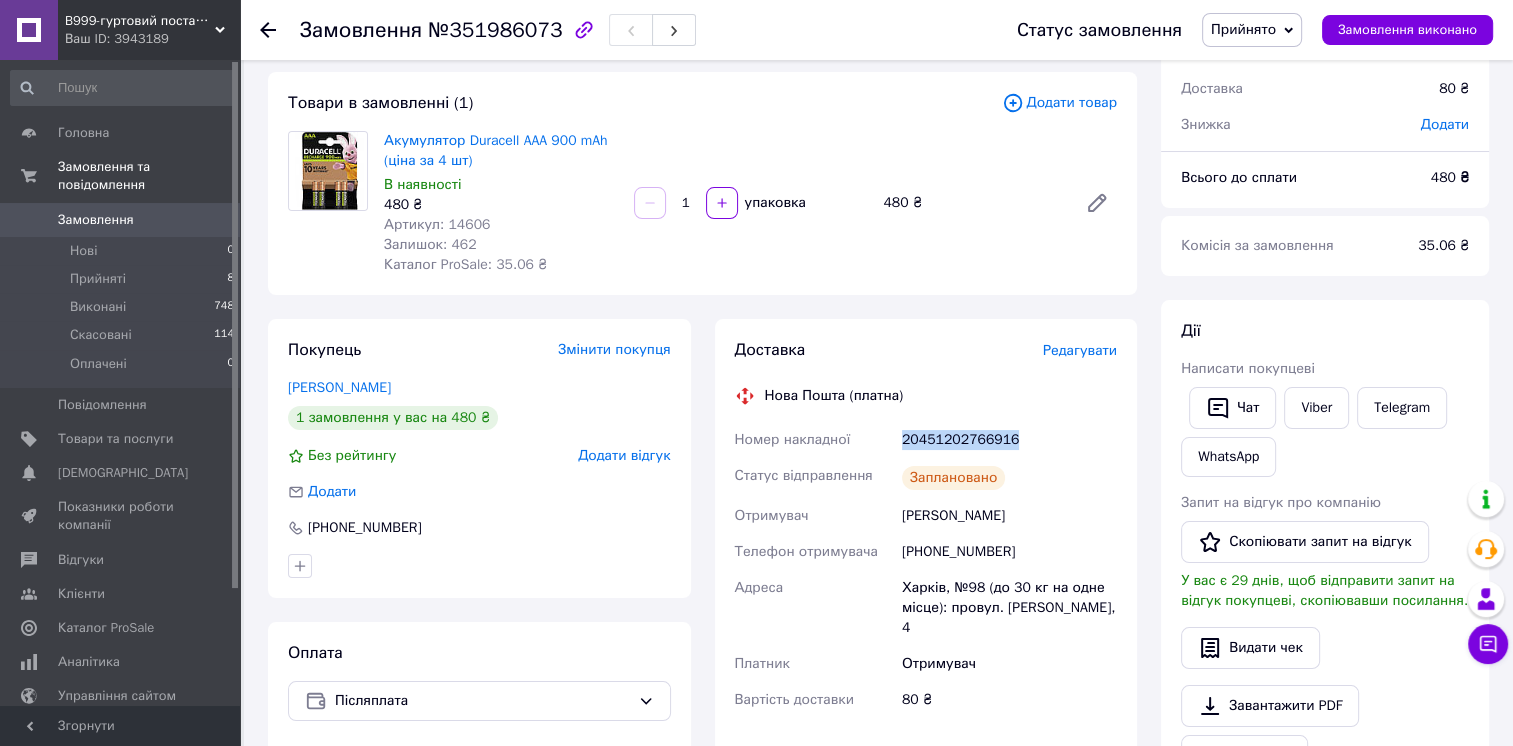 drag, startPoint x: 1008, startPoint y: 441, endPoint x: 900, endPoint y: 434, distance: 108.226616 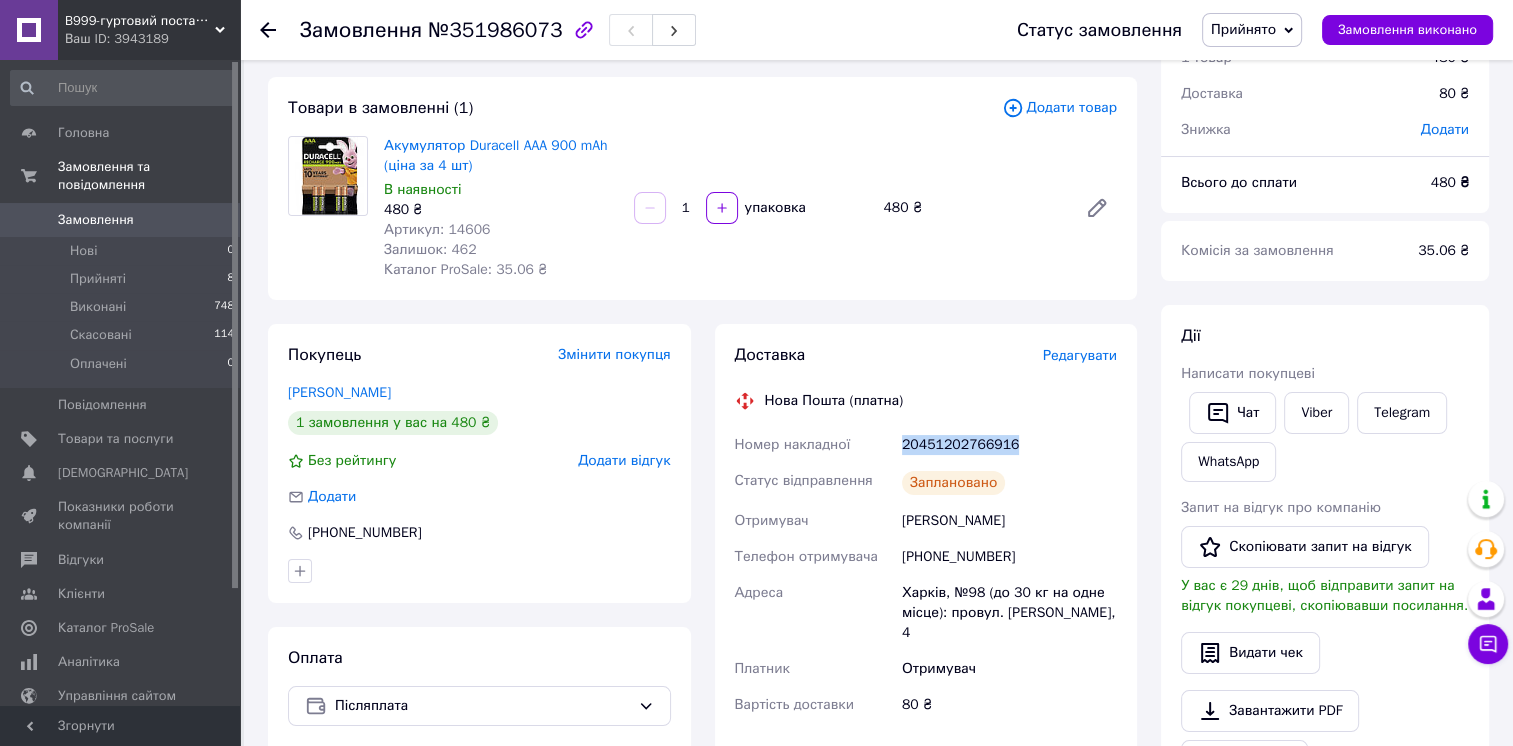 scroll, scrollTop: 200, scrollLeft: 0, axis: vertical 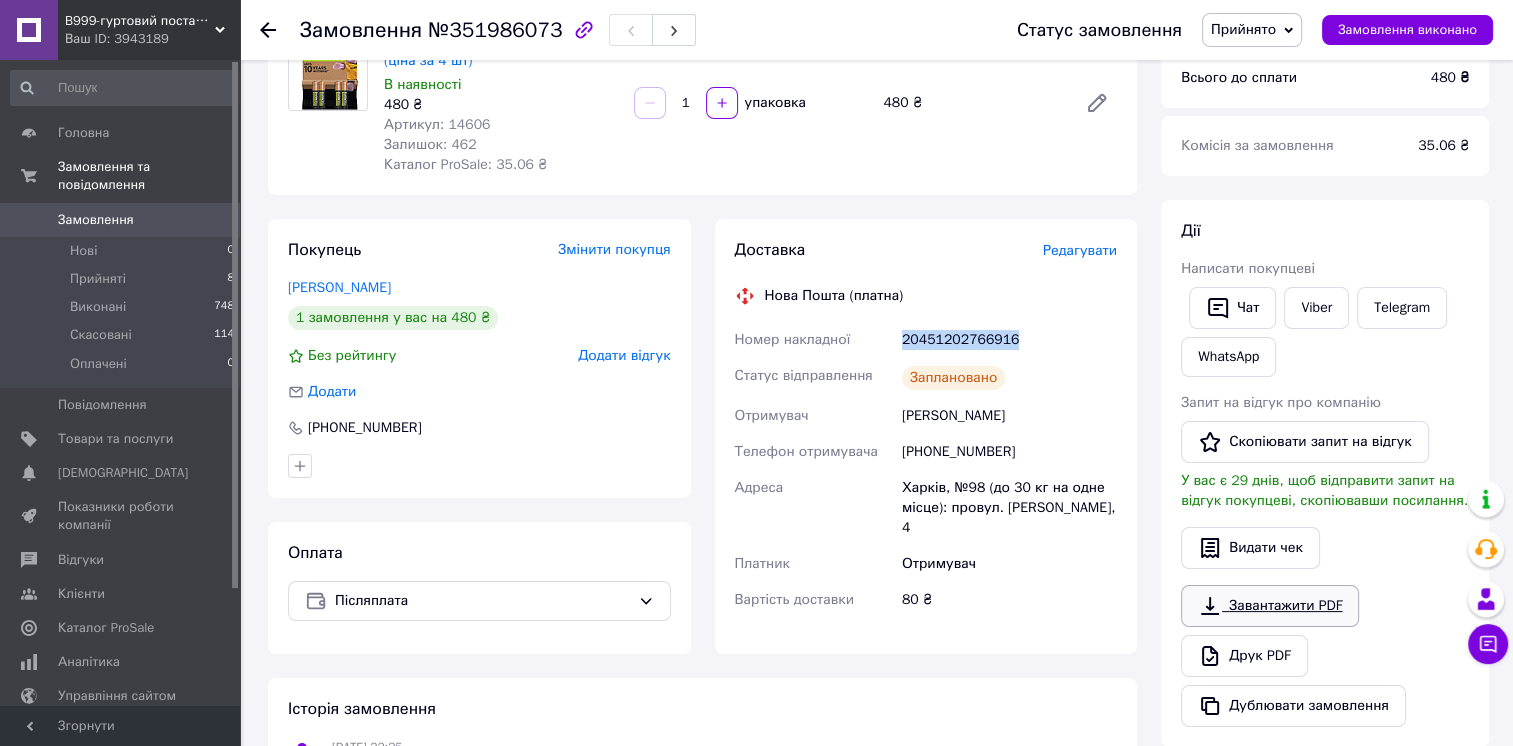 click on "Завантажити PDF" at bounding box center (1270, 606) 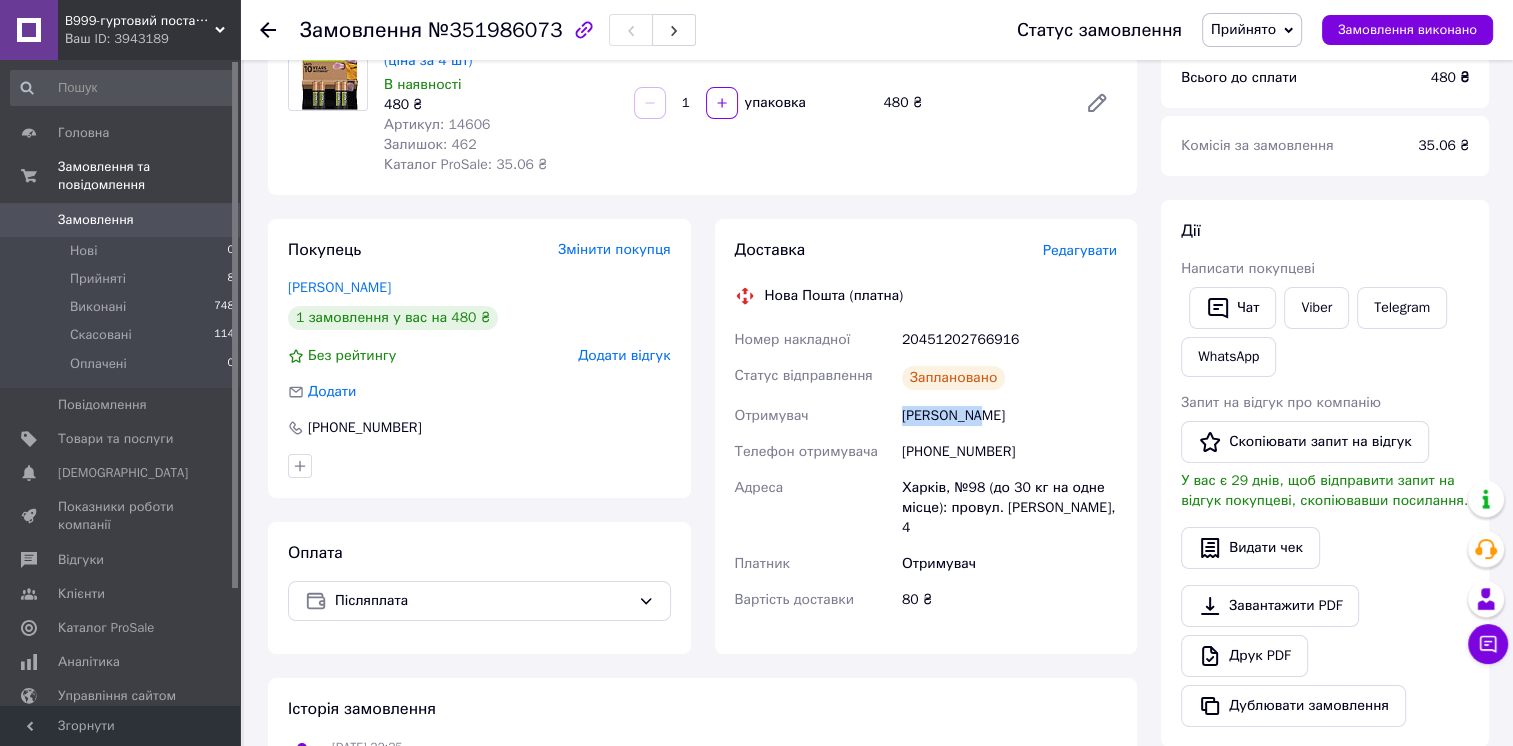 drag, startPoint x: 992, startPoint y: 418, endPoint x: 864, endPoint y: 413, distance: 128.09763 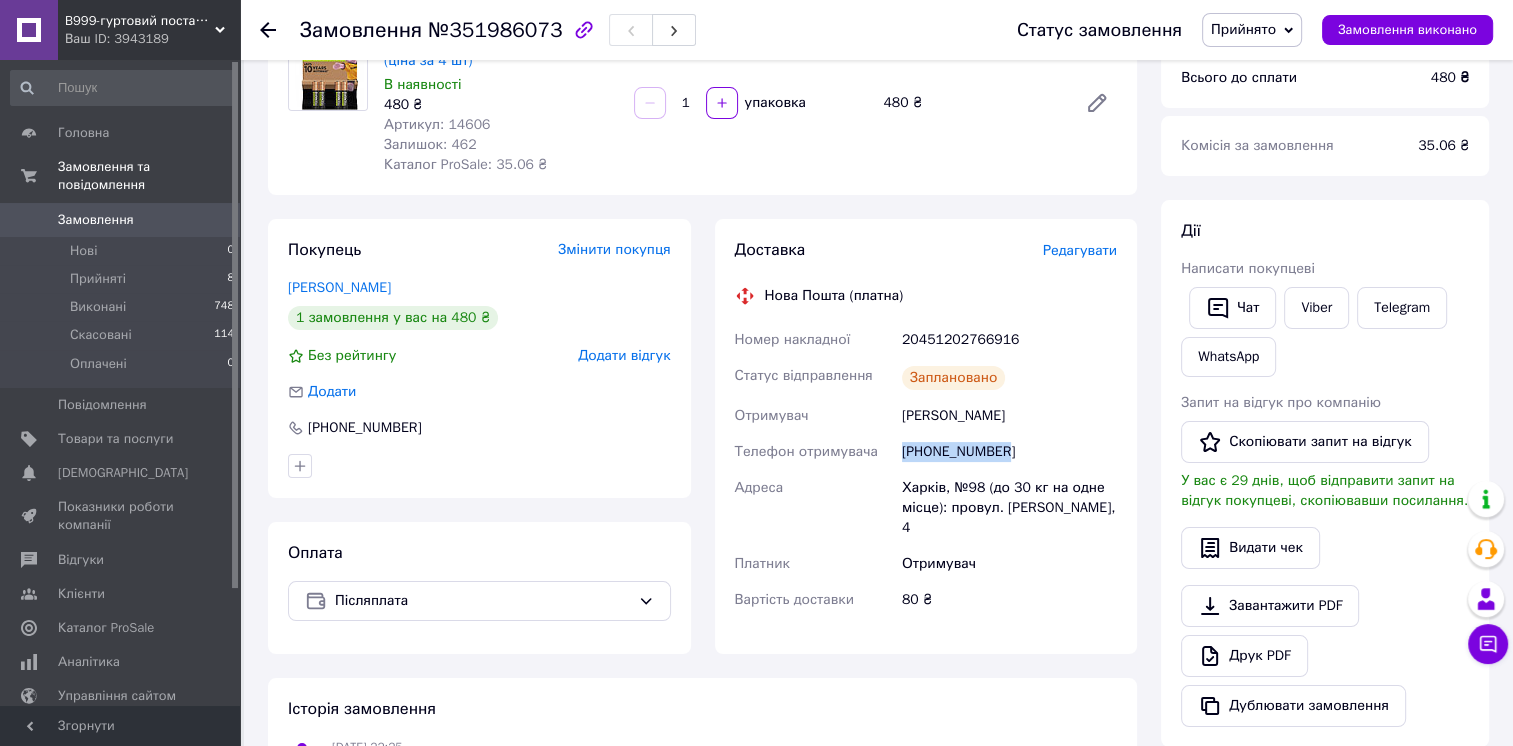 drag, startPoint x: 1004, startPoint y: 450, endPoint x: 901, endPoint y: 450, distance: 103 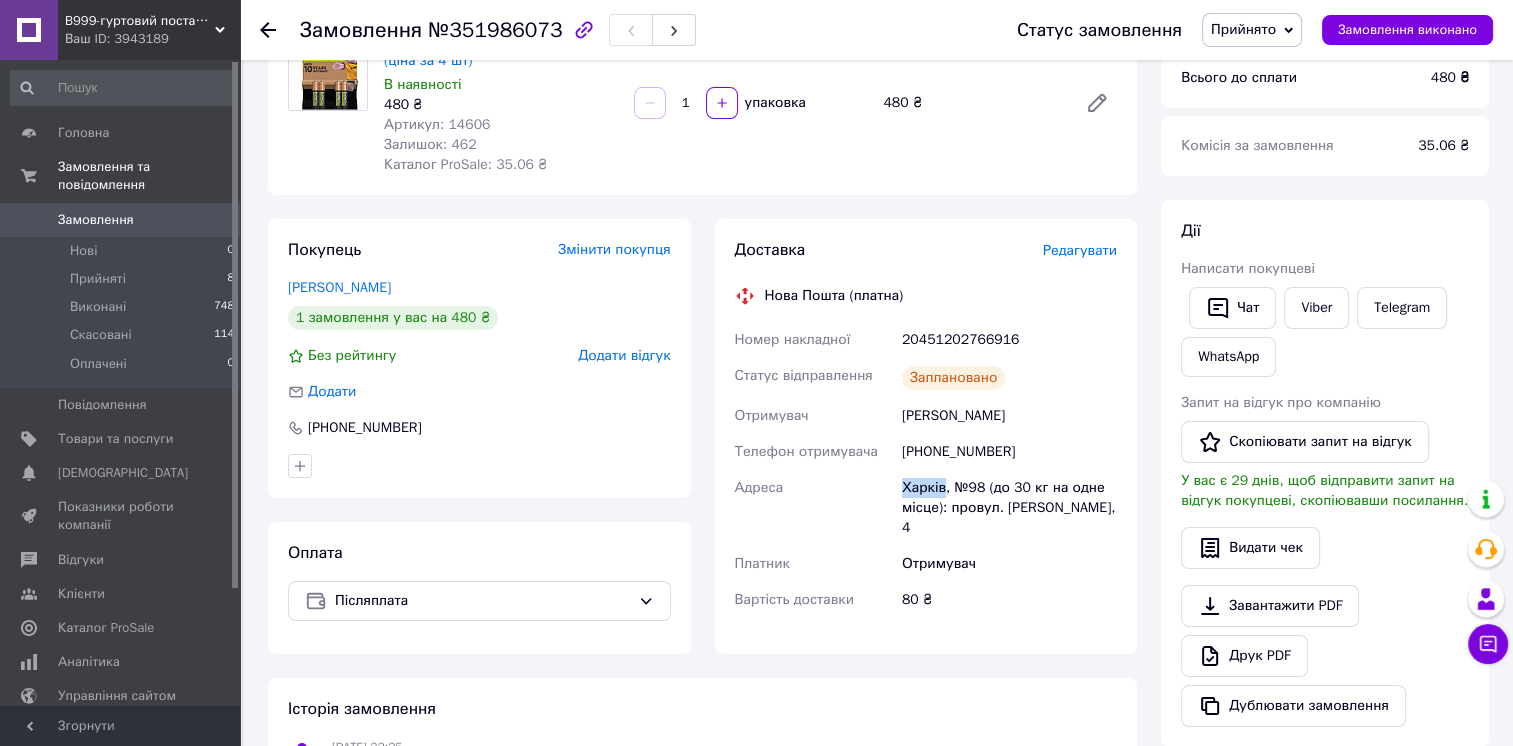 drag, startPoint x: 942, startPoint y: 491, endPoint x: 898, endPoint y: 484, distance: 44.553337 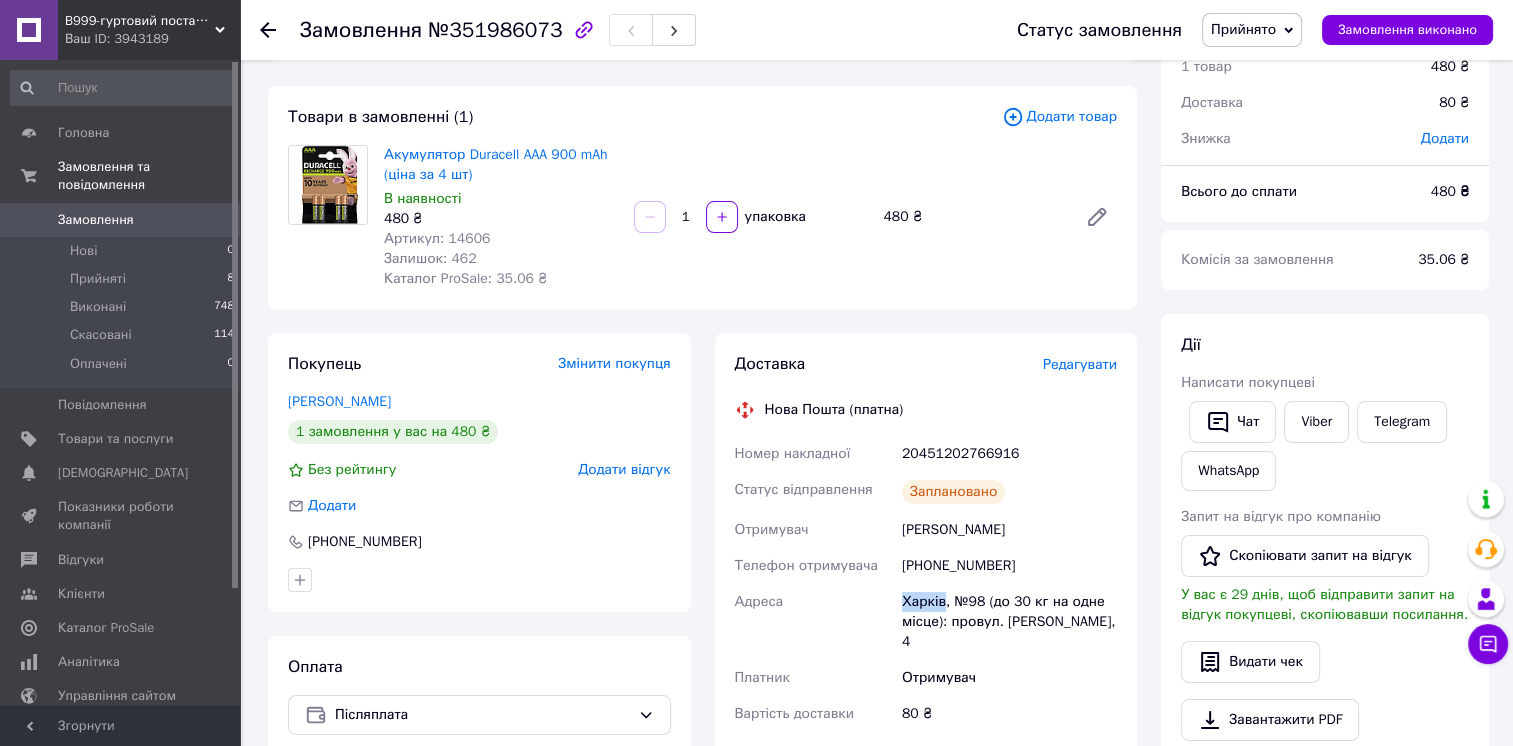 scroll, scrollTop: 300, scrollLeft: 0, axis: vertical 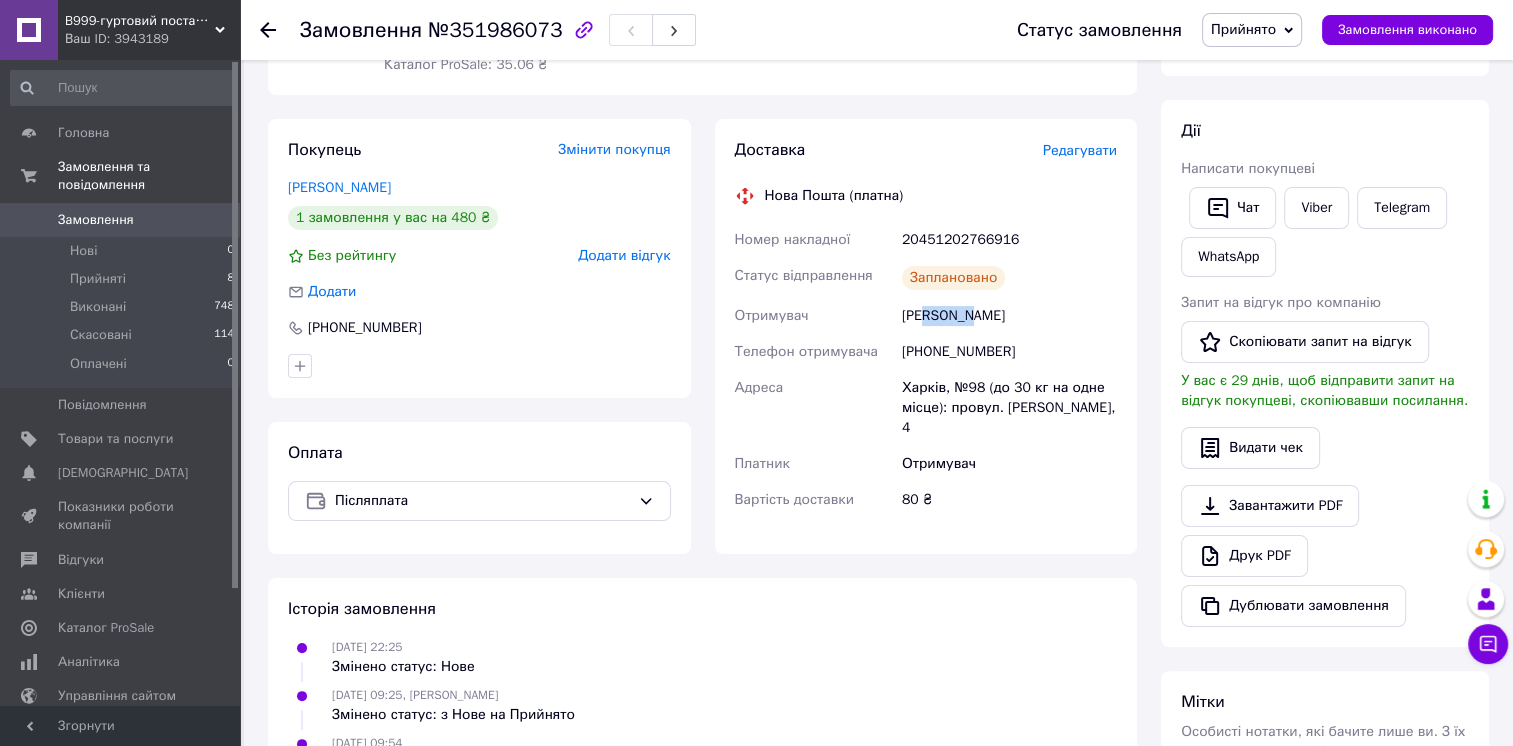 drag, startPoint x: 980, startPoint y: 318, endPoint x: 926, endPoint y: 318, distance: 54 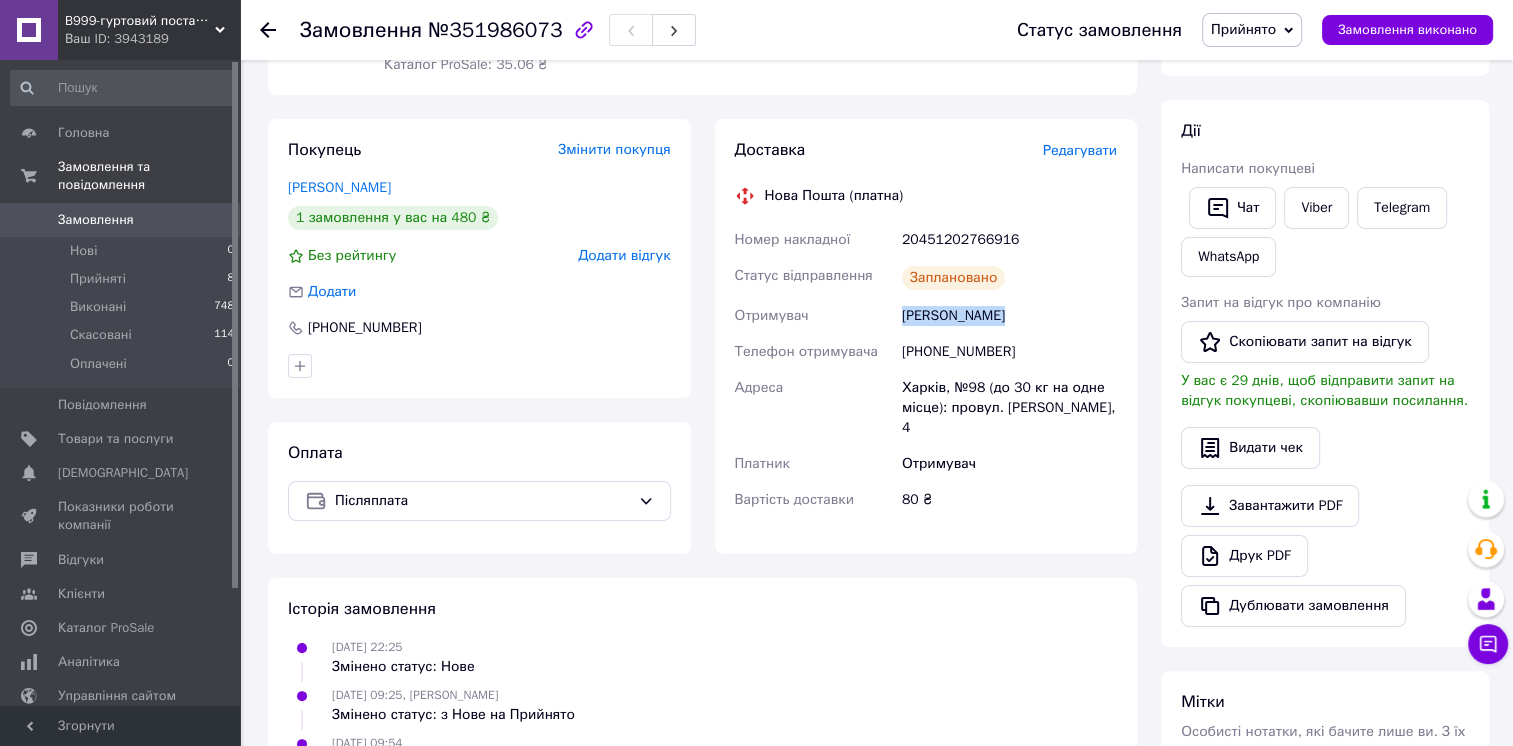 drag, startPoint x: 992, startPoint y: 319, endPoint x: 912, endPoint y: 325, distance: 80.224686 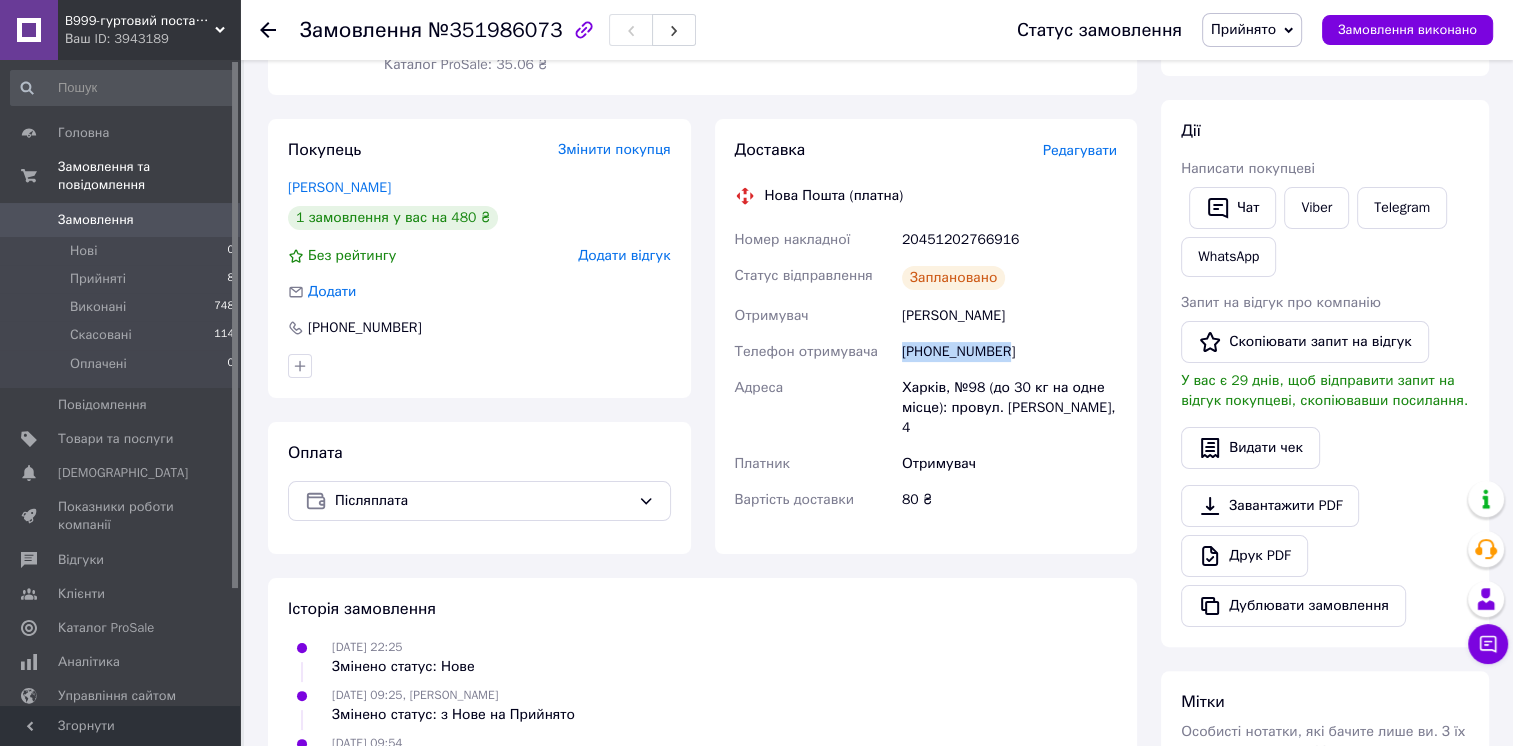 drag, startPoint x: 1013, startPoint y: 358, endPoint x: 902, endPoint y: 365, distance: 111.220505 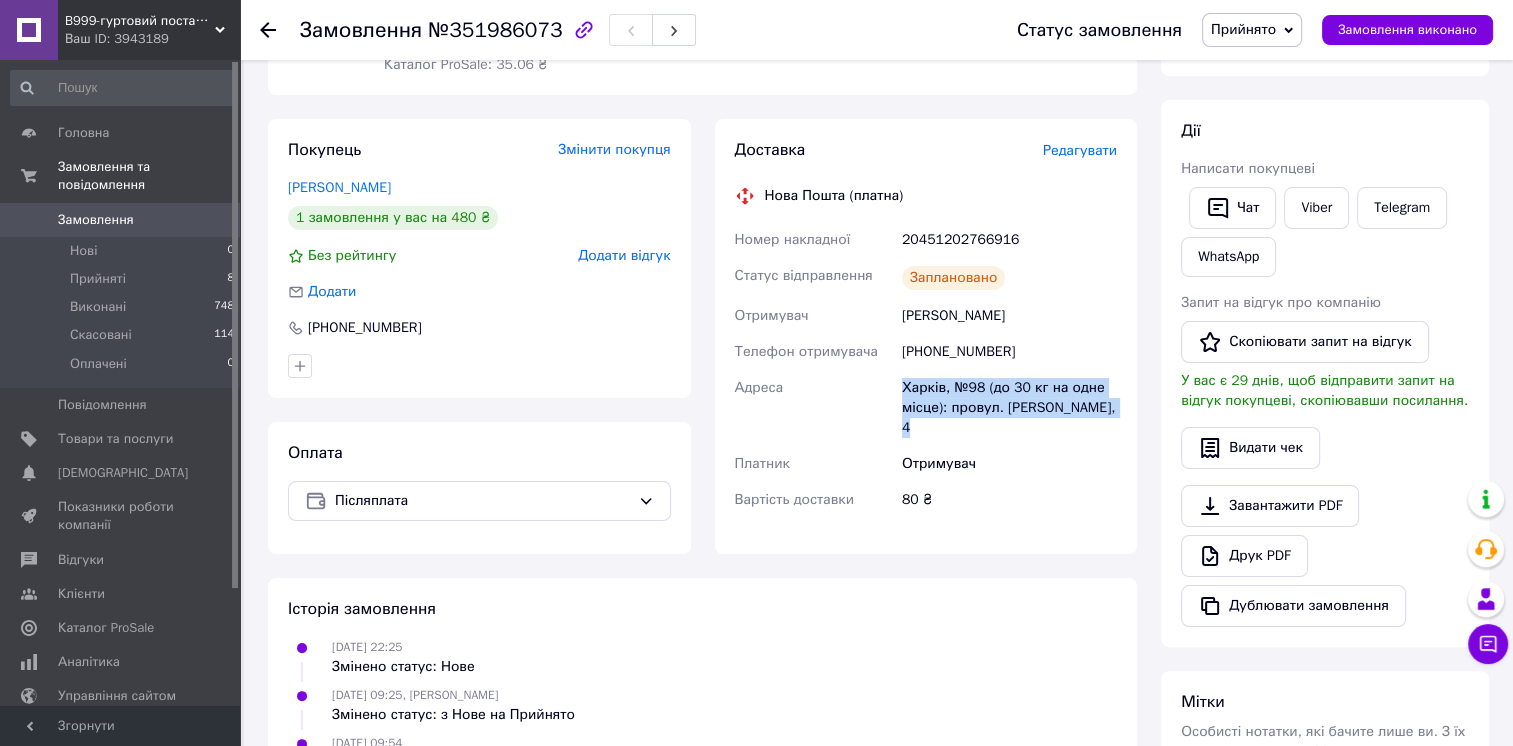 drag, startPoint x: 1120, startPoint y: 410, endPoint x: 890, endPoint y: 390, distance: 230.86794 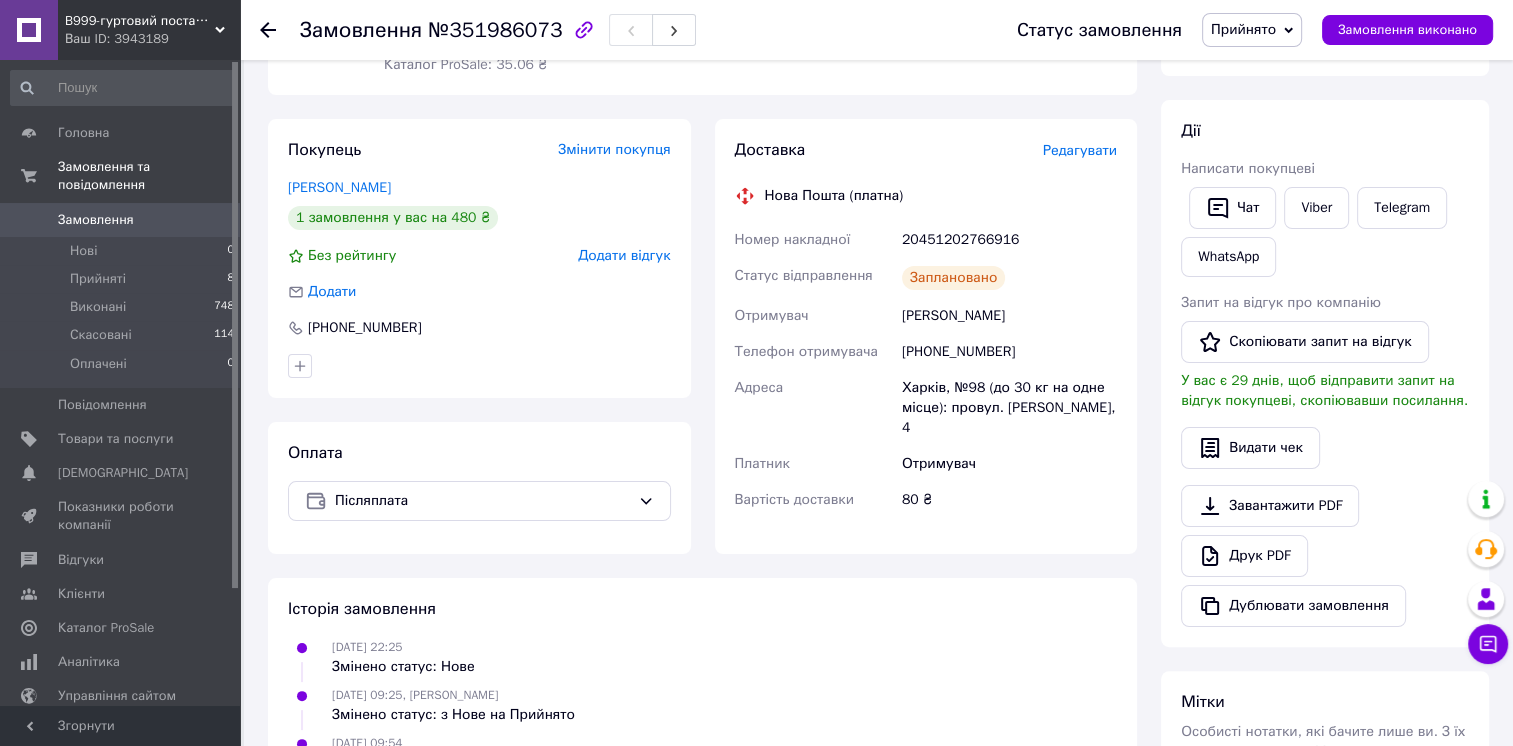 click at bounding box center (268, 30) 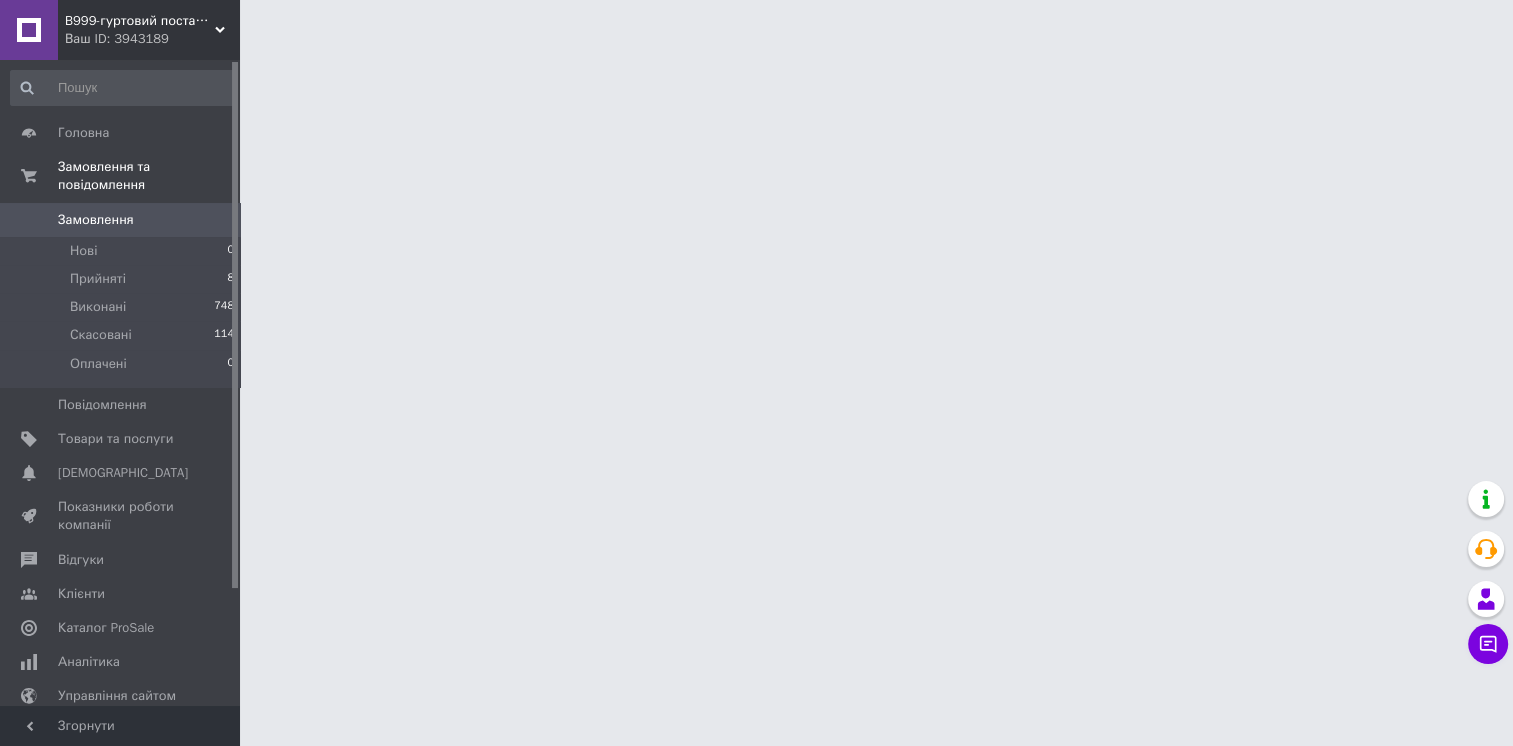 scroll, scrollTop: 0, scrollLeft: 0, axis: both 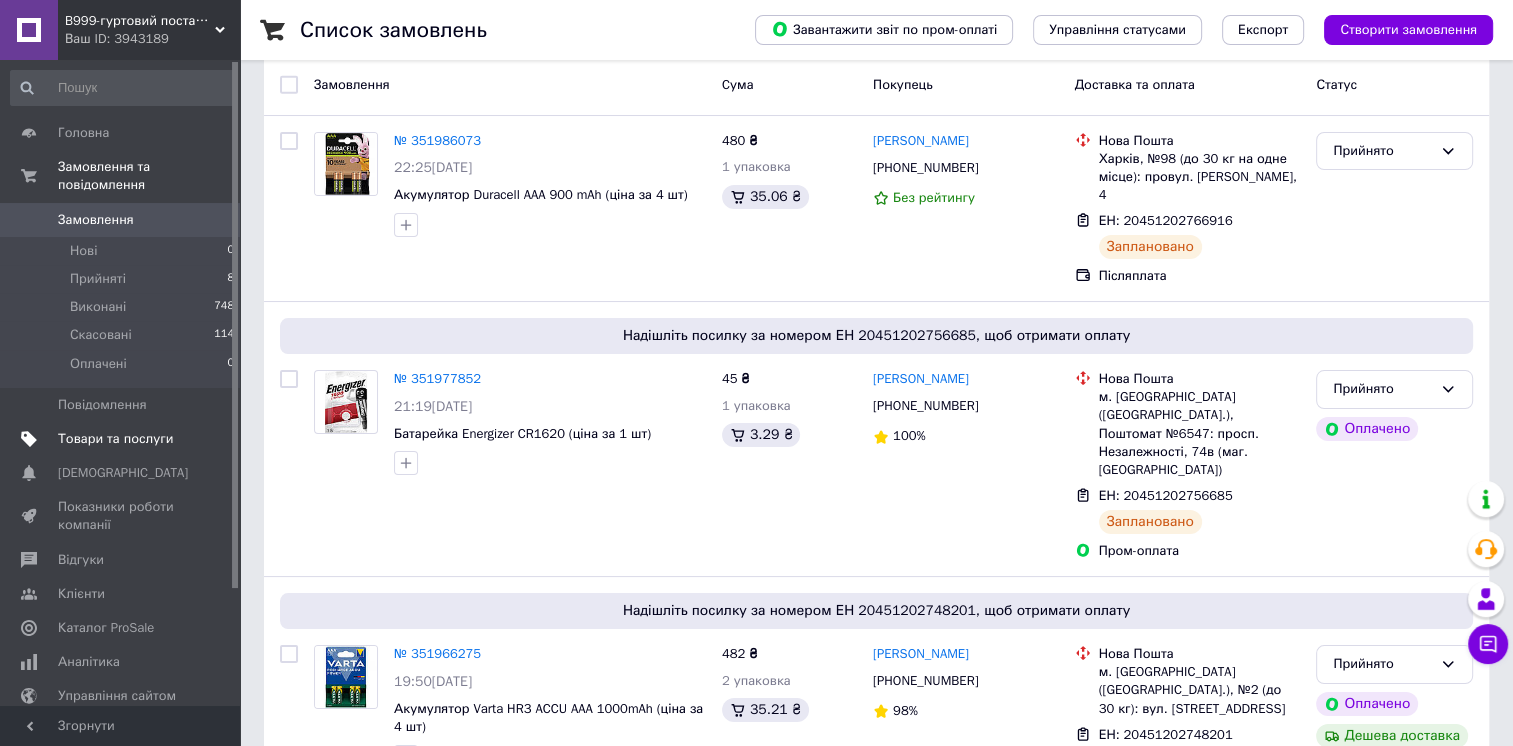 click on "Товари та послуги" at bounding box center (115, 439) 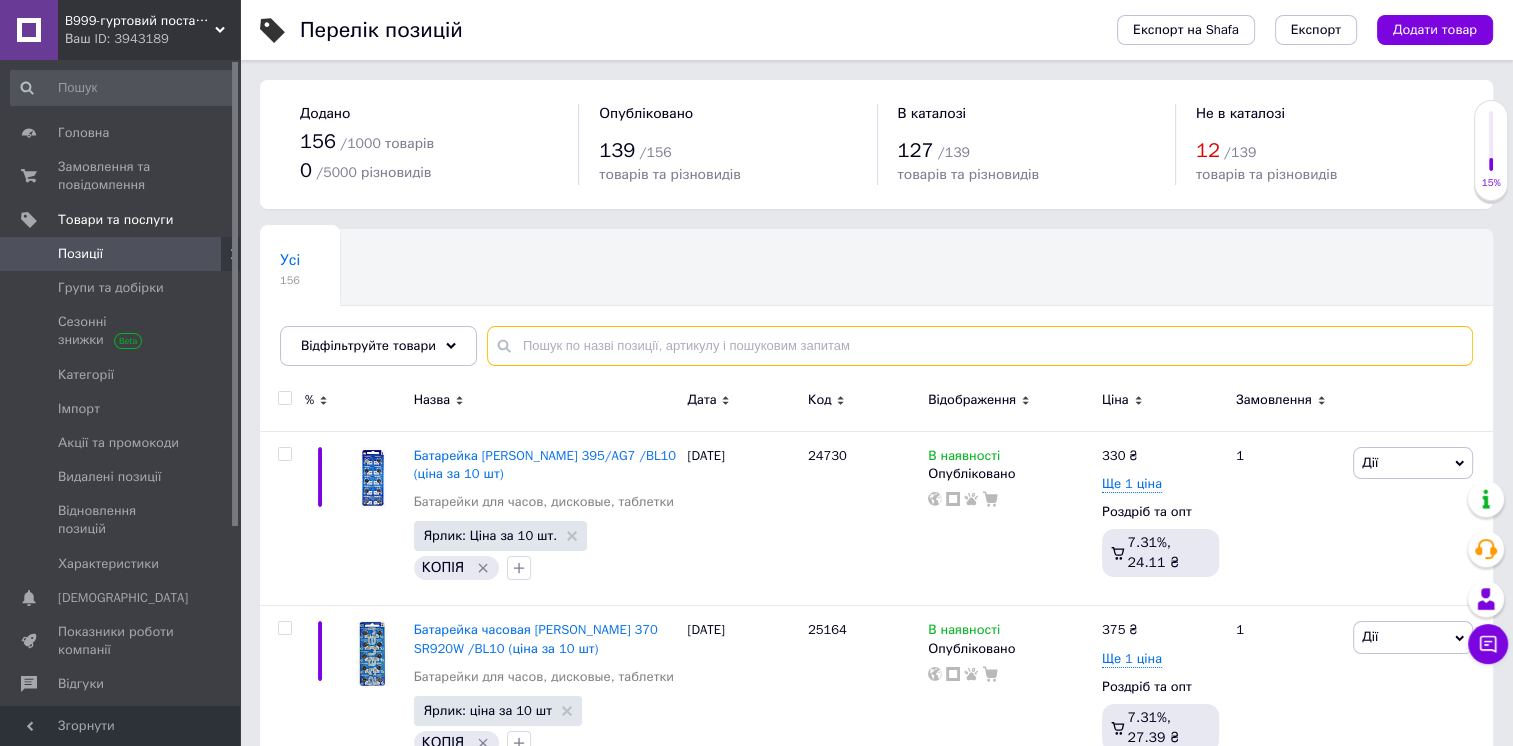 click at bounding box center (980, 346) 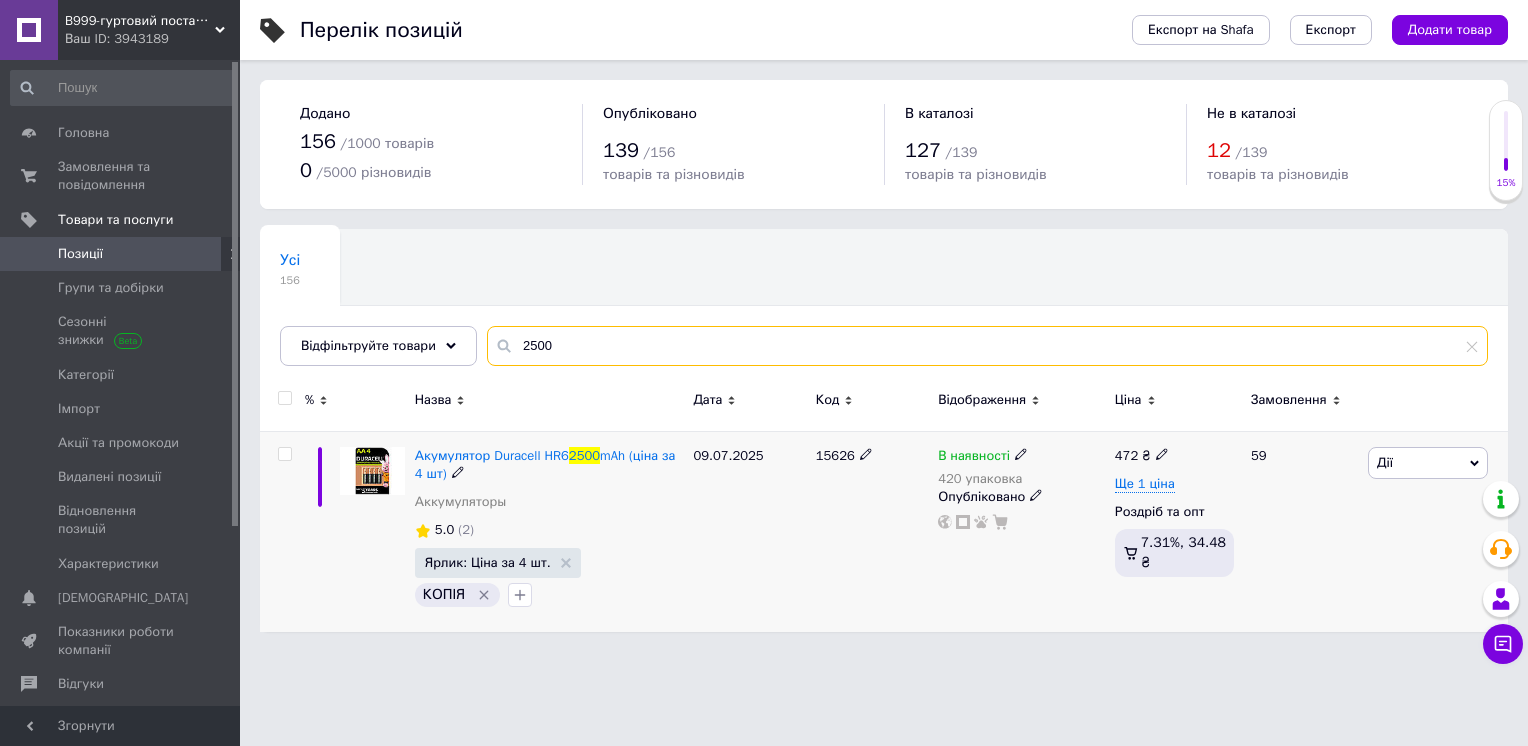 type on "2500" 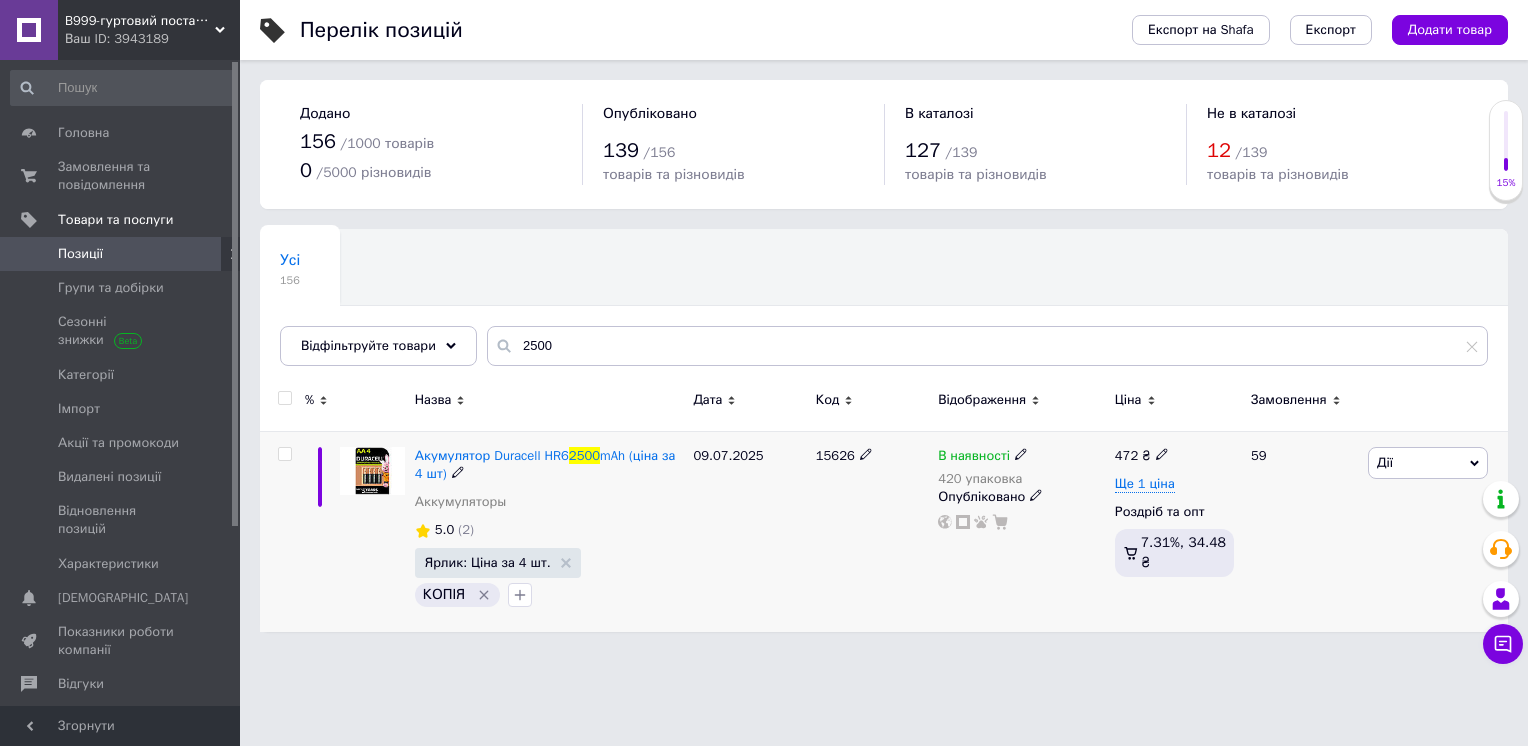 click 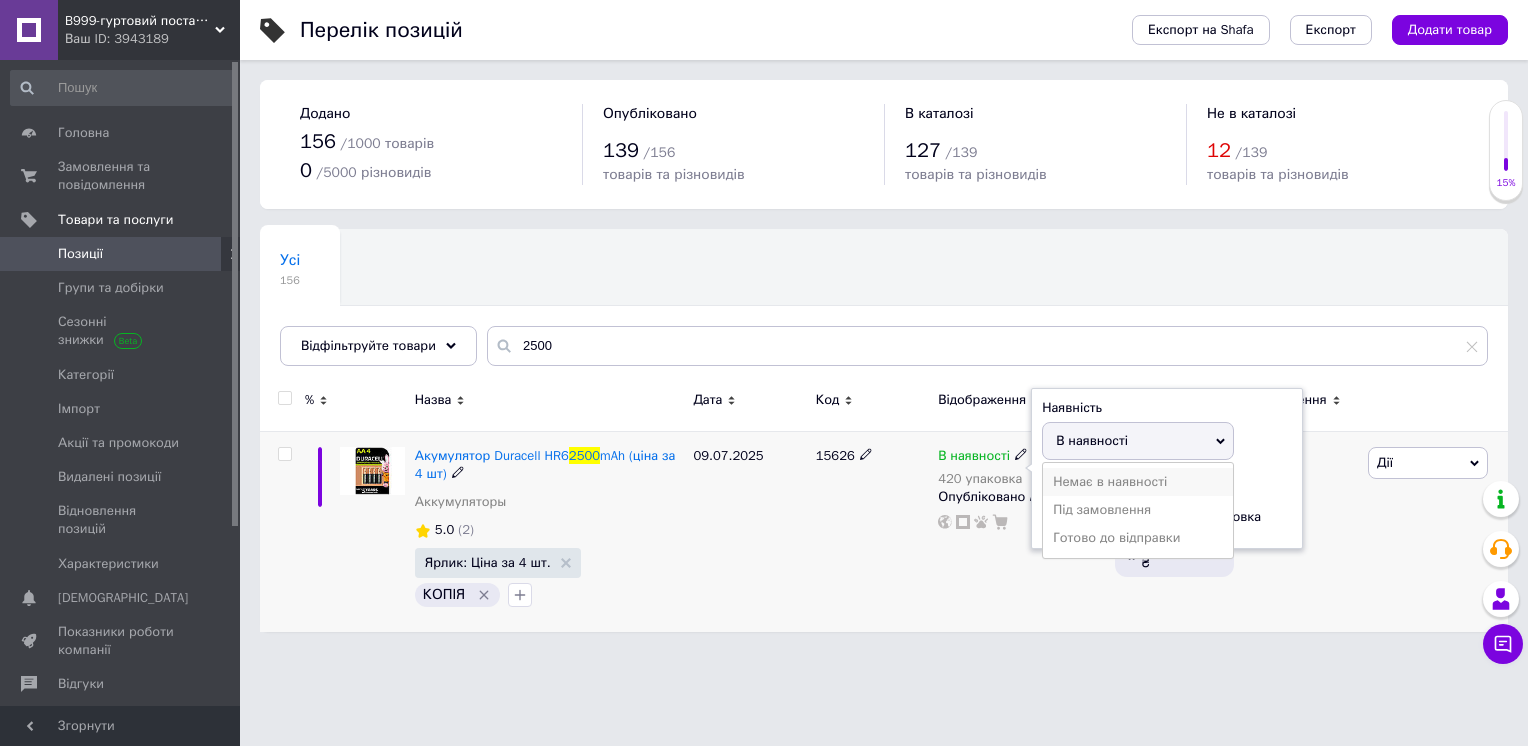 click on "Немає в наявності" at bounding box center (1138, 482) 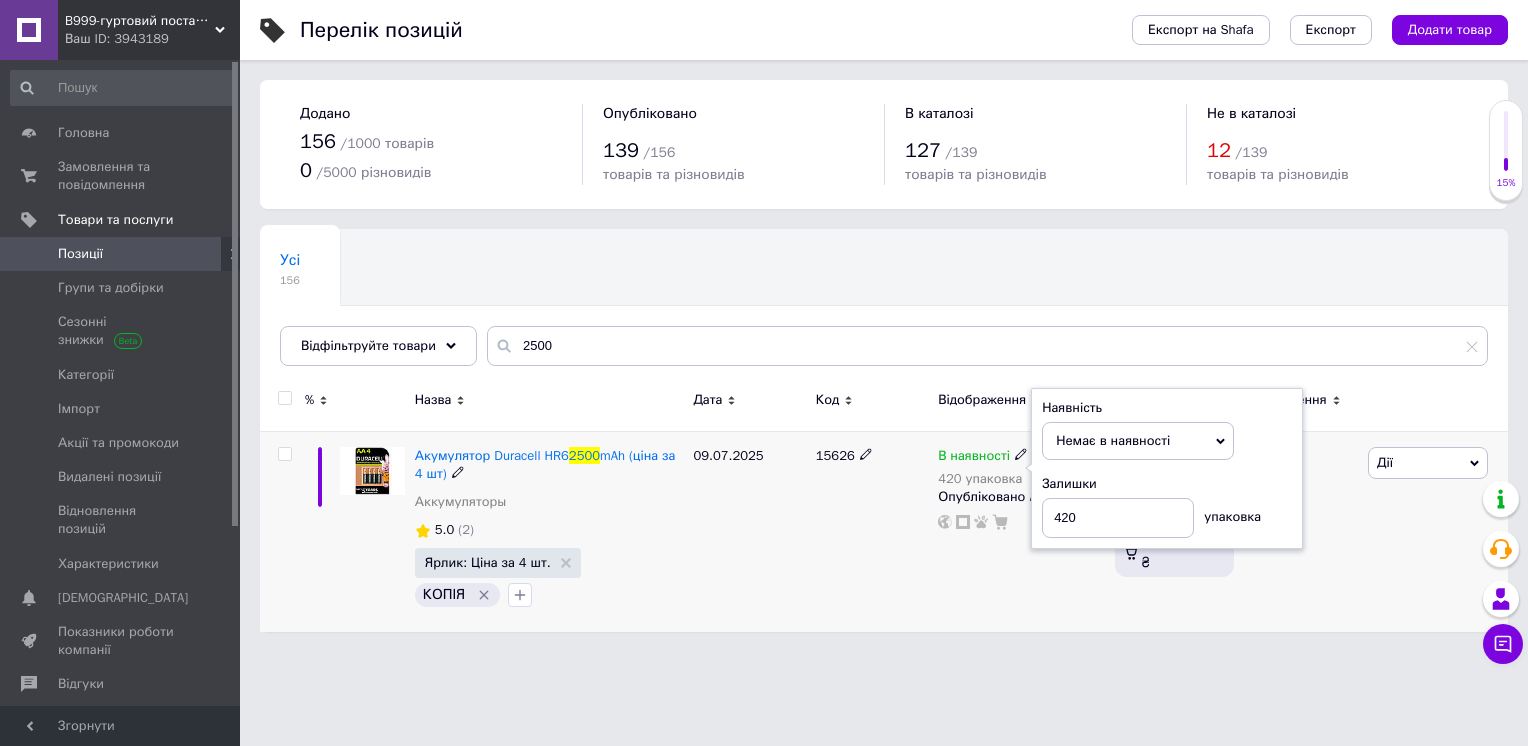 click on "В наявності 420 упаковка Наявність Немає в наявності В наявності Під замовлення Готово до відправки Залишки 420 упаковка Опубліковано" at bounding box center (1021, 531) 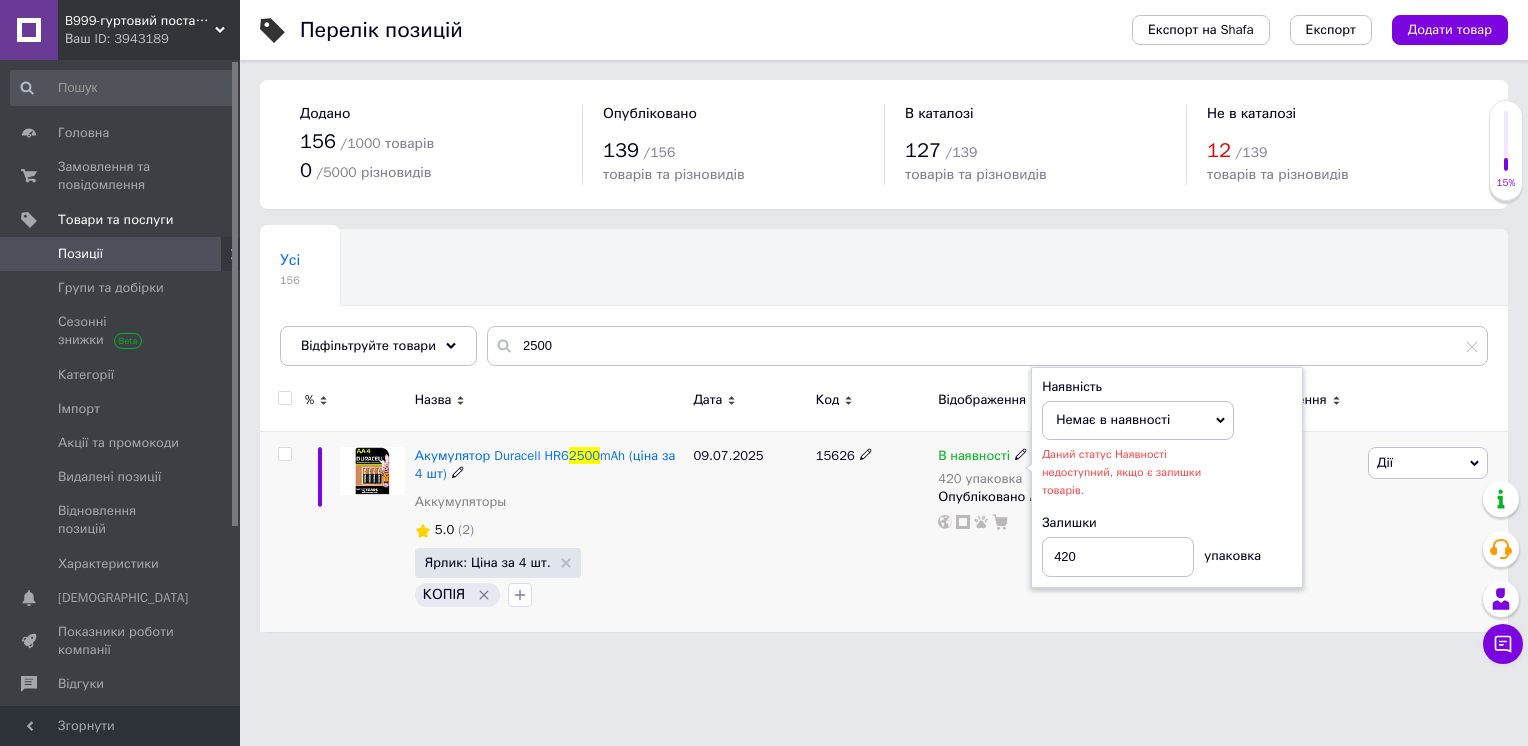 click on "15626" at bounding box center (872, 531) 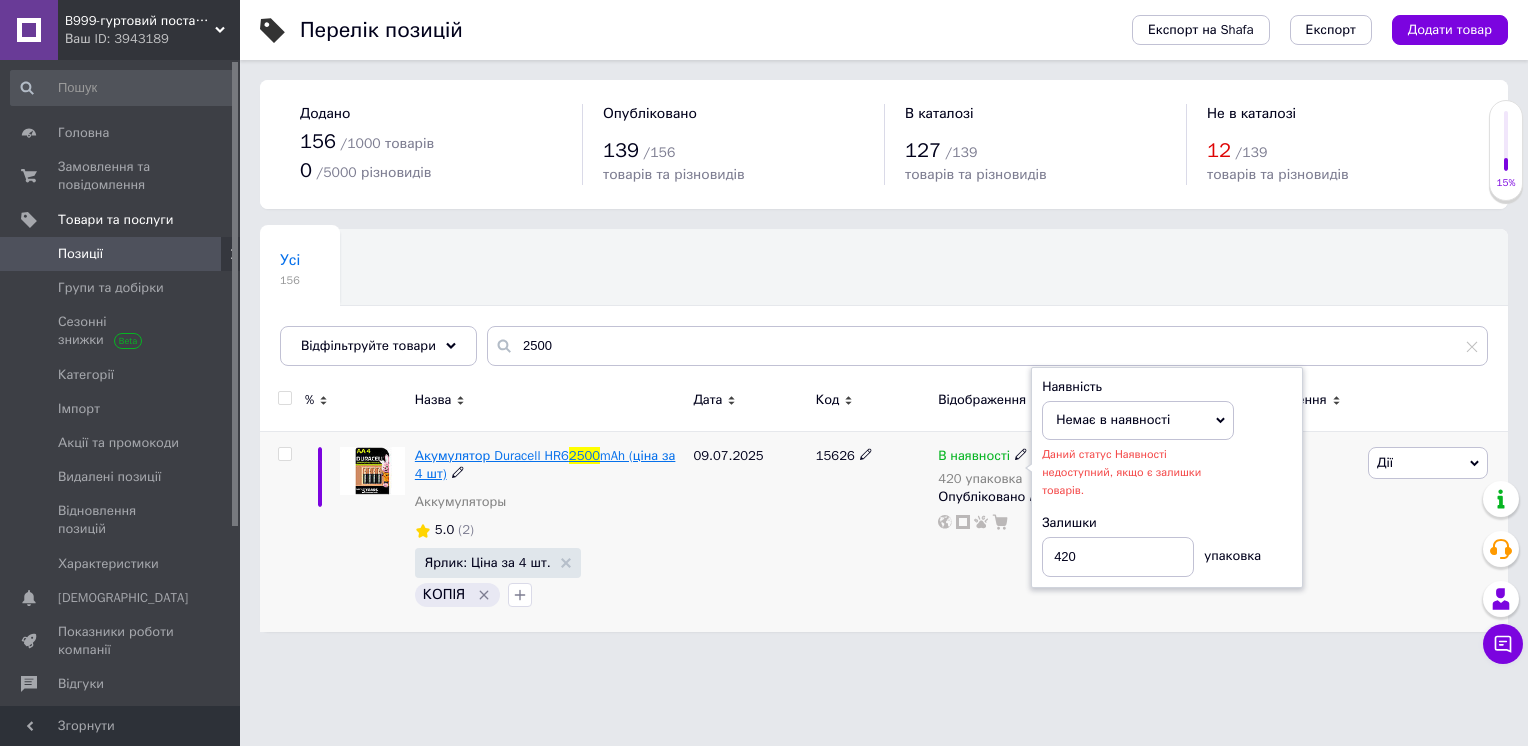 click on "mAh (ціна за 4 шт)" at bounding box center [545, 464] 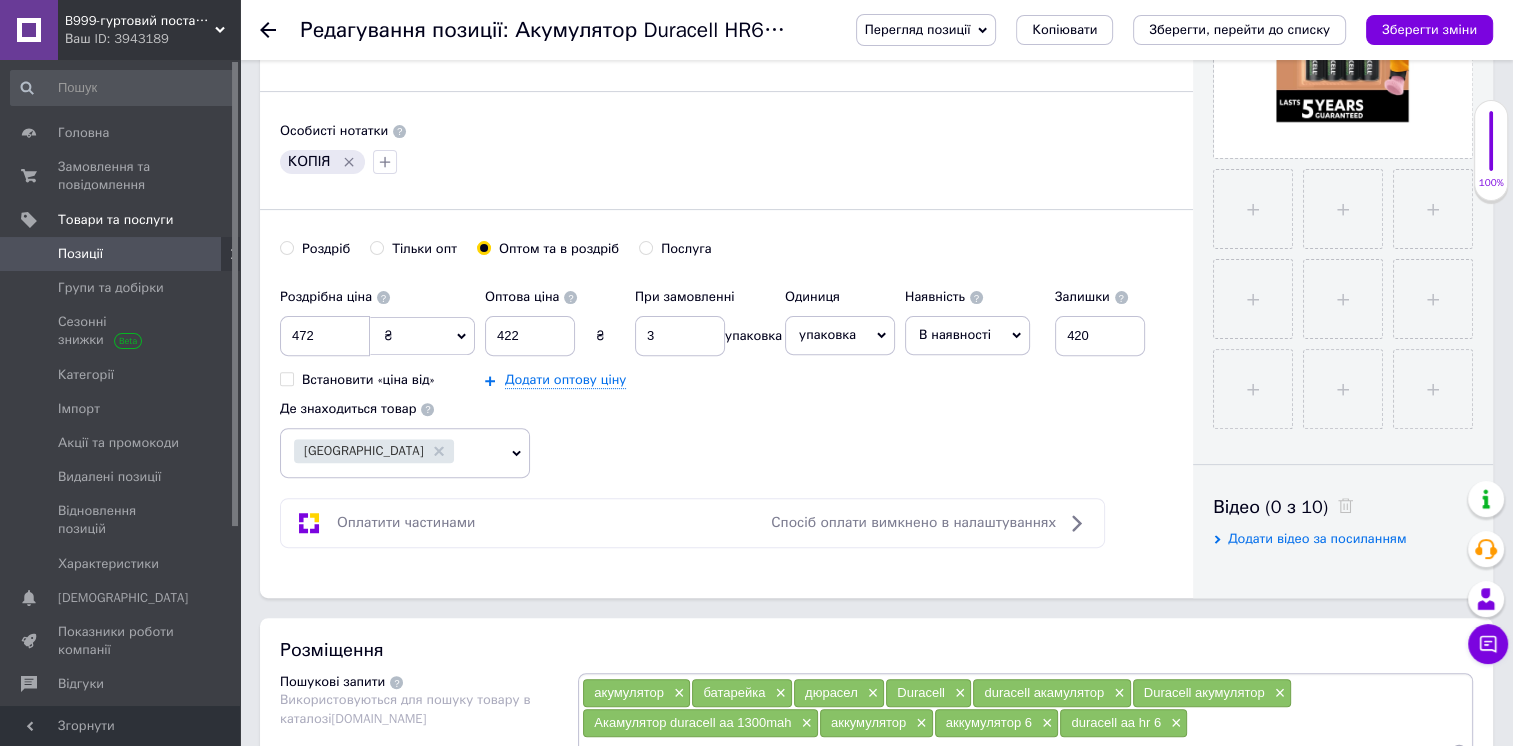 scroll, scrollTop: 600, scrollLeft: 0, axis: vertical 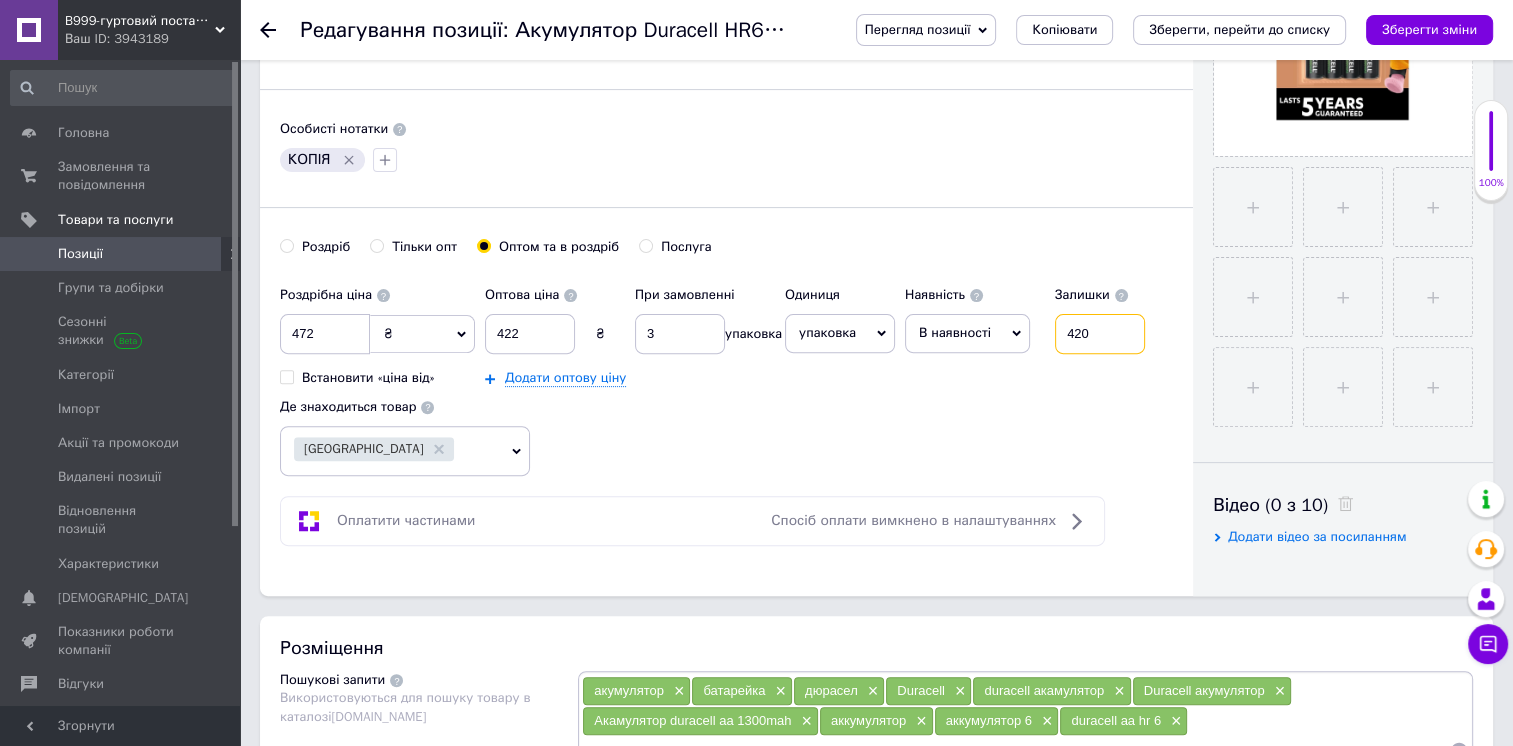drag, startPoint x: 1087, startPoint y: 335, endPoint x: 1051, endPoint y: 328, distance: 36.67424 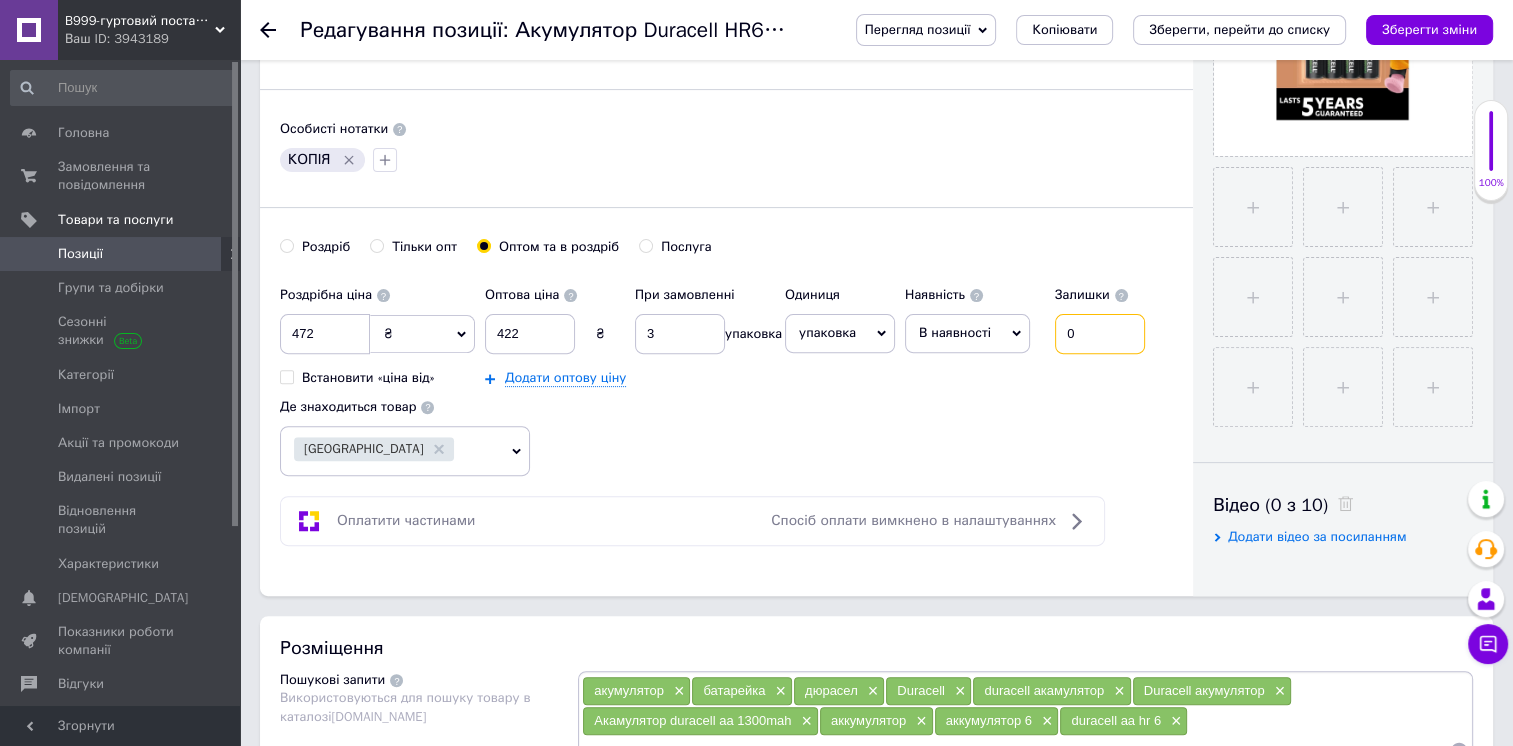 type on "0" 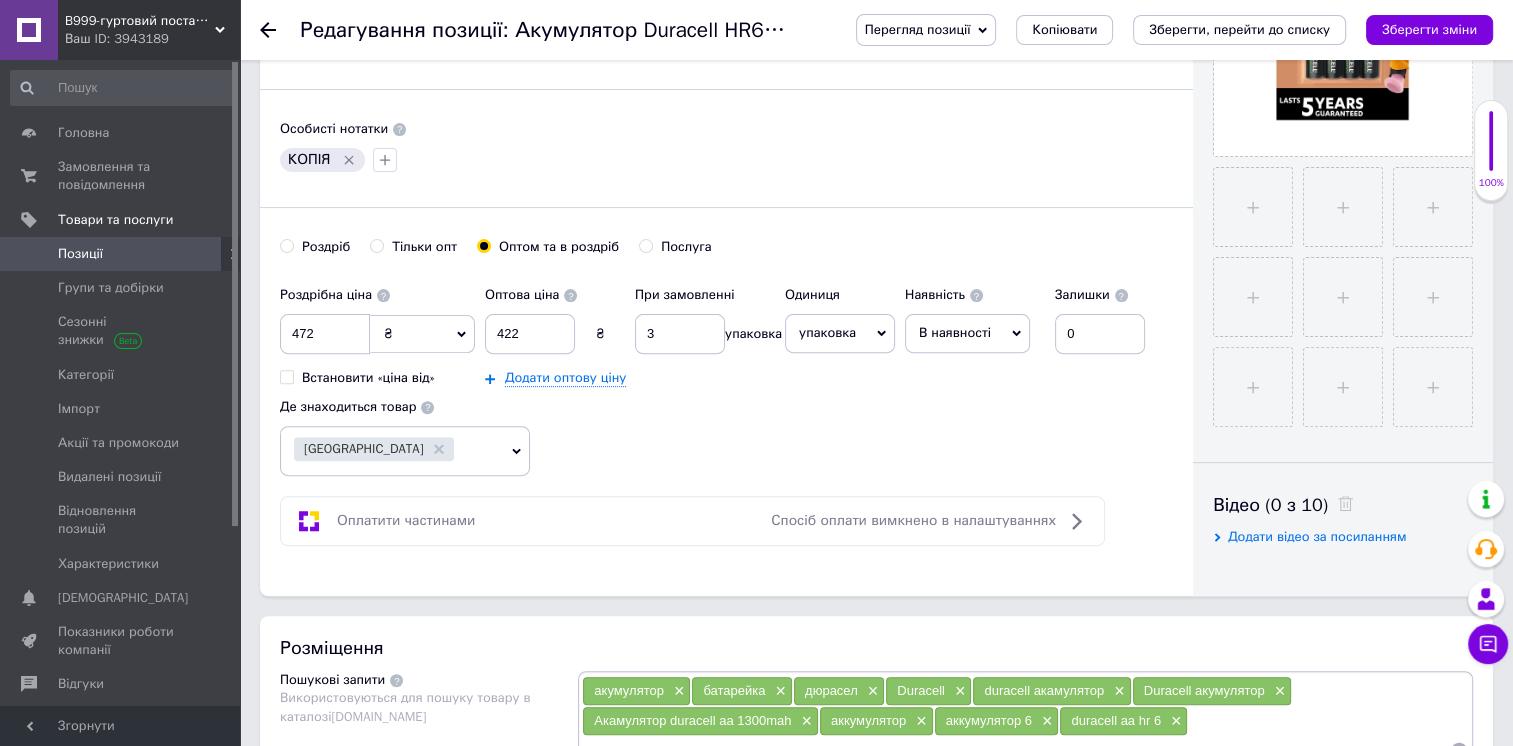 click on "Роздрібна ціна 472 ₴ $ EUR CHF GBP ¥ PLN ₸ MDL HUF KGS CNY TRY KRW lei Встановити «ціна від» Оптова ціна 422 ₴ При замовленні 3 упаковка Додати оптову ціну Одиниця упаковка Популярне шт. комплект кв.м пара м кг пог.м послуга т а автоцистерна ампула б балон банка блістер бобіна бочка бут бухта в ват виїзд відро г г га година гр/кв.м гігакалорія д дав два місяці день доба доза є єврокуб з зміна к кВт каністра карат кв.дм кв.м кв.см кв.фут квартал кг кг/кв.м км колесо комплект коробка куб.дм куб.м л л лист м м мВт мл мм моток місяць мішок н набір номер о об'єкт од. п палетомісце пара партія 1" at bounding box center [726, 376] 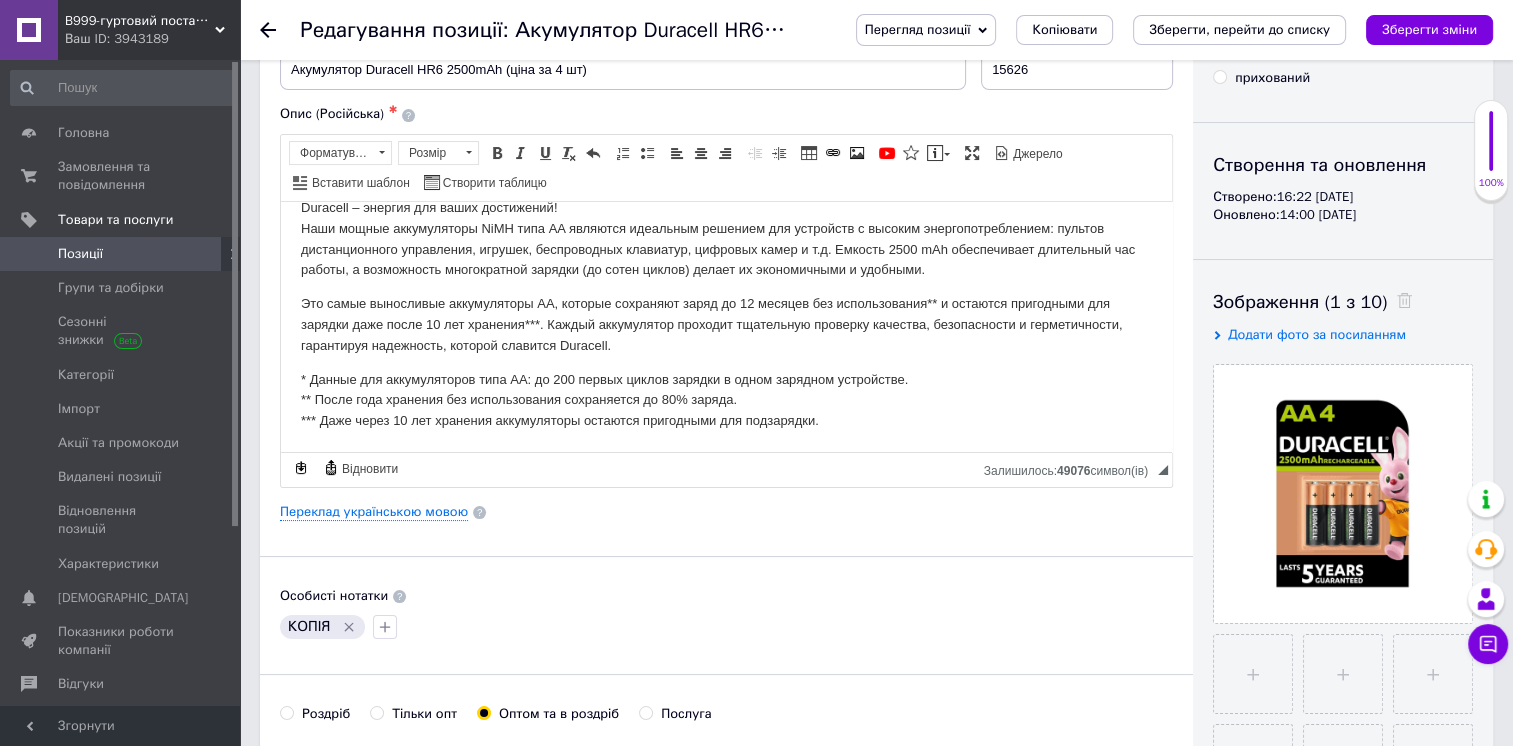 scroll, scrollTop: 0, scrollLeft: 0, axis: both 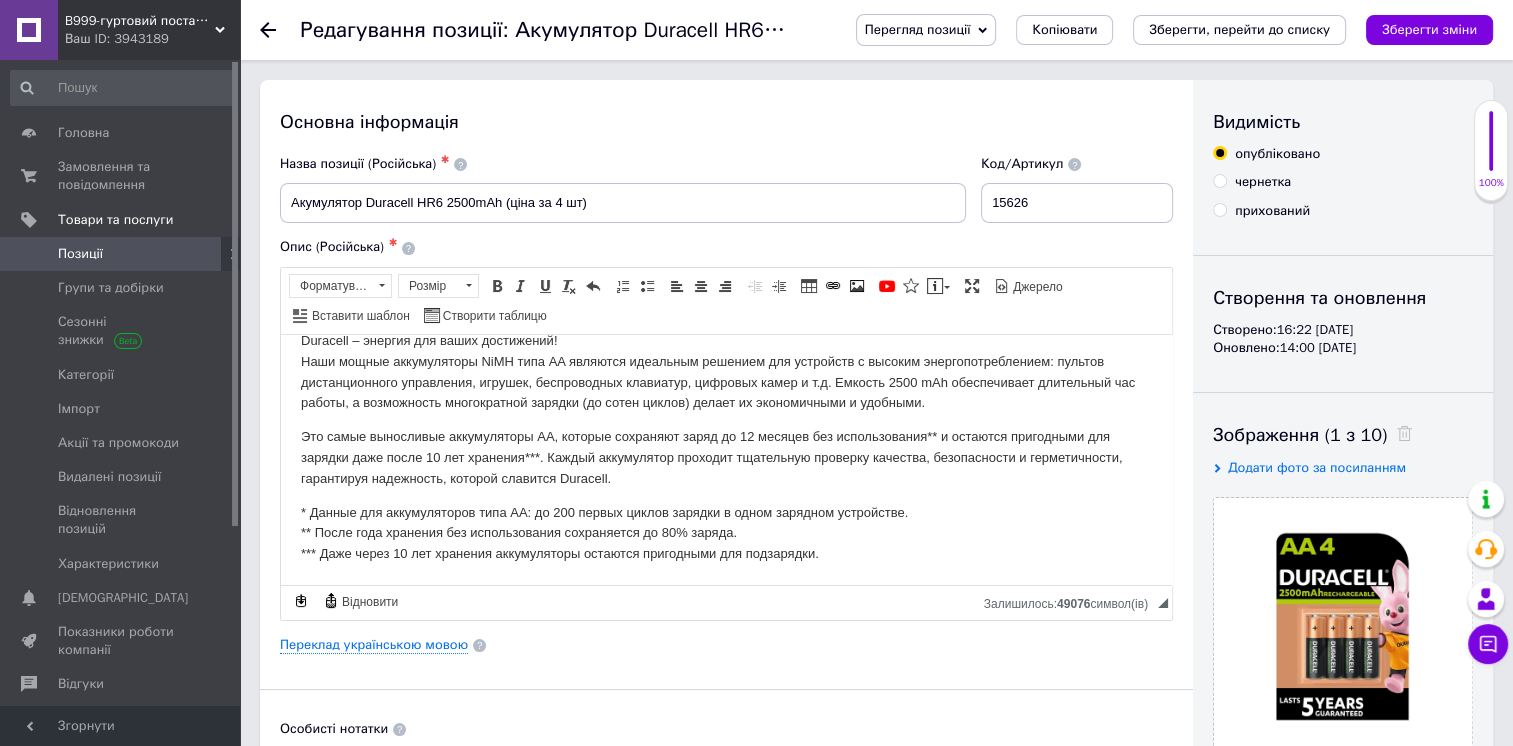 click on "Перегляд позиції" at bounding box center [926, 30] 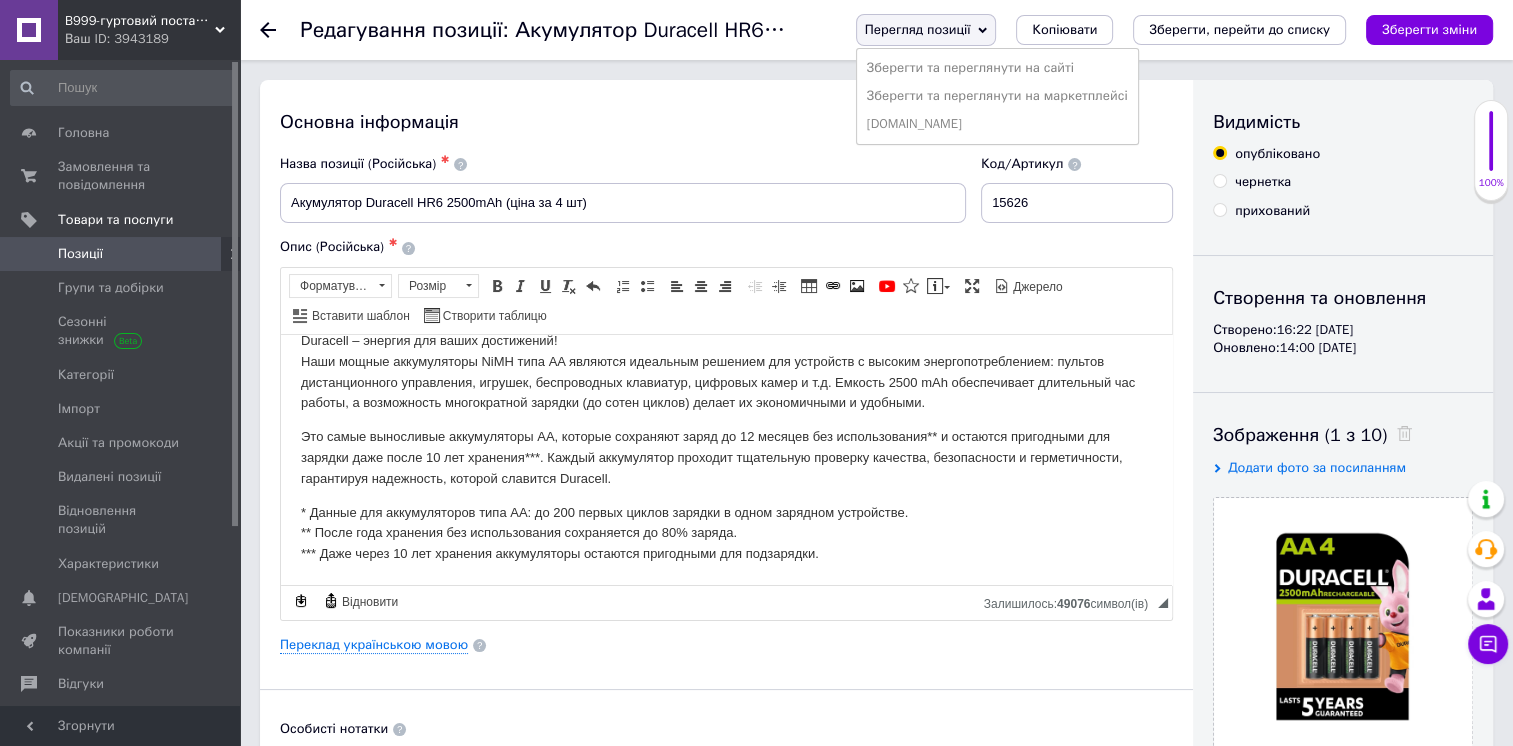click on "Перегляд позиції" at bounding box center [926, 30] 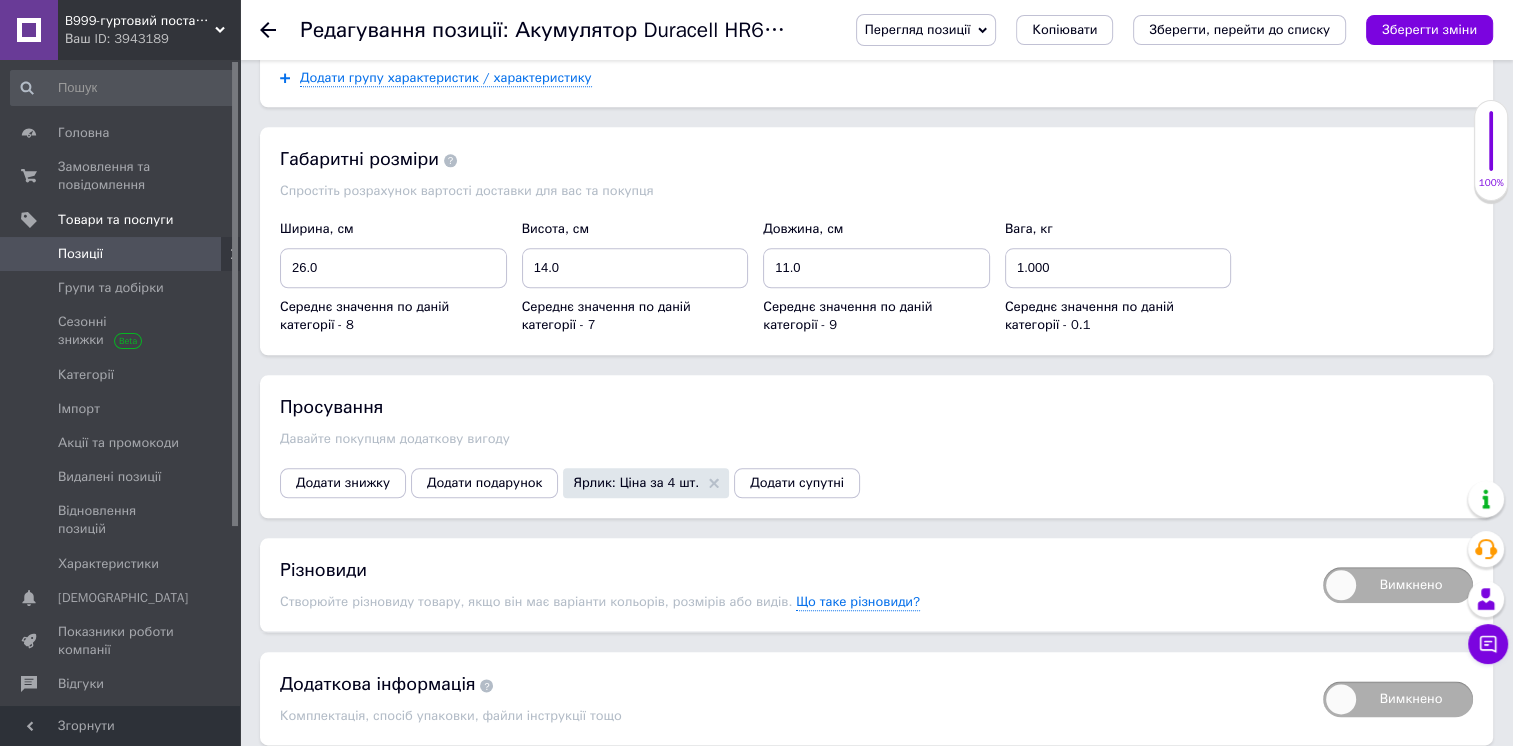 scroll, scrollTop: 2248, scrollLeft: 0, axis: vertical 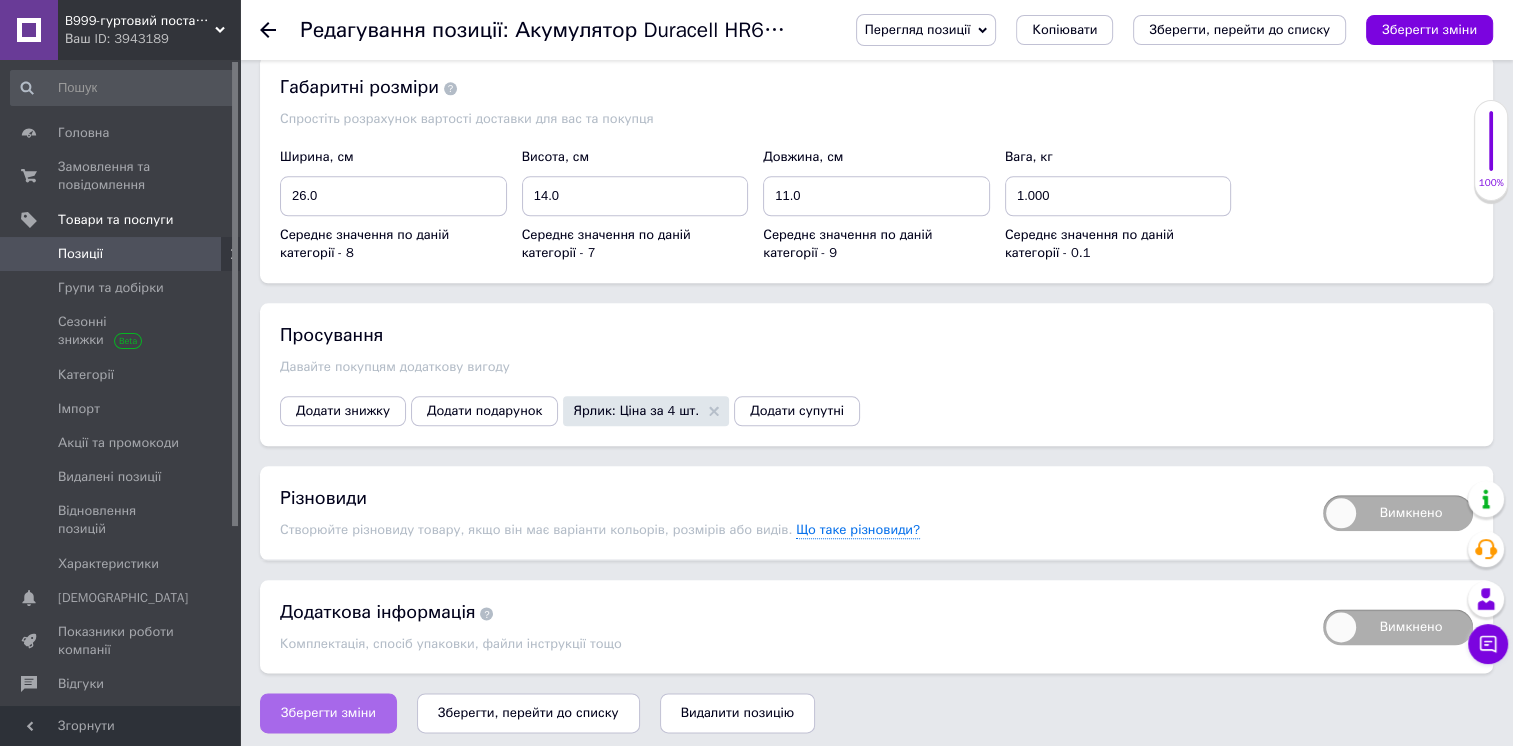 click on "Зберегти зміни" at bounding box center [328, 713] 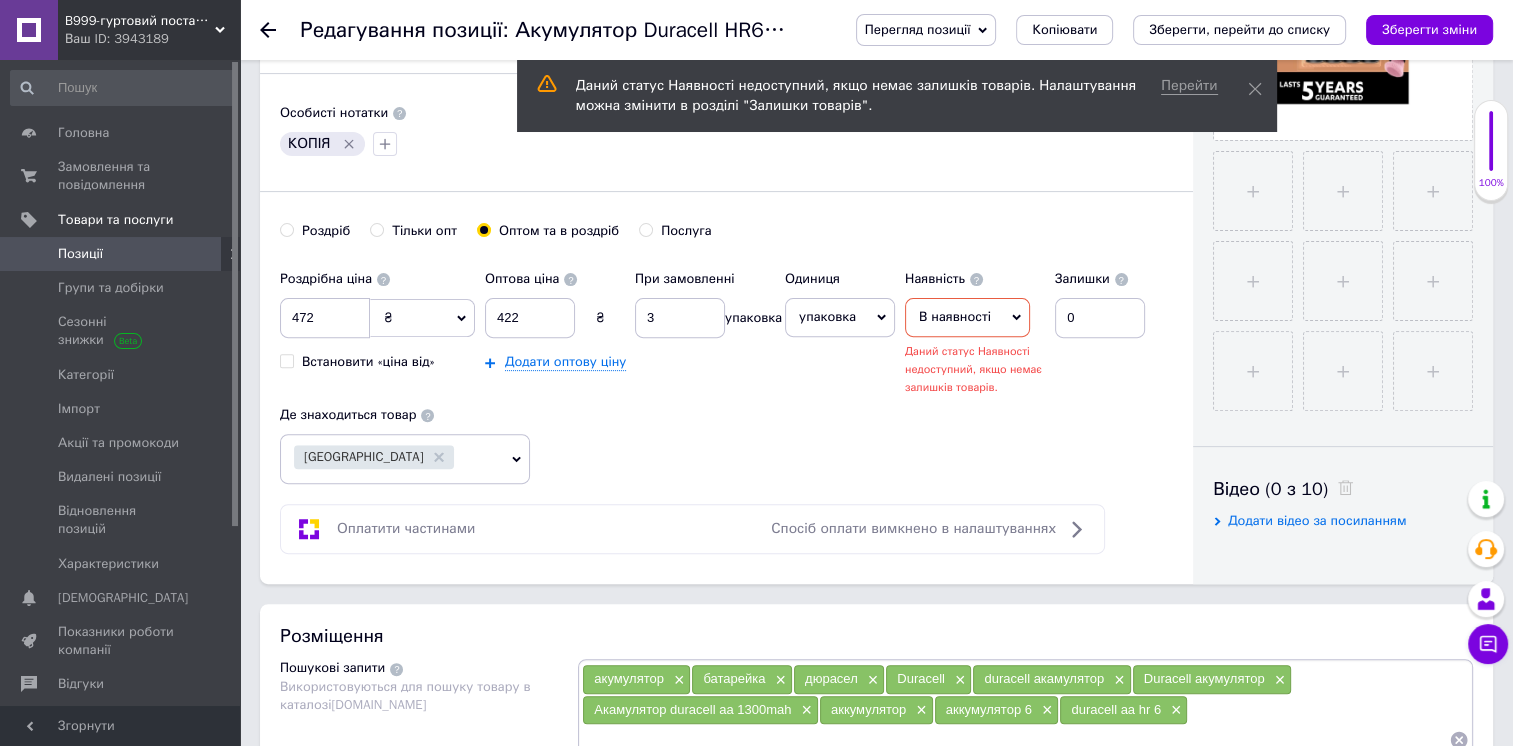 scroll, scrollTop: 608, scrollLeft: 0, axis: vertical 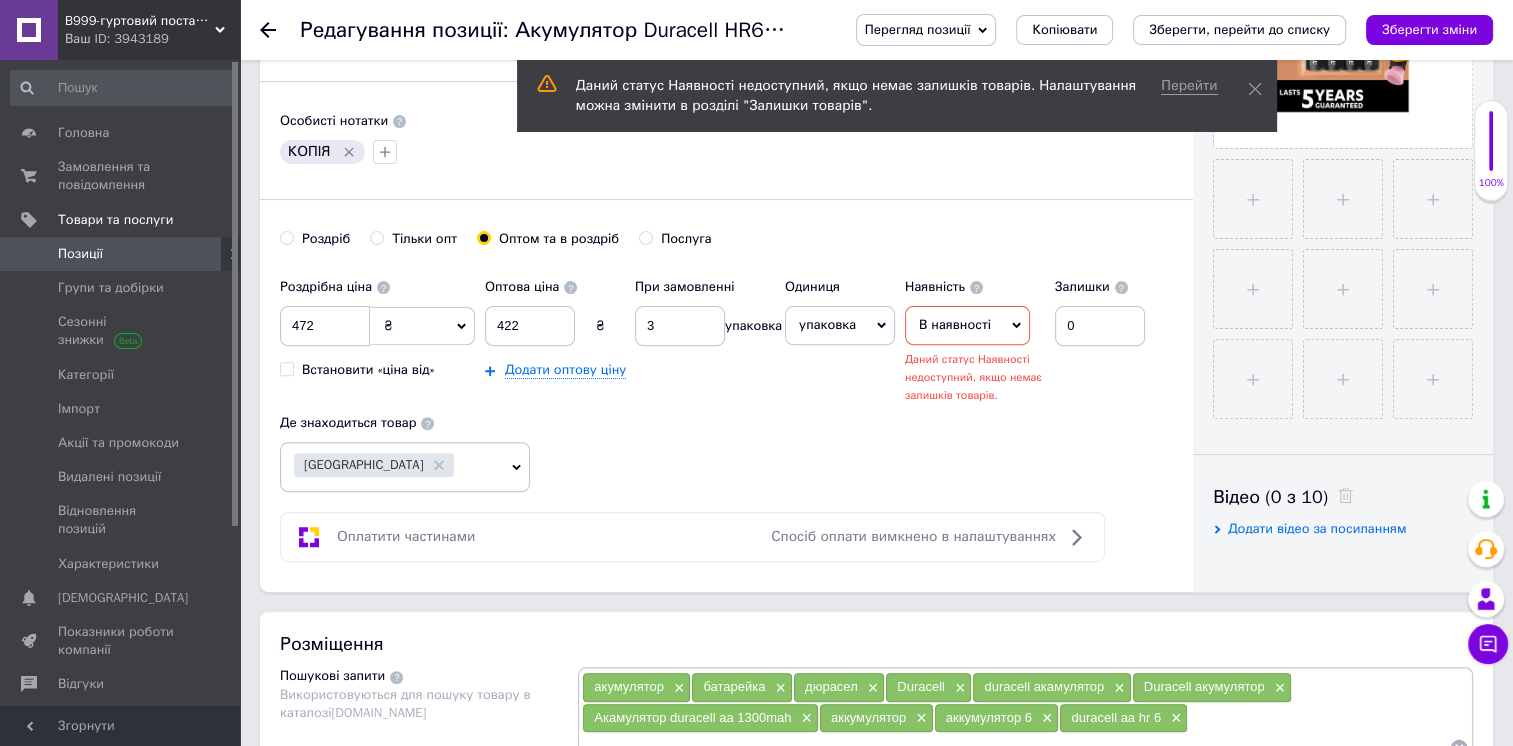 click on "В наявності" at bounding box center (967, 325) 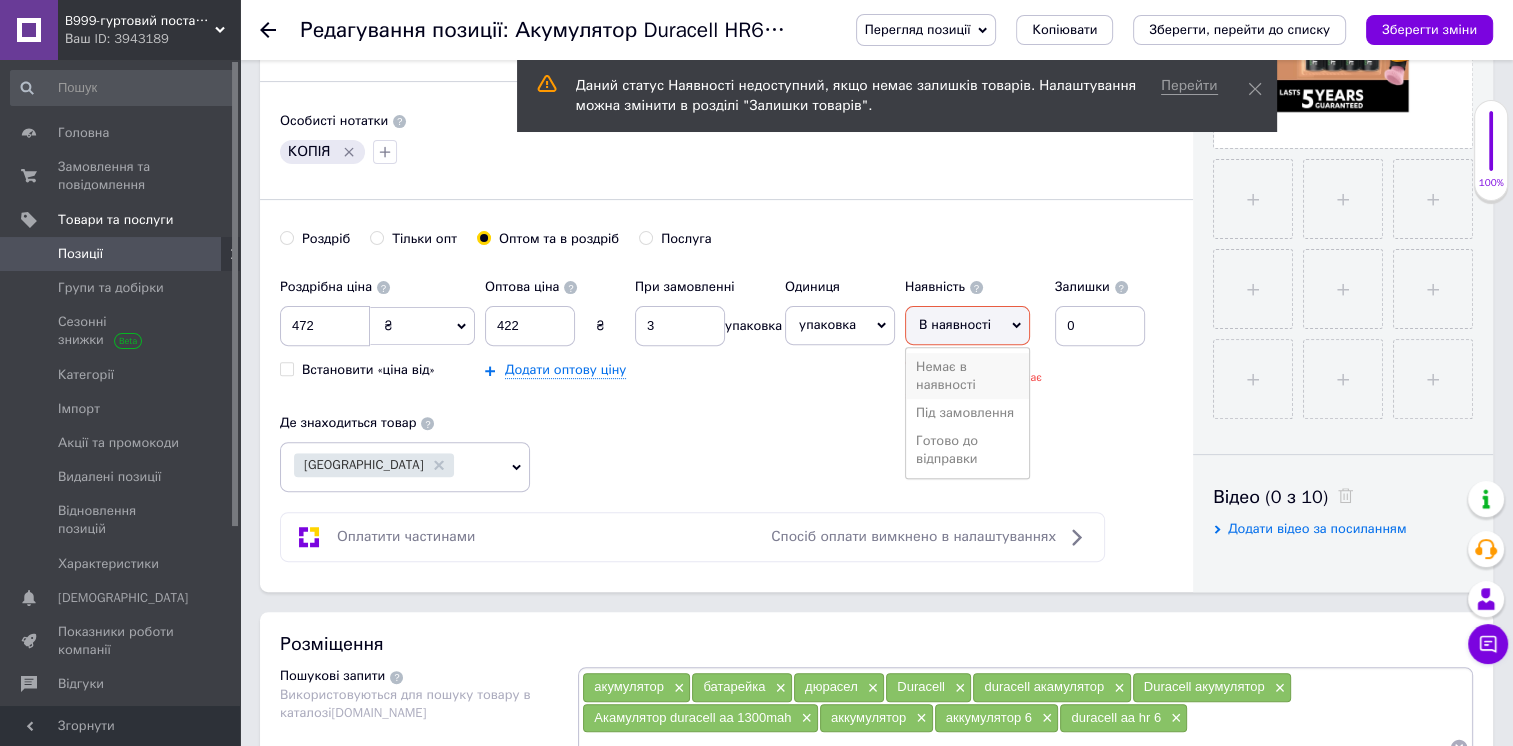 click on "Немає в наявності" at bounding box center (967, 376) 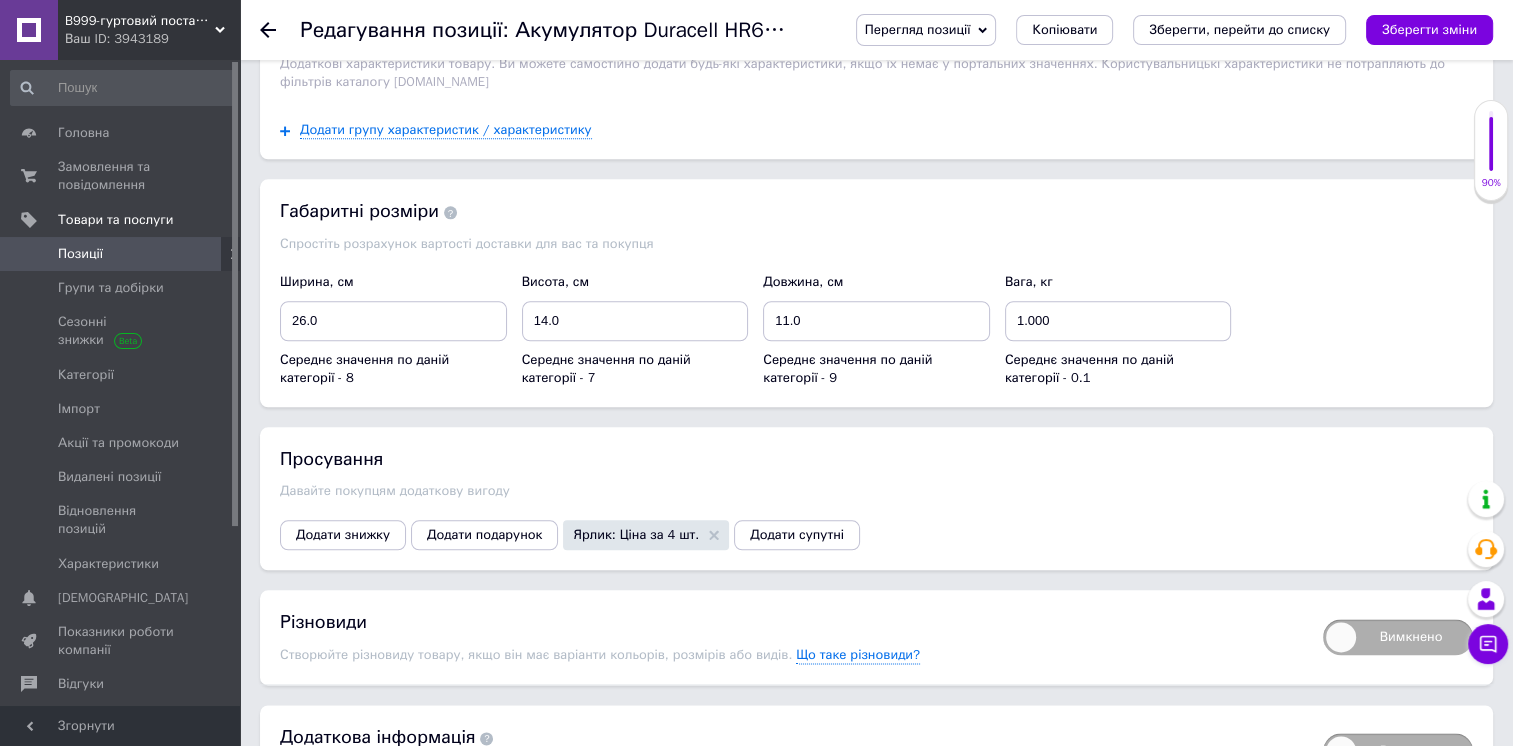 scroll, scrollTop: 2361, scrollLeft: 0, axis: vertical 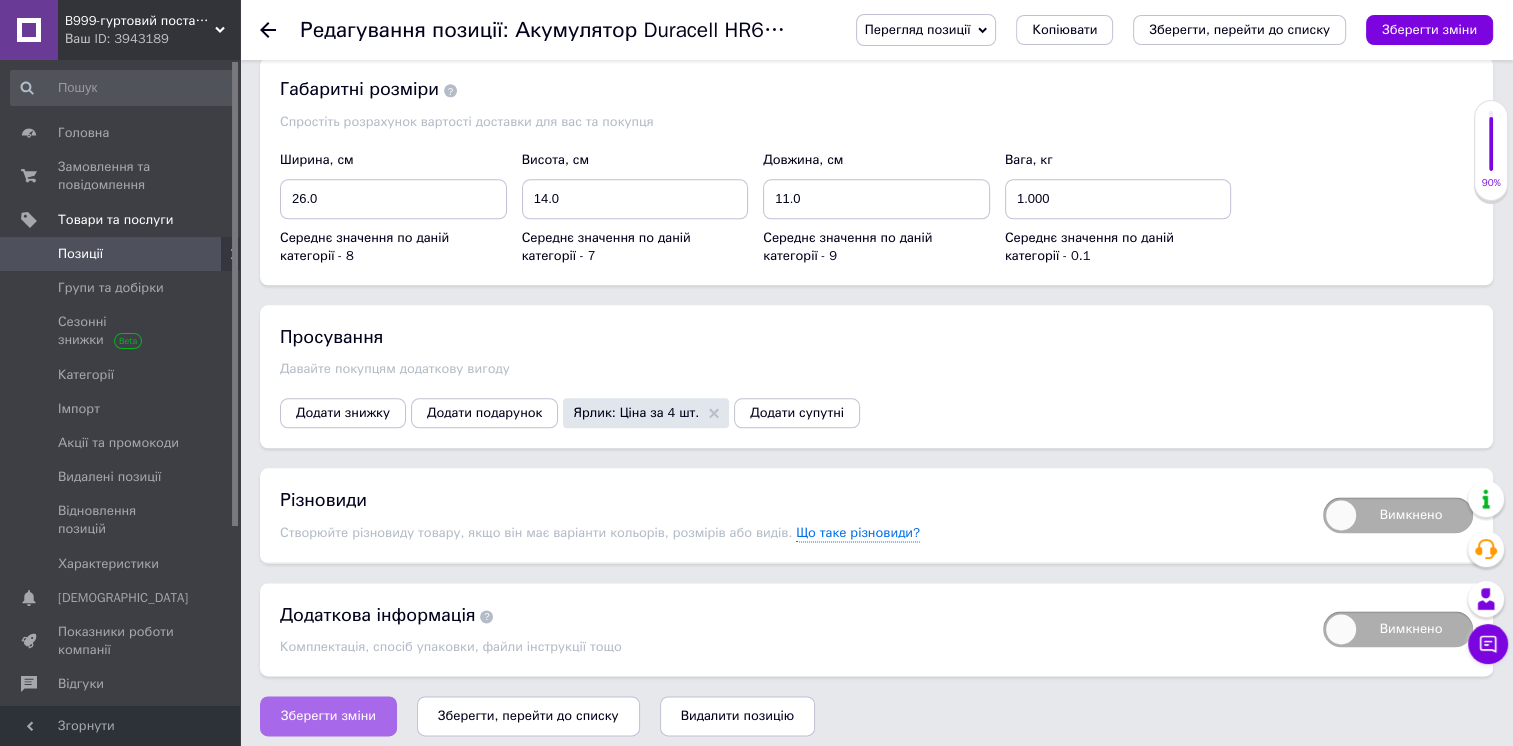 click on "Зберегти зміни" at bounding box center [328, 716] 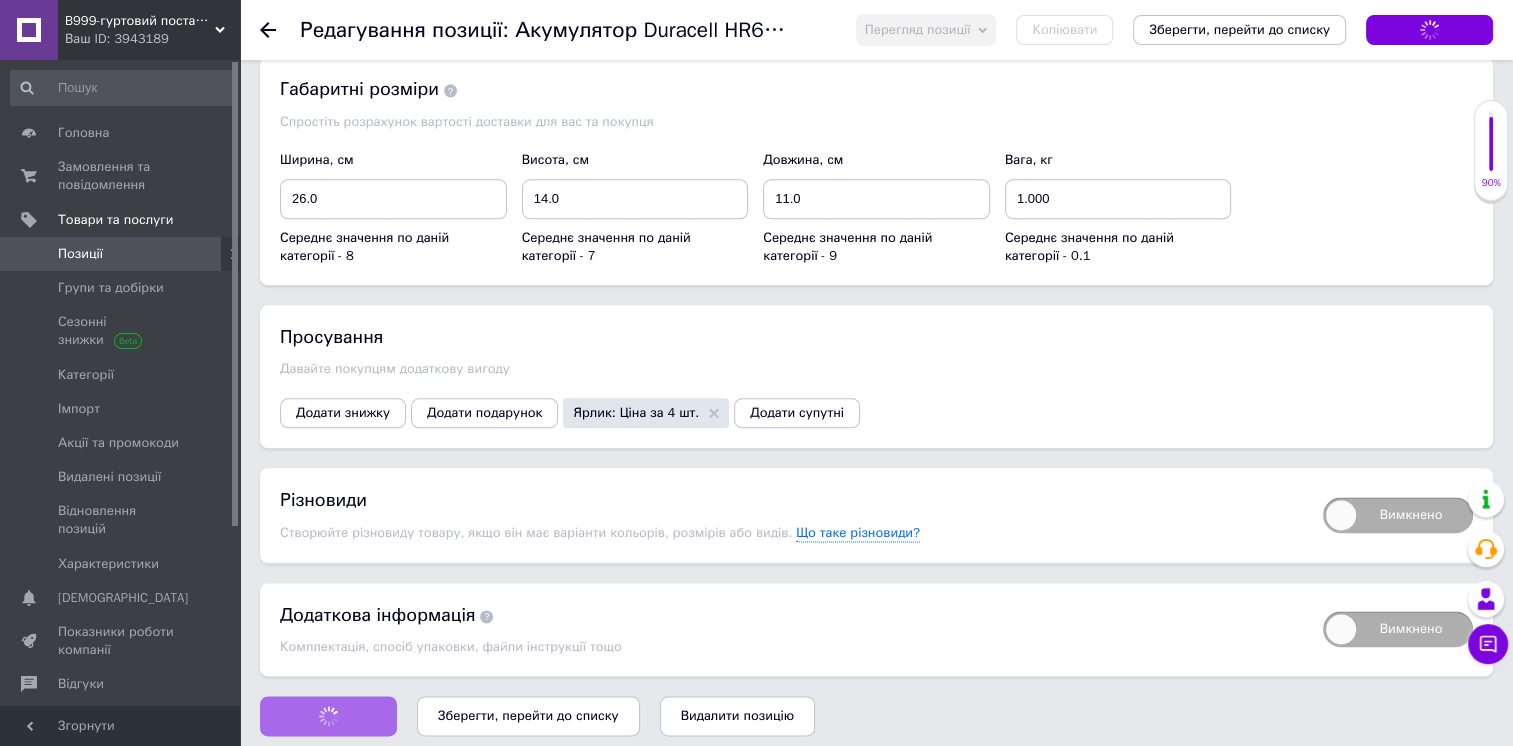 scroll, scrollTop: 2303, scrollLeft: 0, axis: vertical 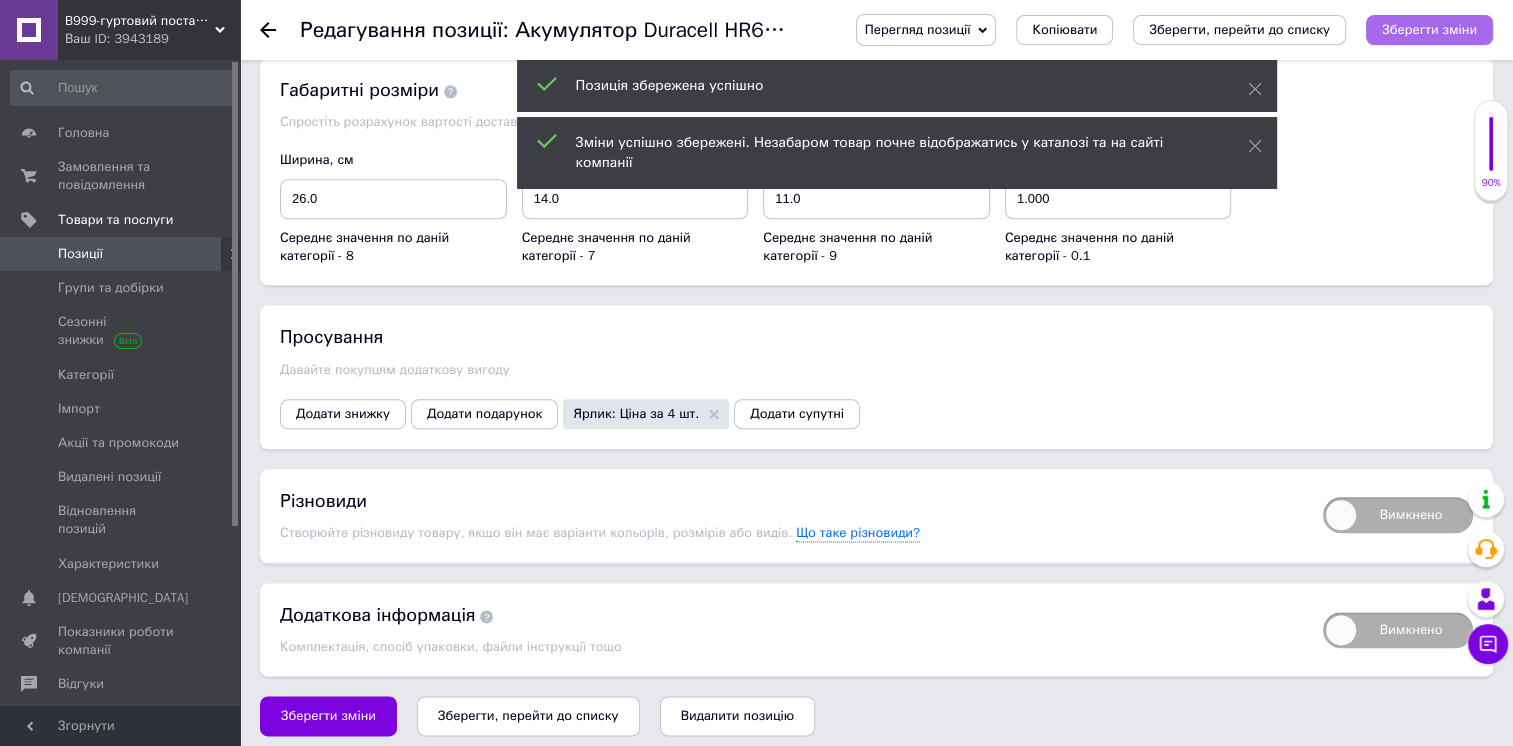 click on "Зберегти зміни" at bounding box center (1429, 29) 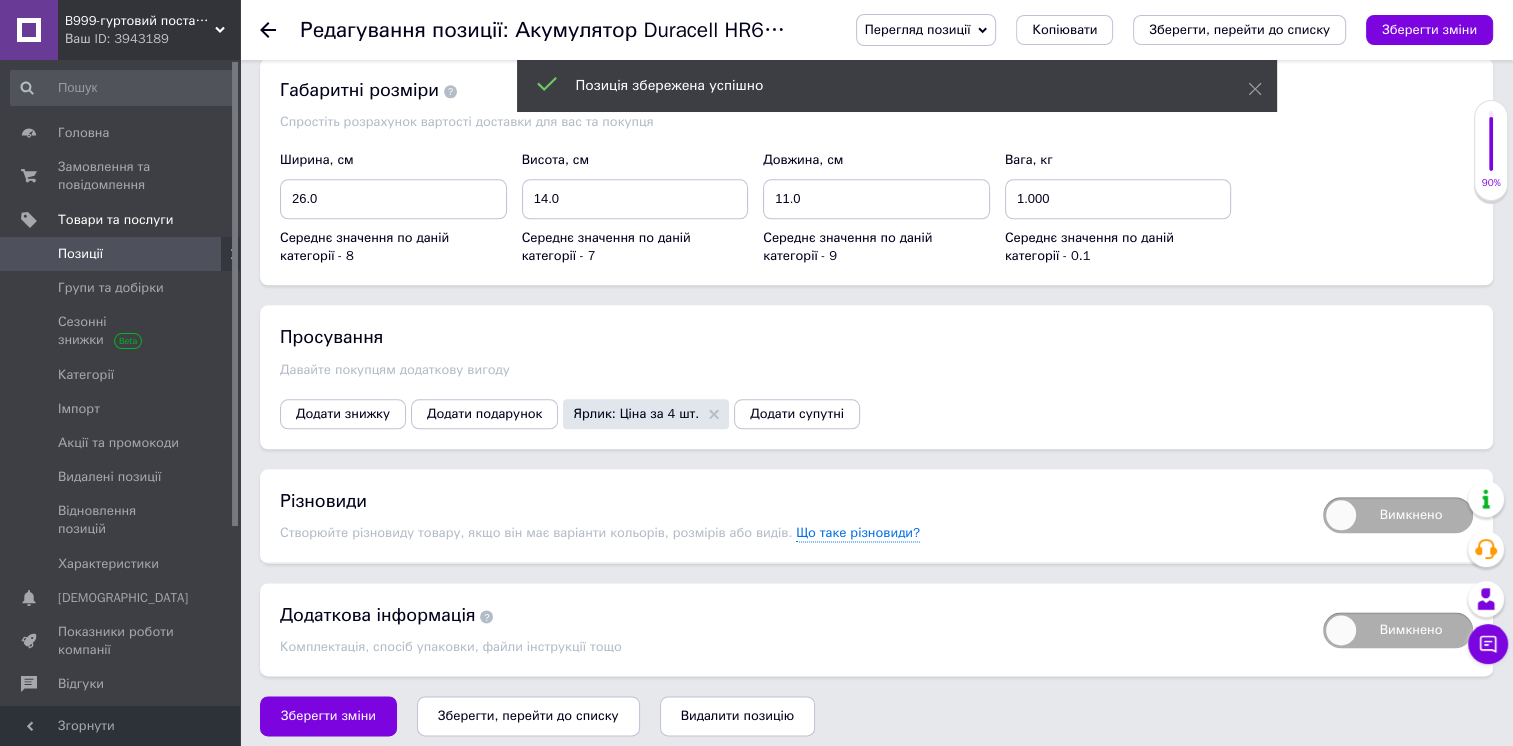 click 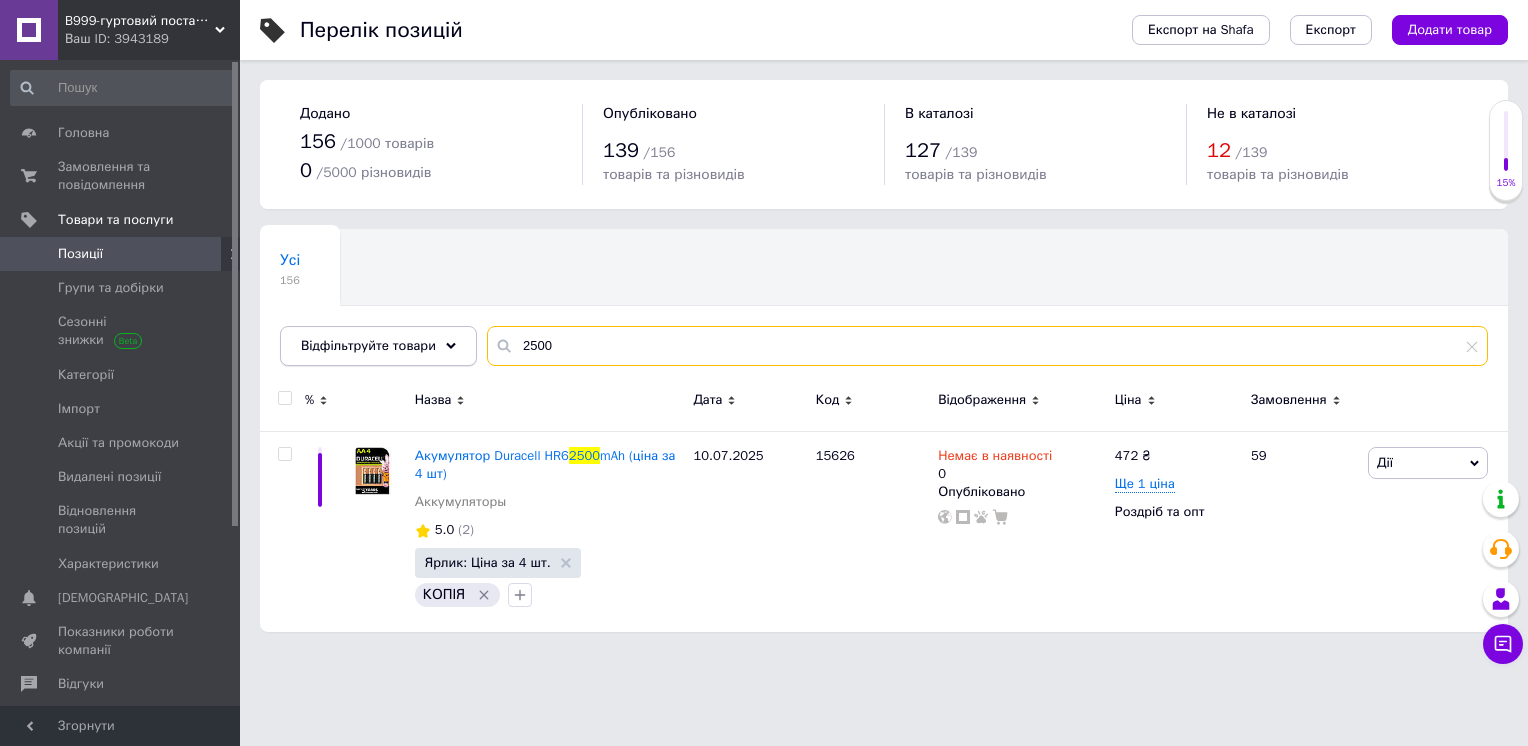drag, startPoint x: 573, startPoint y: 351, endPoint x: 423, endPoint y: 331, distance: 151.32745 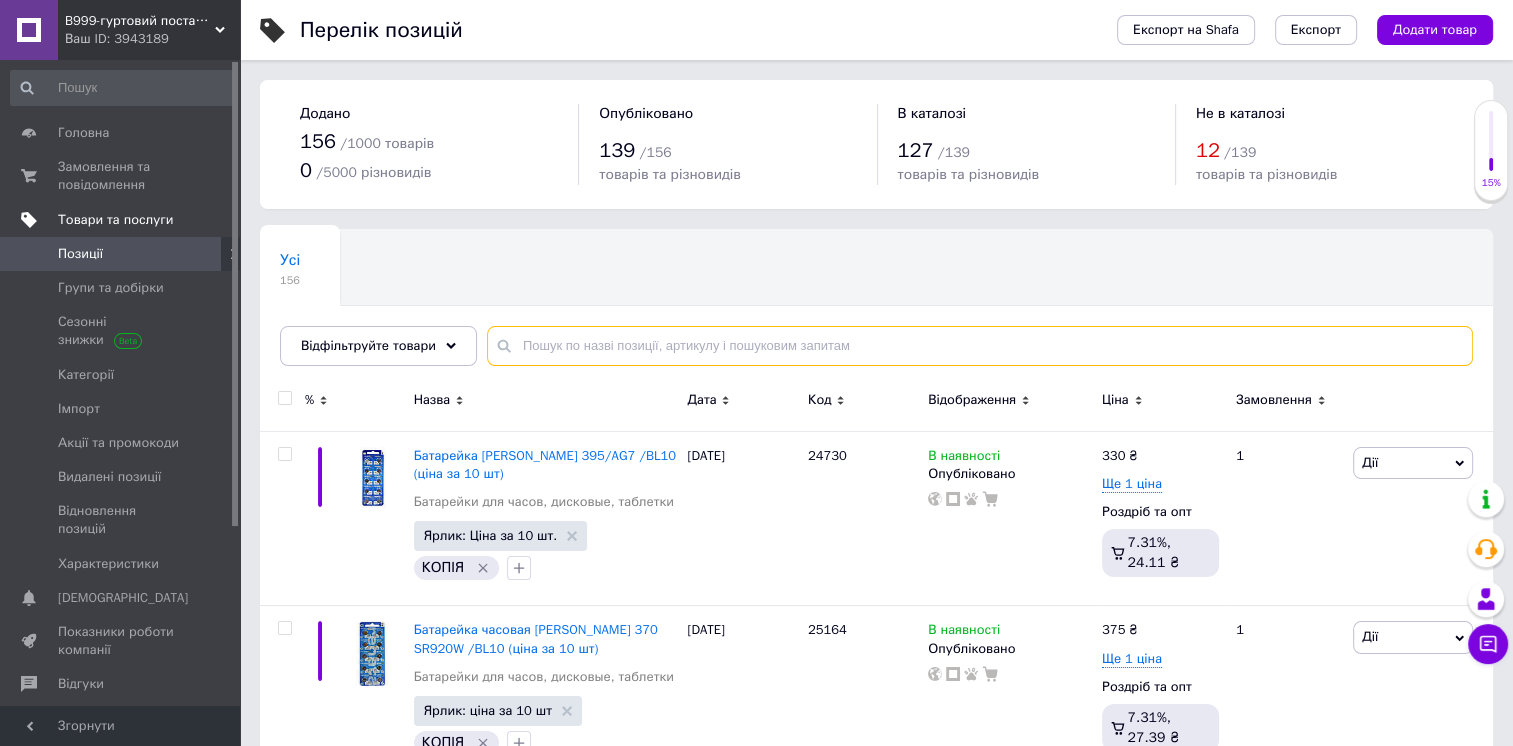 type 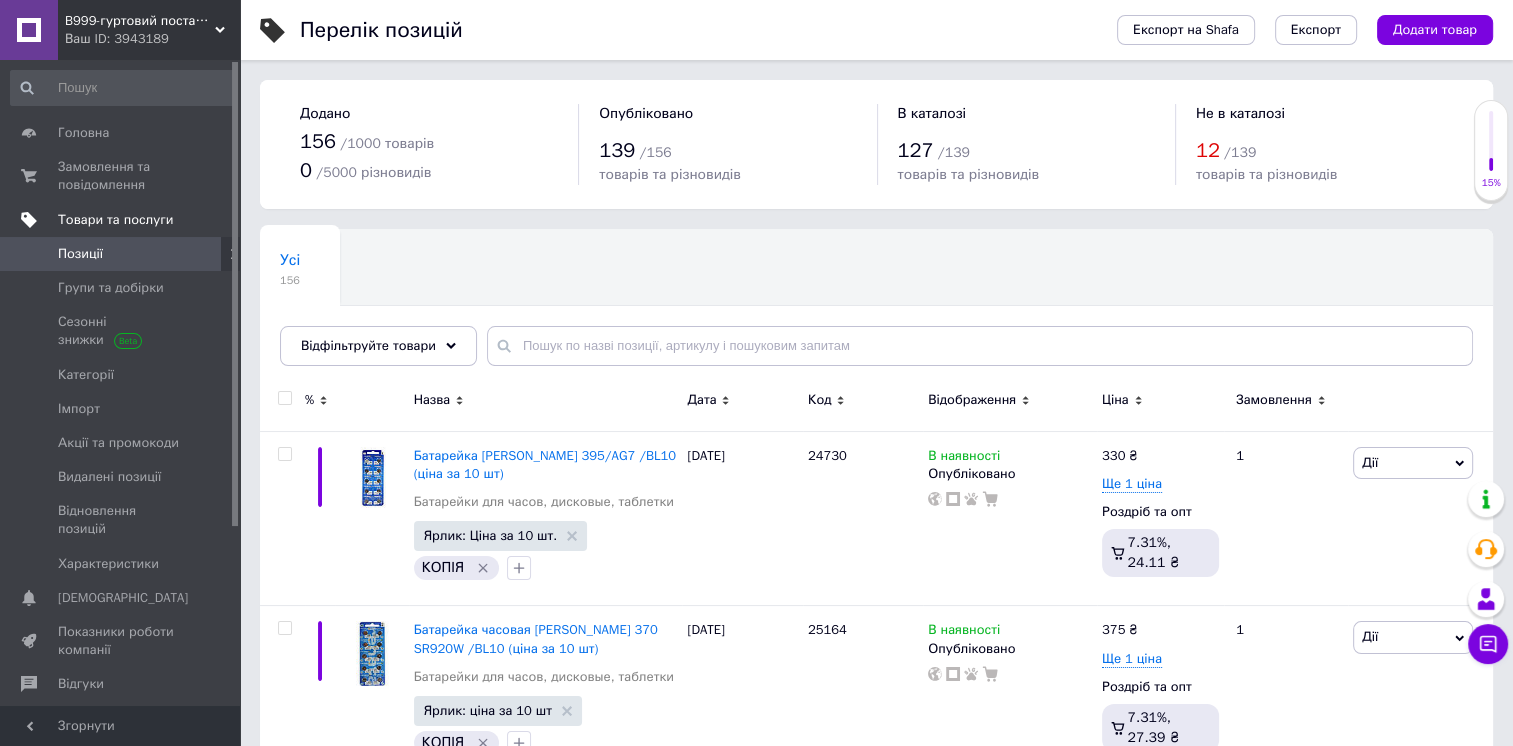click on "Товари та послуги" at bounding box center (123, 220) 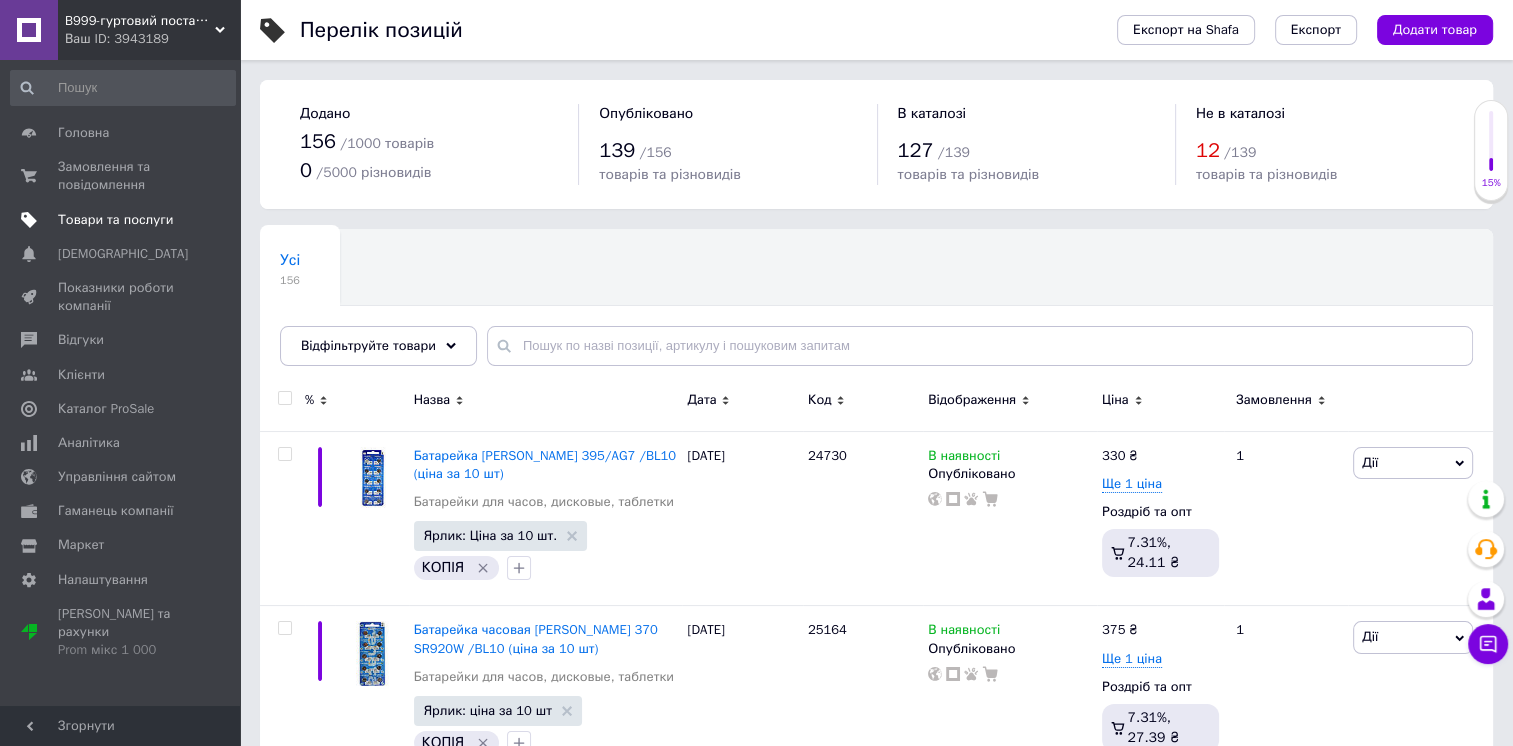click on "Товари та послуги" at bounding box center [115, 220] 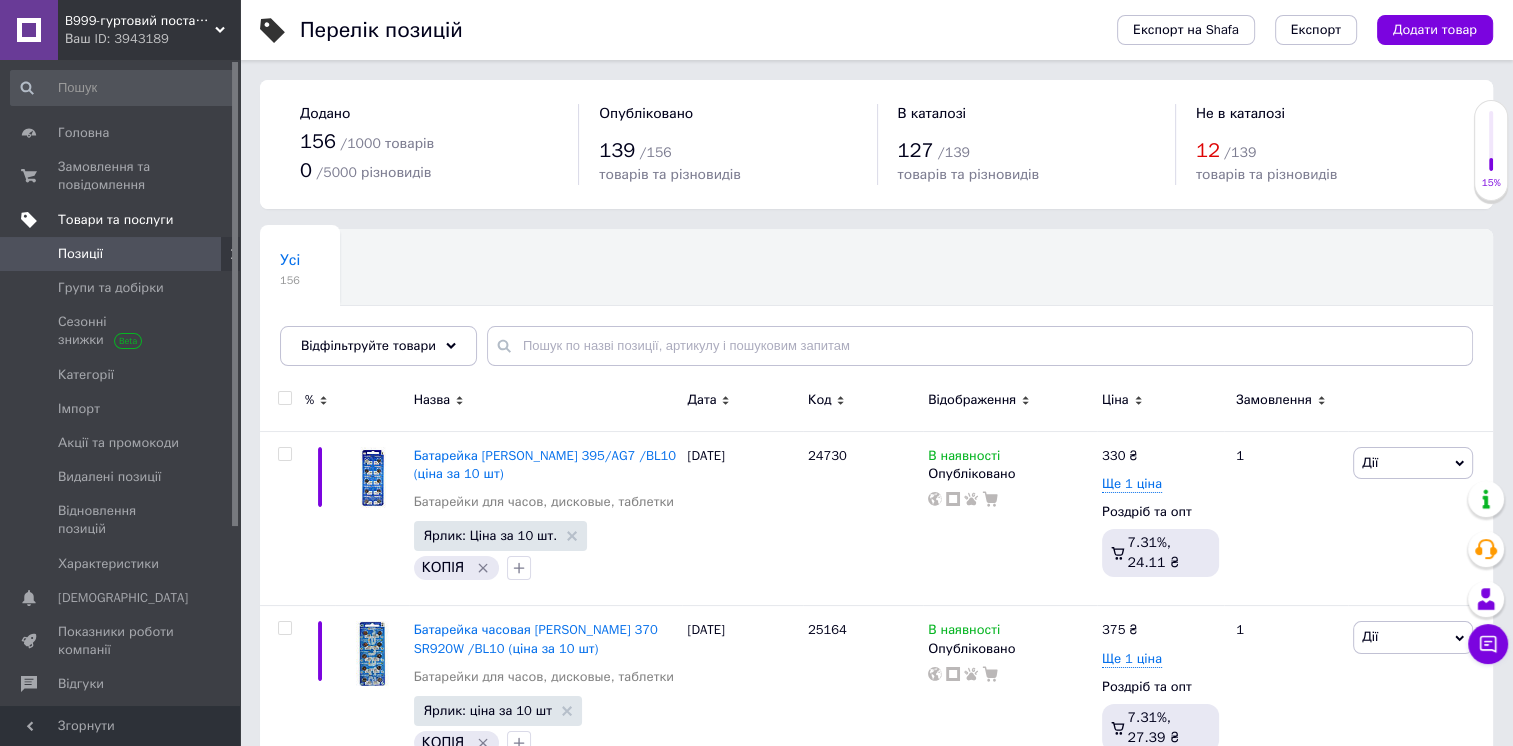 click on "Товари та послуги" at bounding box center (123, 220) 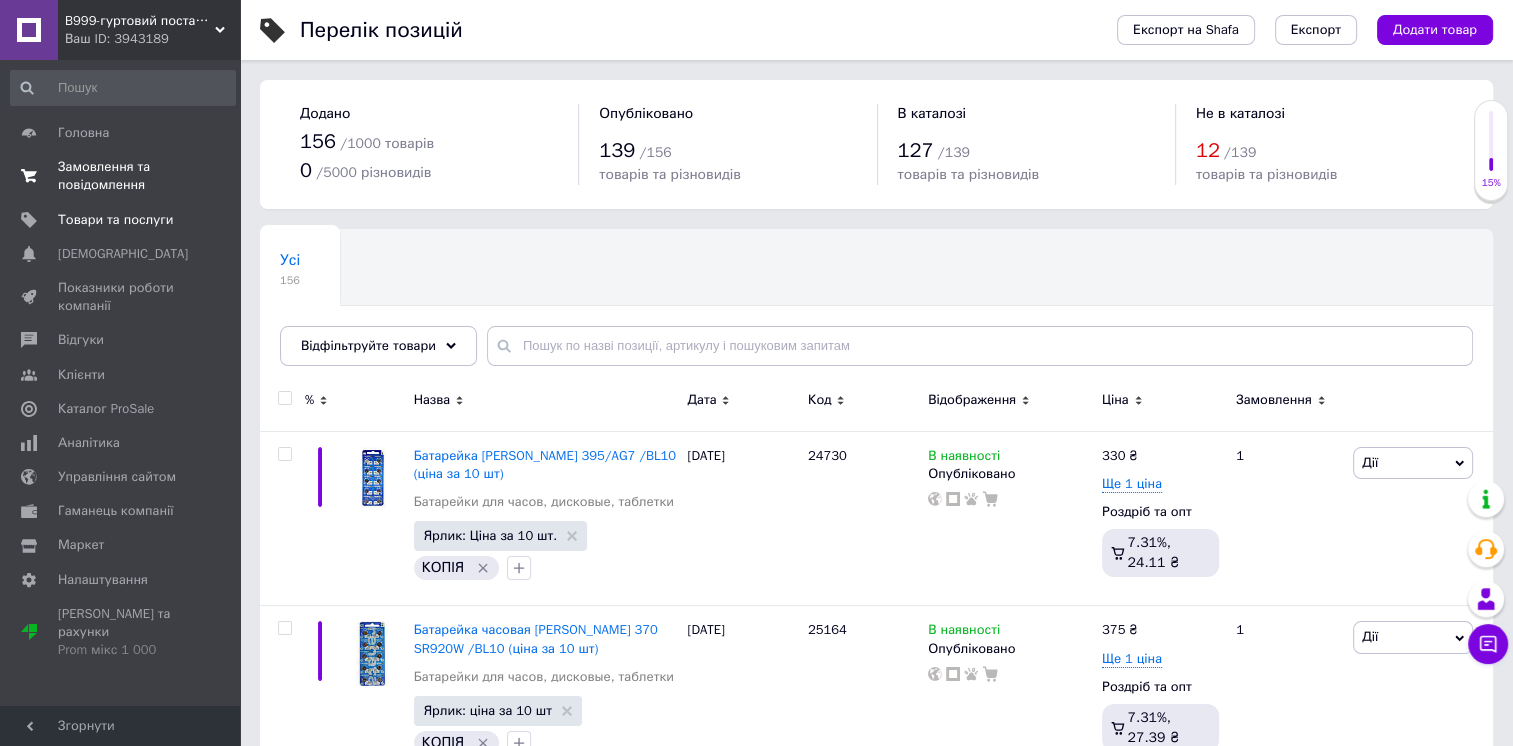 click on "Замовлення та повідомлення" at bounding box center [121, 176] 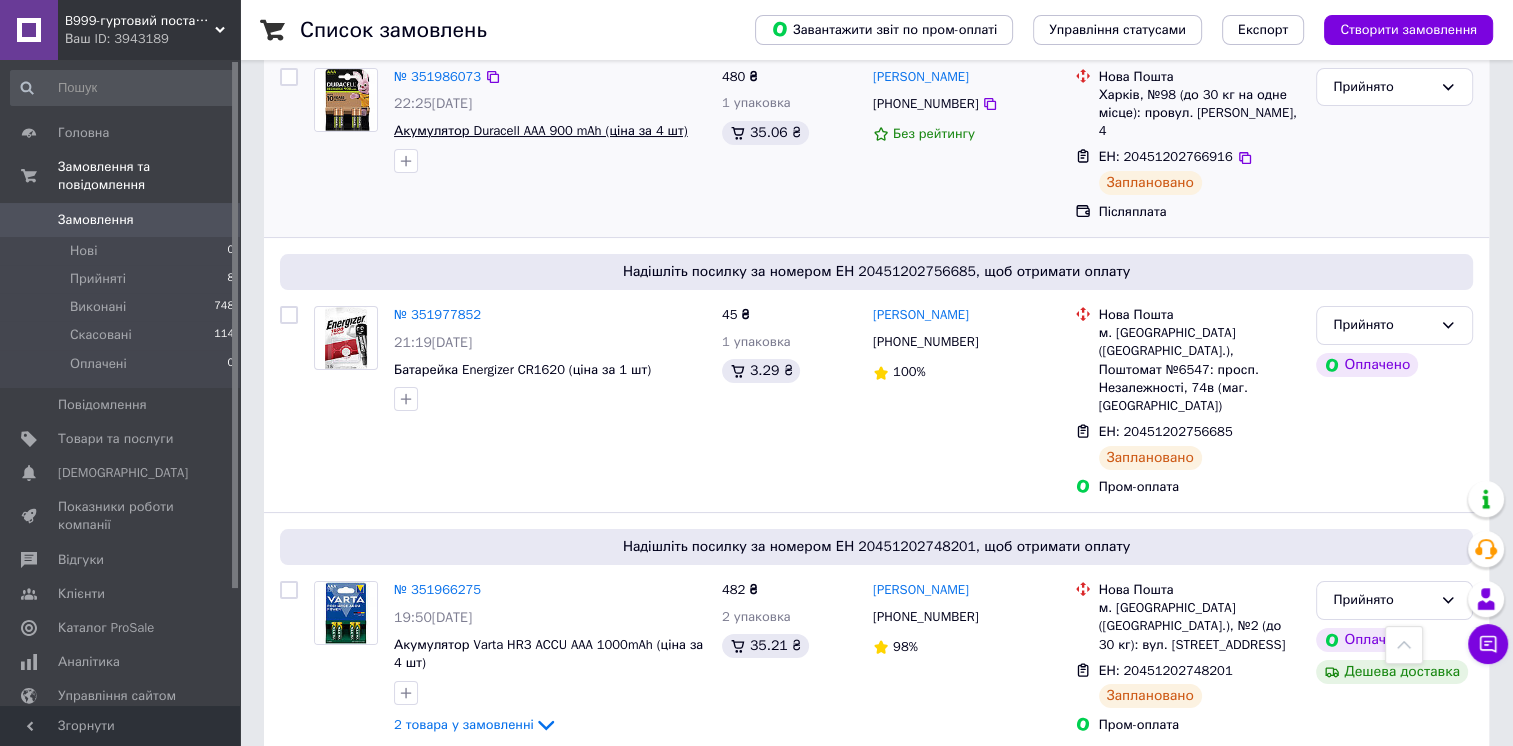 scroll, scrollTop: 0, scrollLeft: 0, axis: both 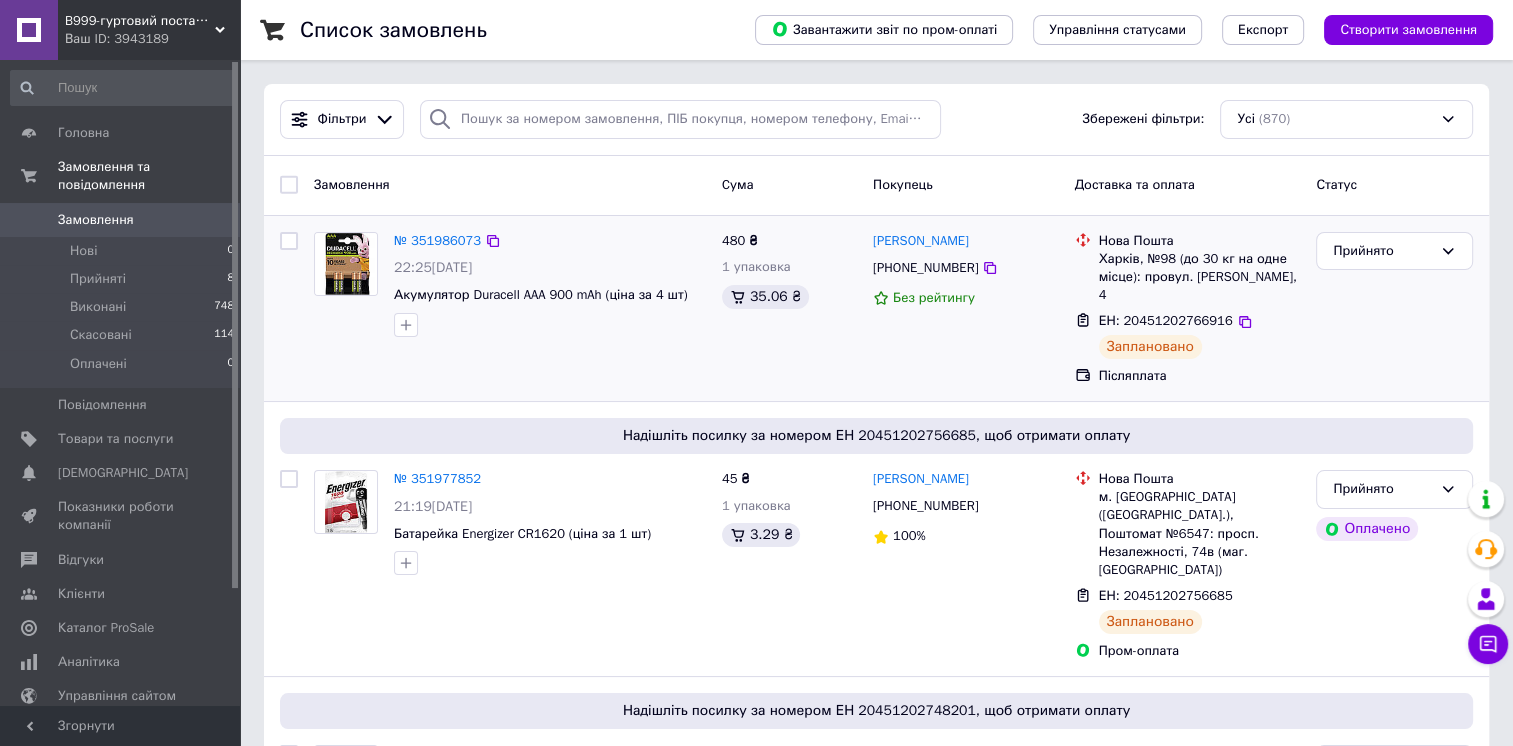 click on "№ 351986073" at bounding box center (550, 241) 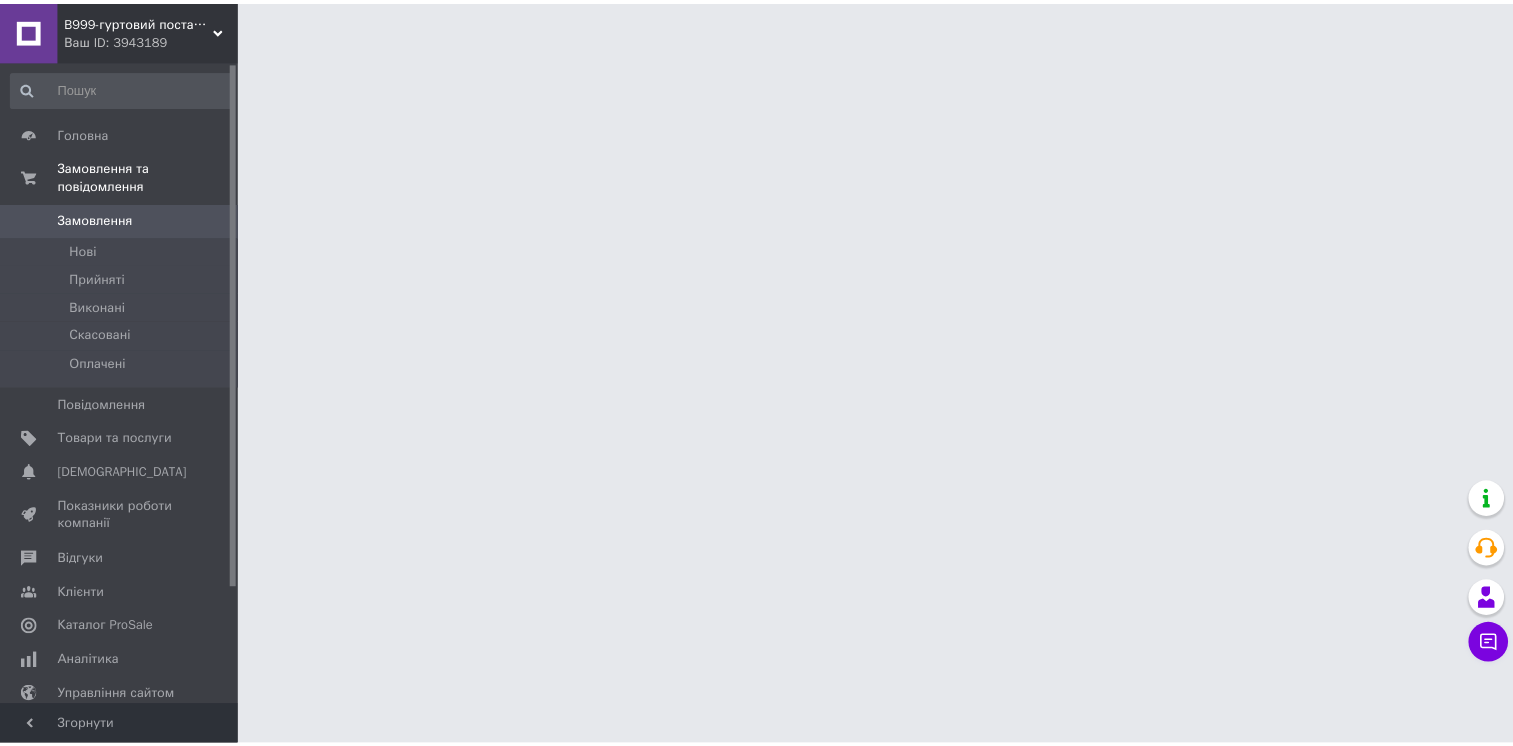 scroll, scrollTop: 0, scrollLeft: 0, axis: both 